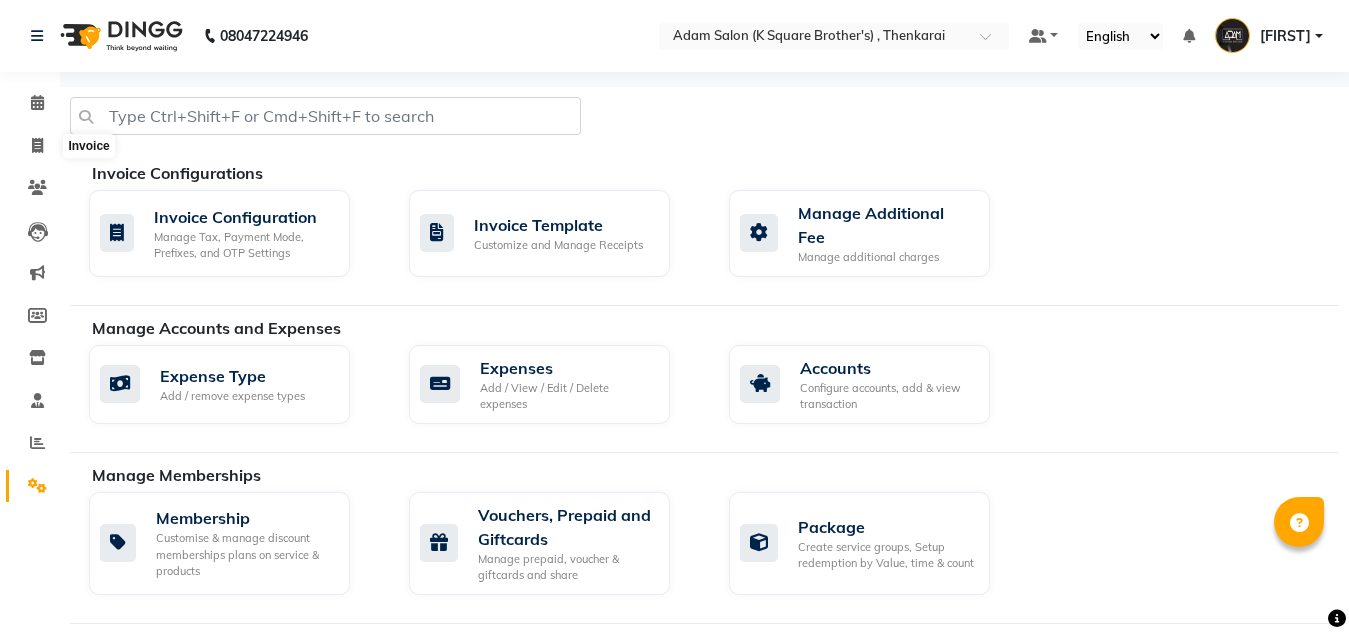 click 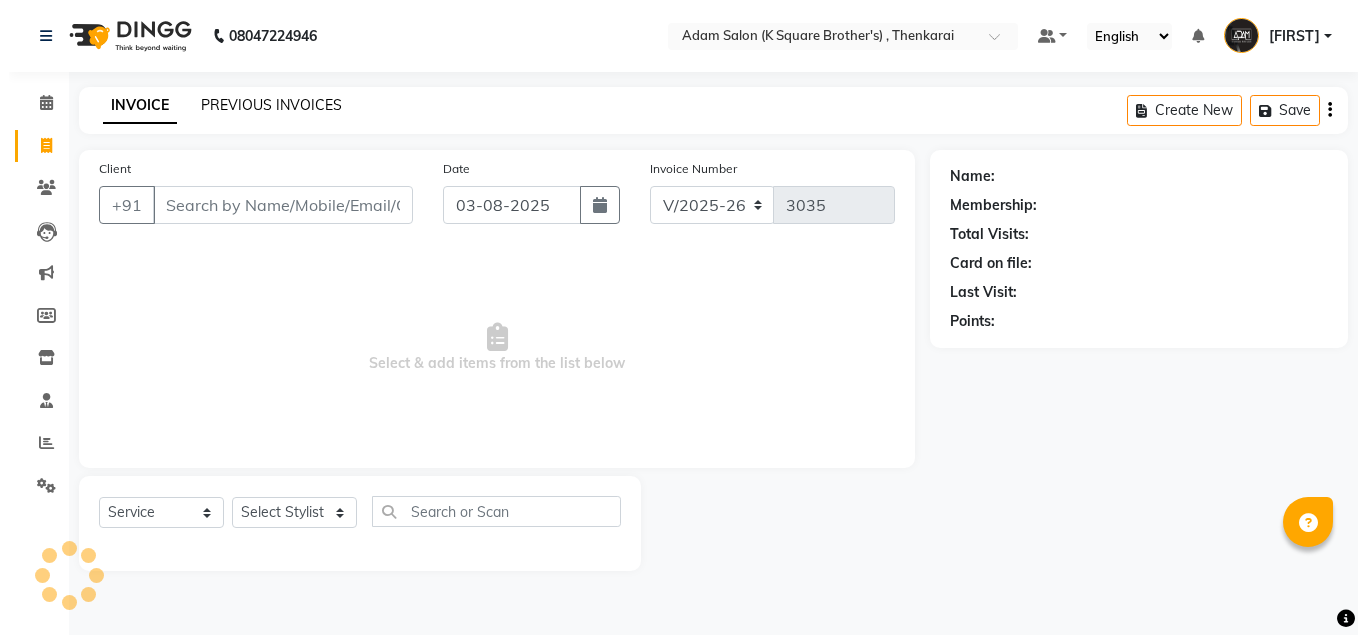 scroll, scrollTop: 0, scrollLeft: 0, axis: both 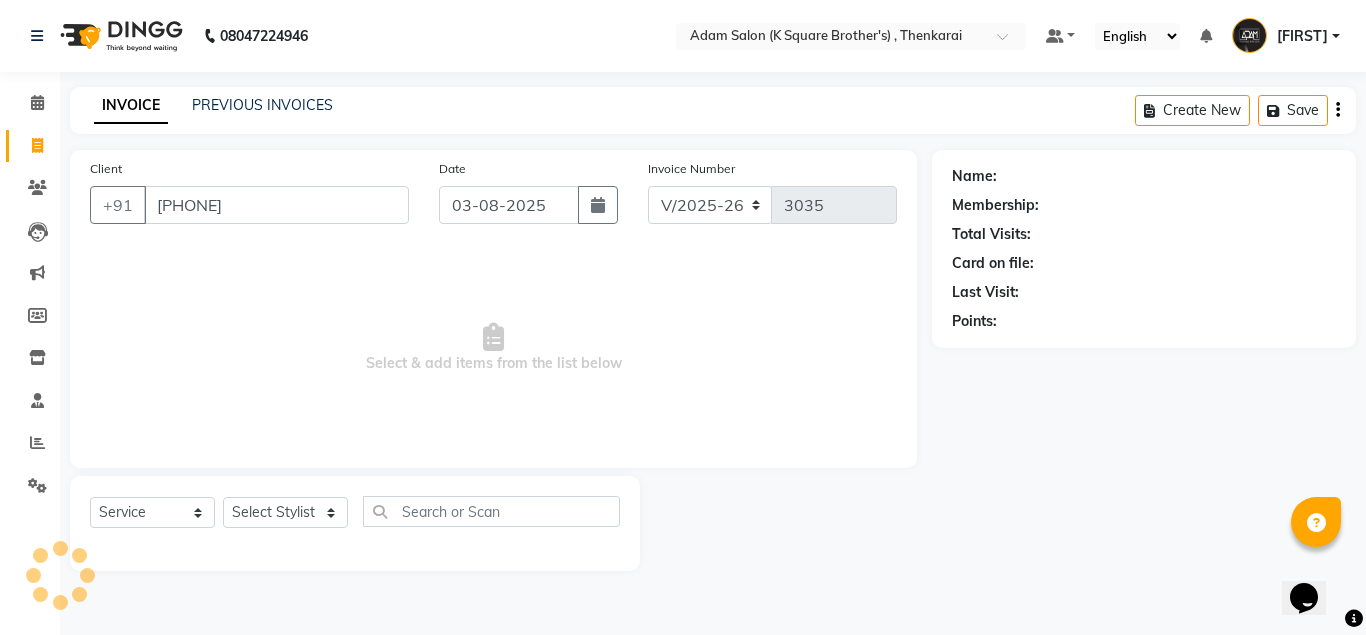 type on "[PHONE]" 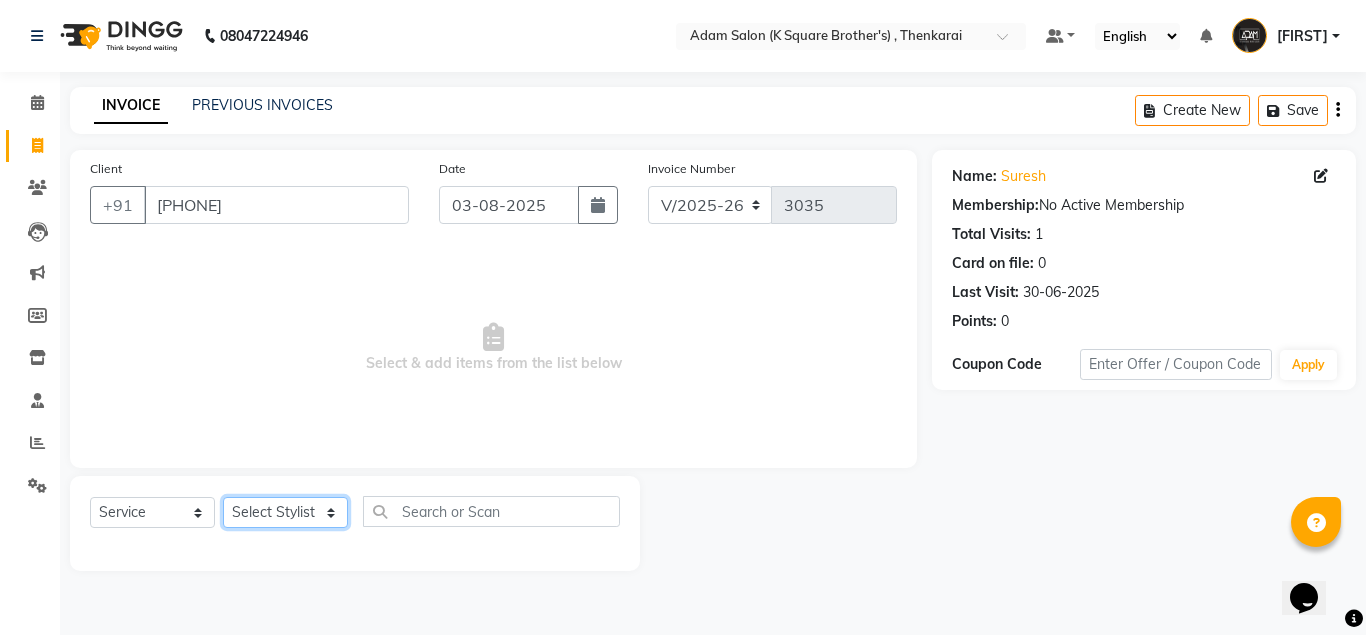 click on "Select Stylist [FIRST] [LAST] [FIRST] [FIRST] [FIRST]" 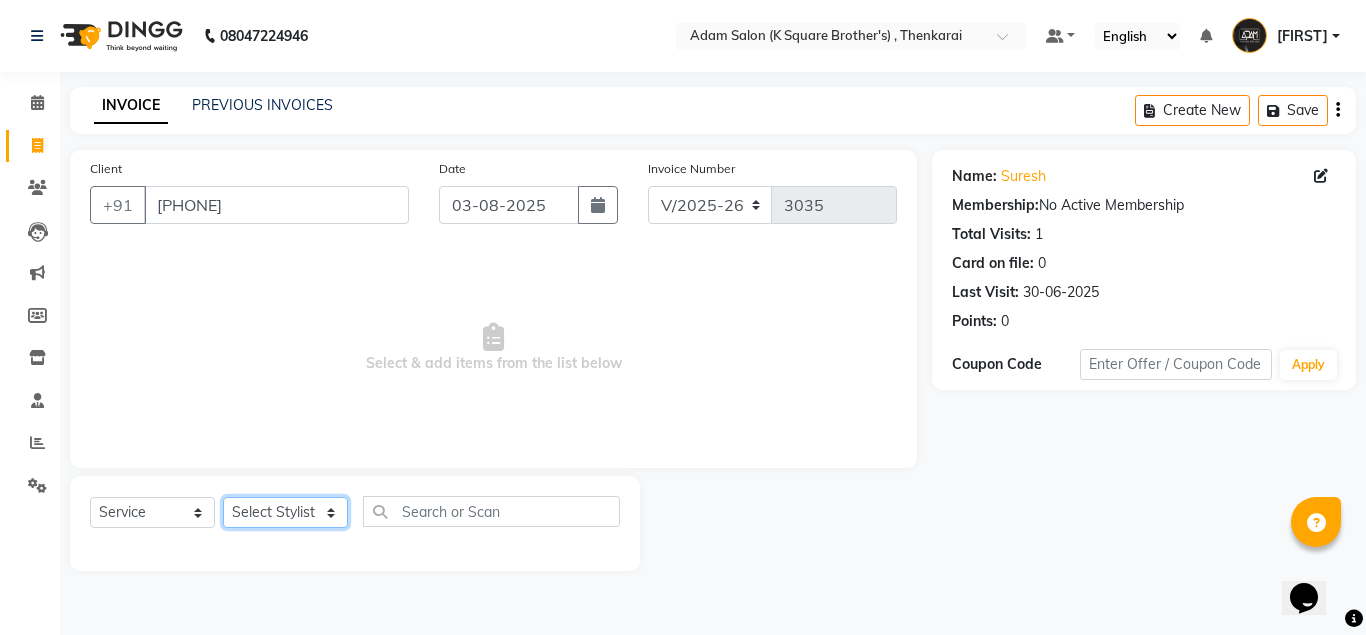 select on "78095" 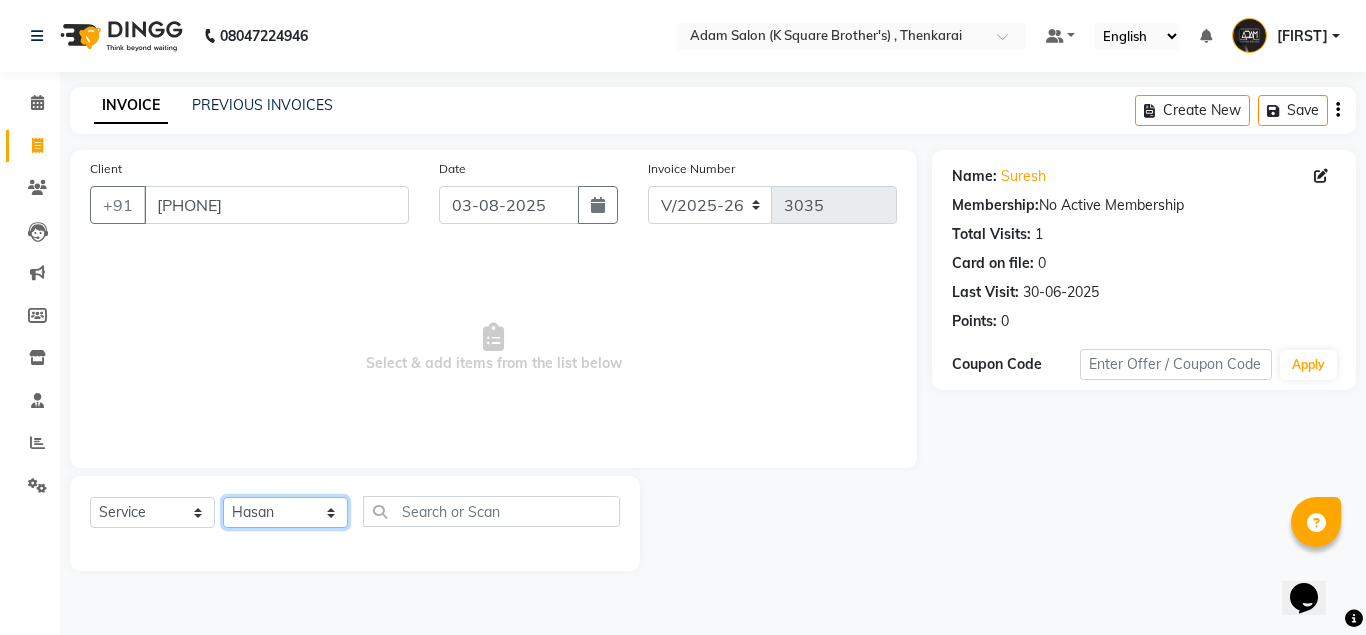 click on "Select Stylist [FIRST] [LAST] [FIRST] [FIRST] [FIRST]" 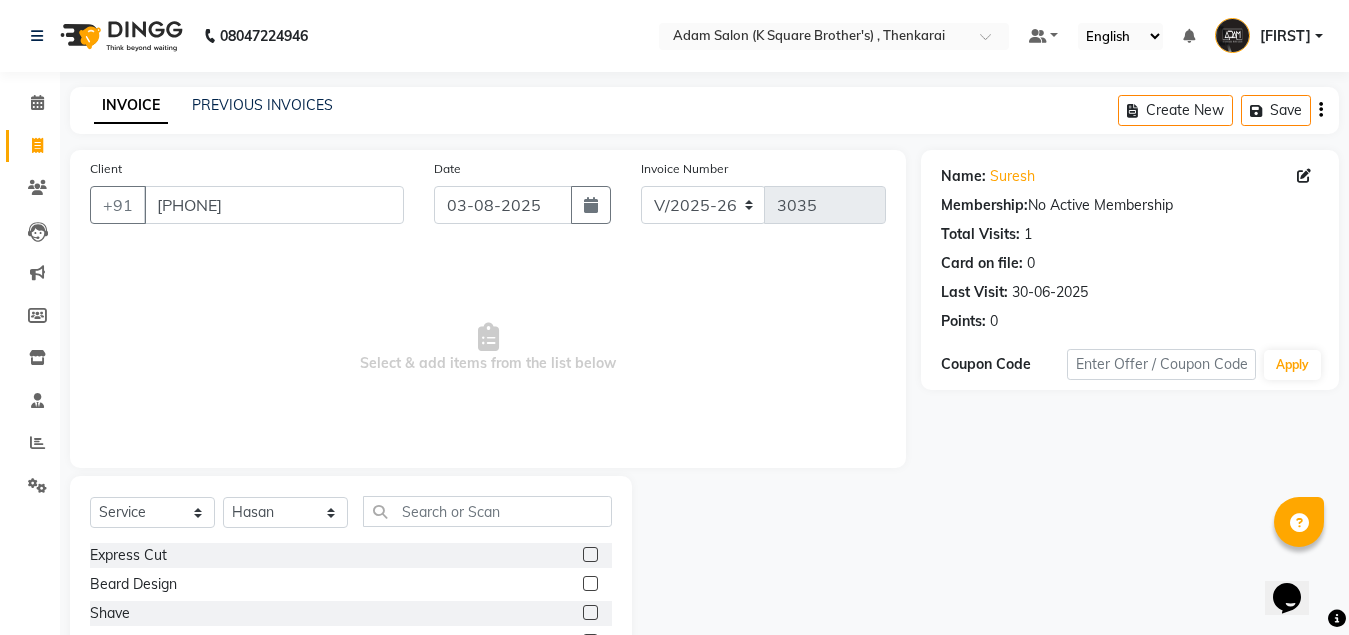 click 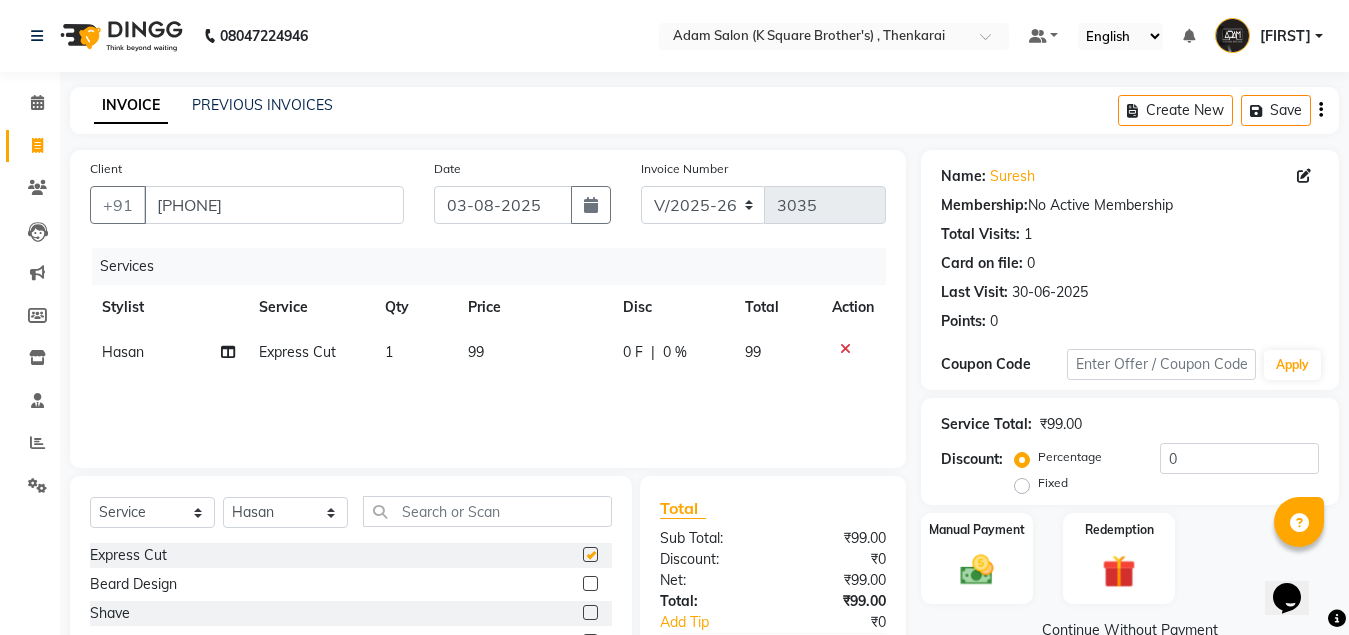 checkbox on "false" 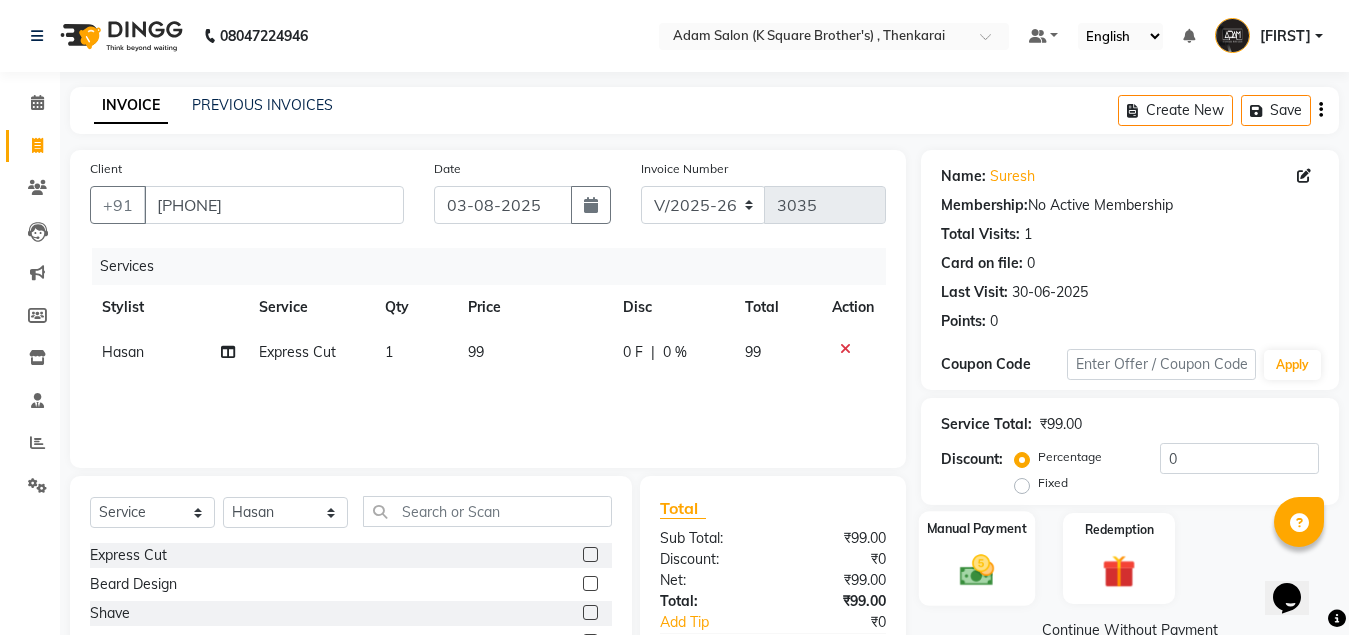 click 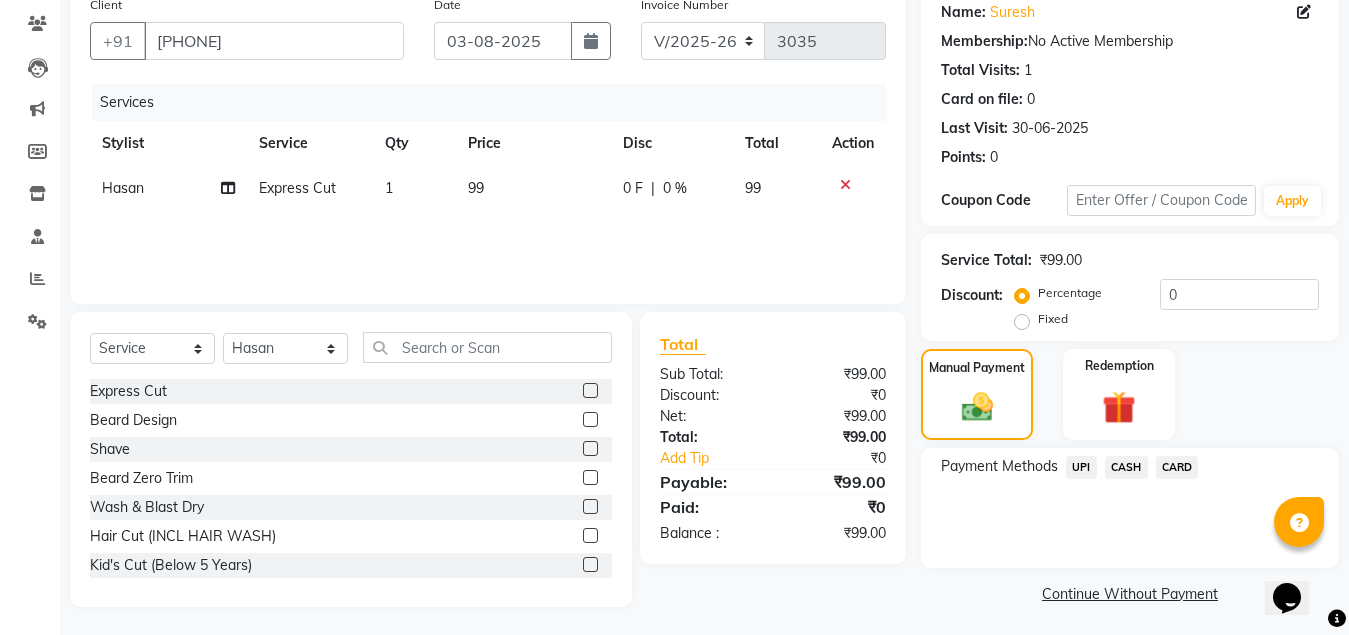 scroll, scrollTop: 168, scrollLeft: 0, axis: vertical 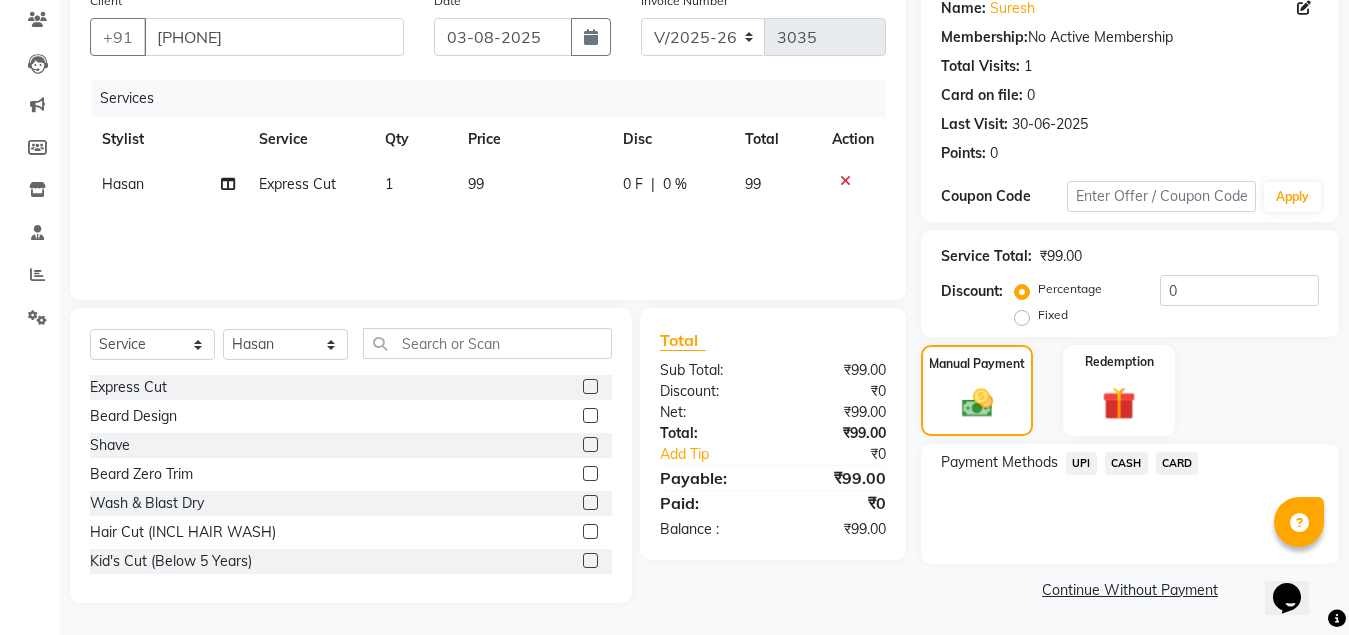 click on "CASH" 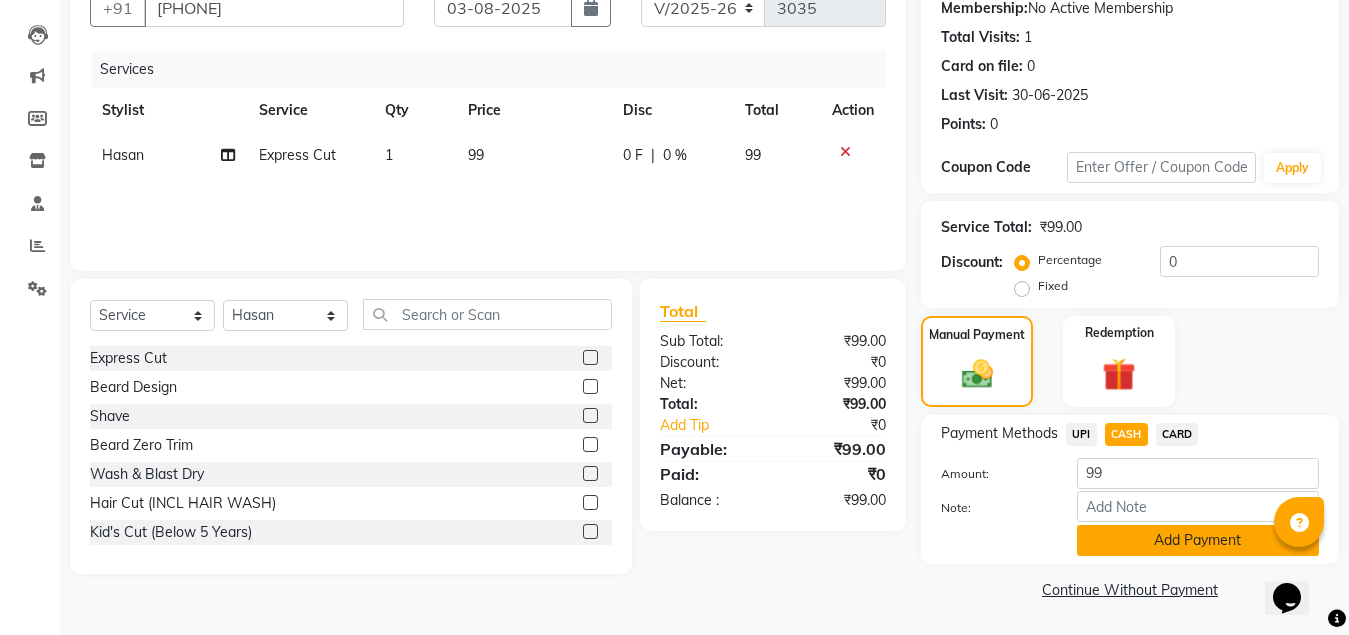 click on "Add Payment" 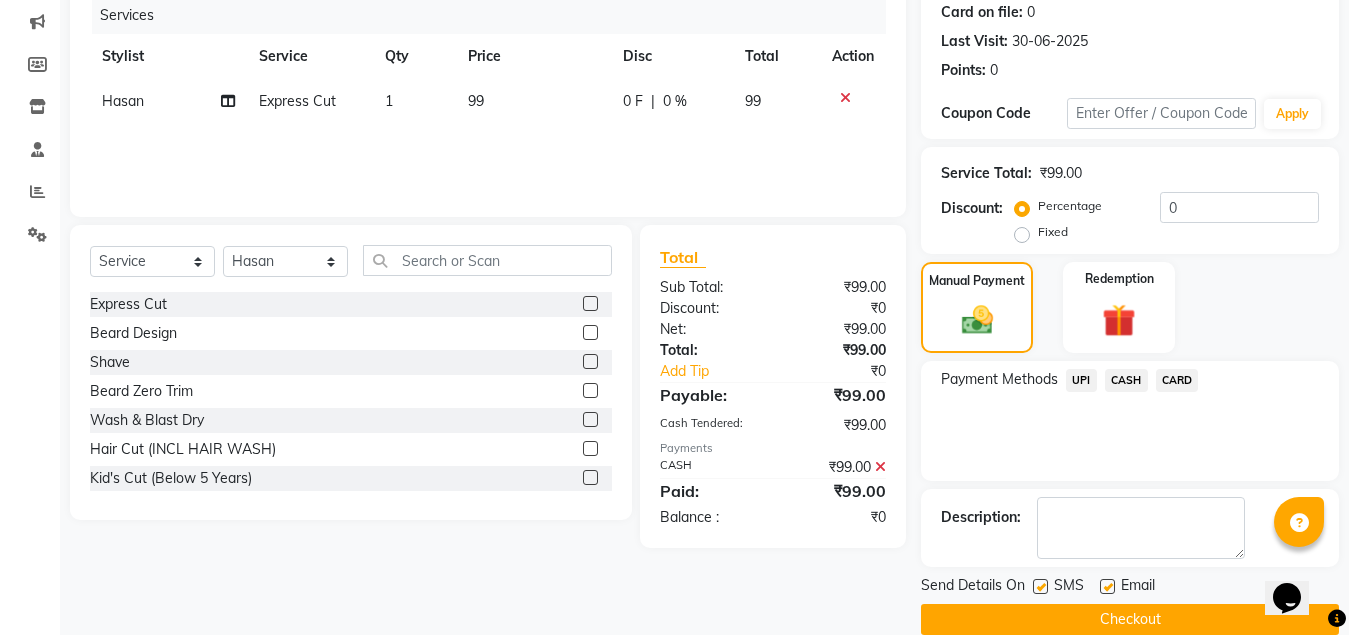 scroll, scrollTop: 281, scrollLeft: 0, axis: vertical 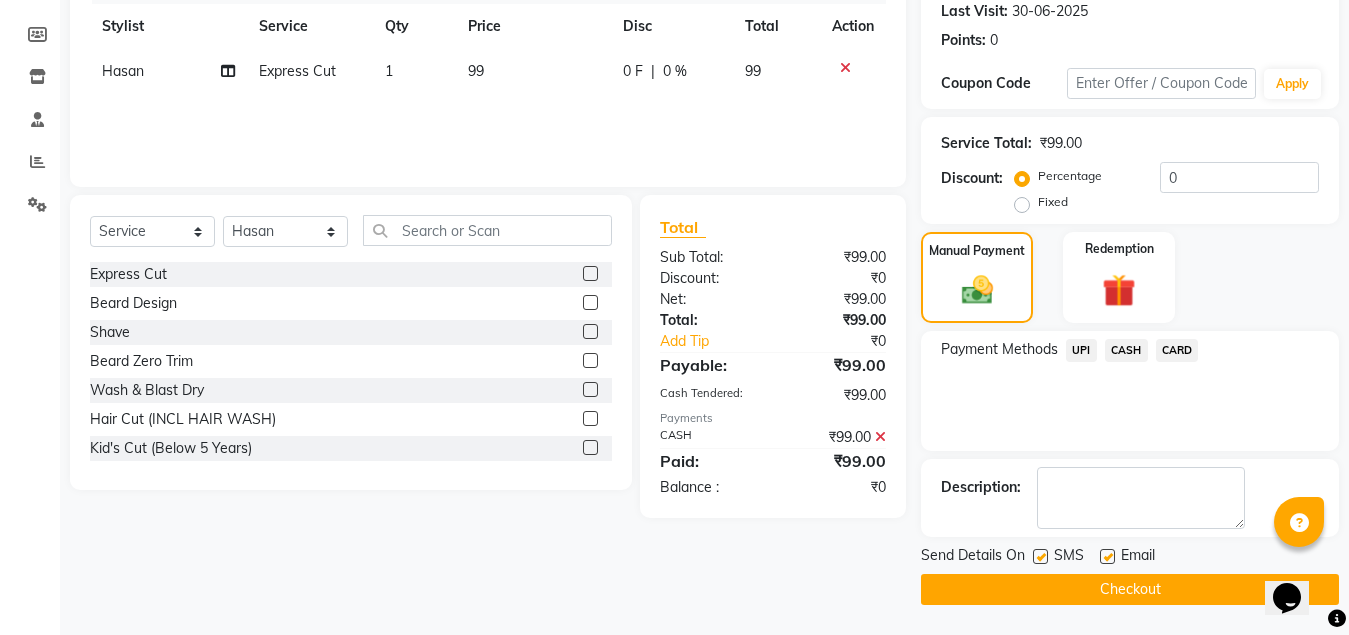 click on "Checkout" 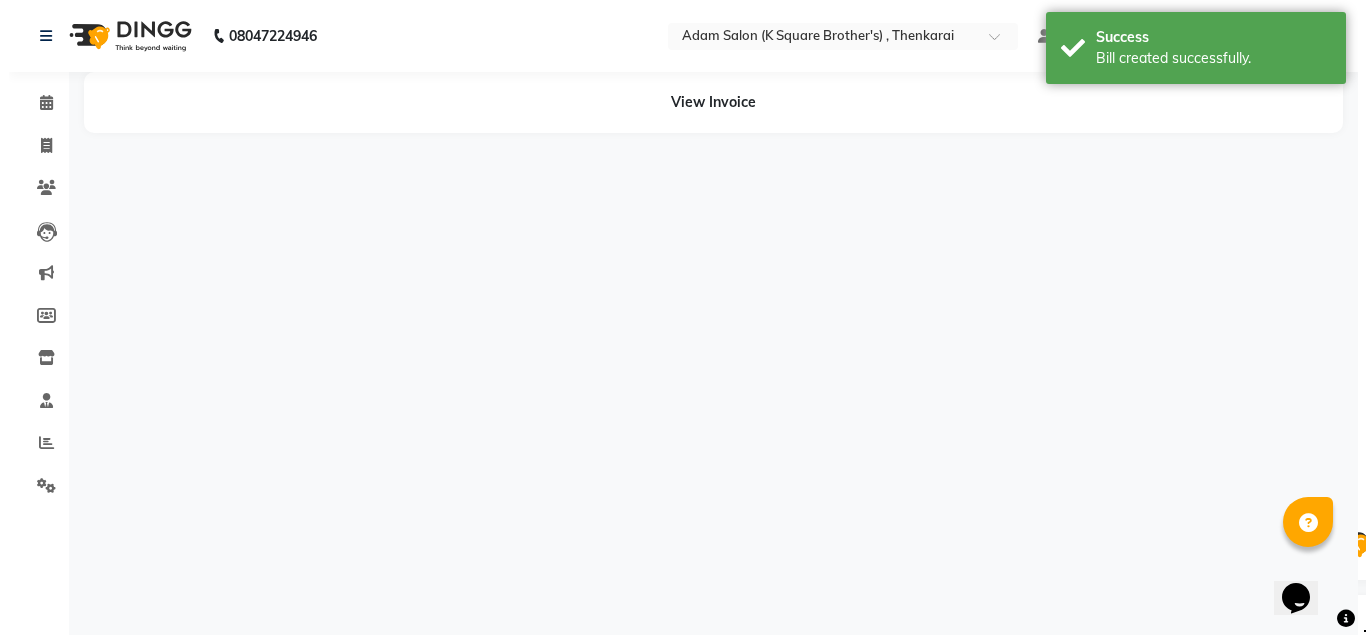 scroll, scrollTop: 0, scrollLeft: 0, axis: both 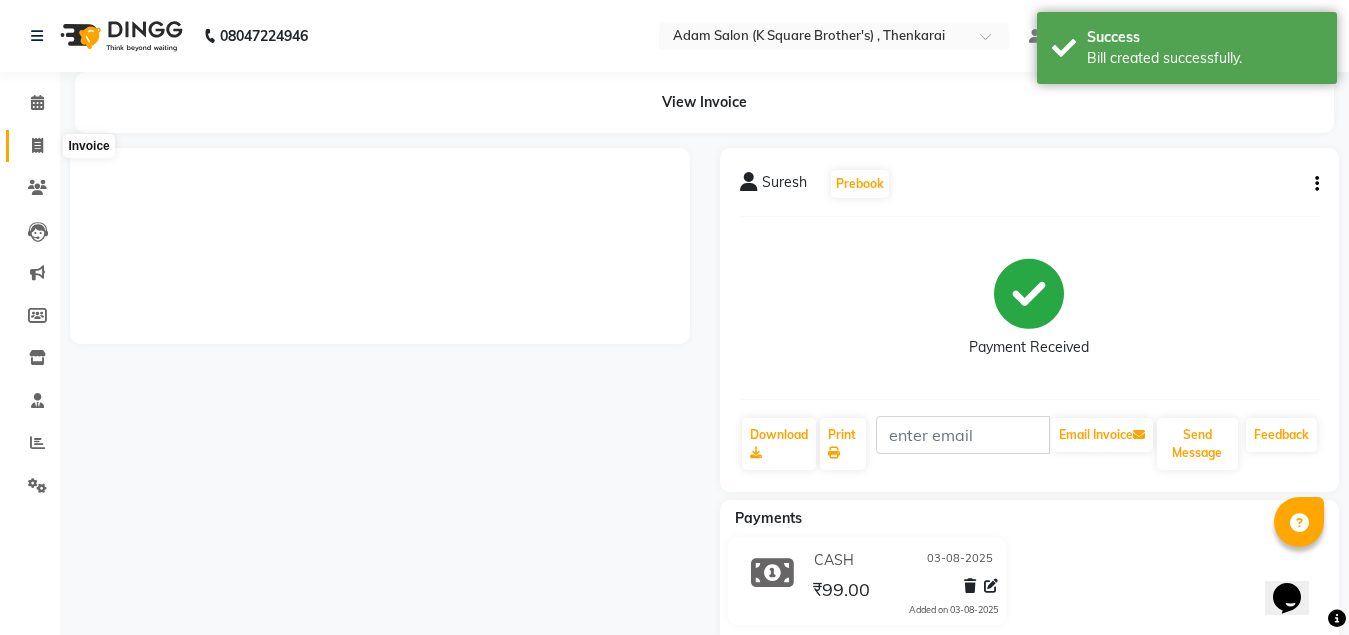 click 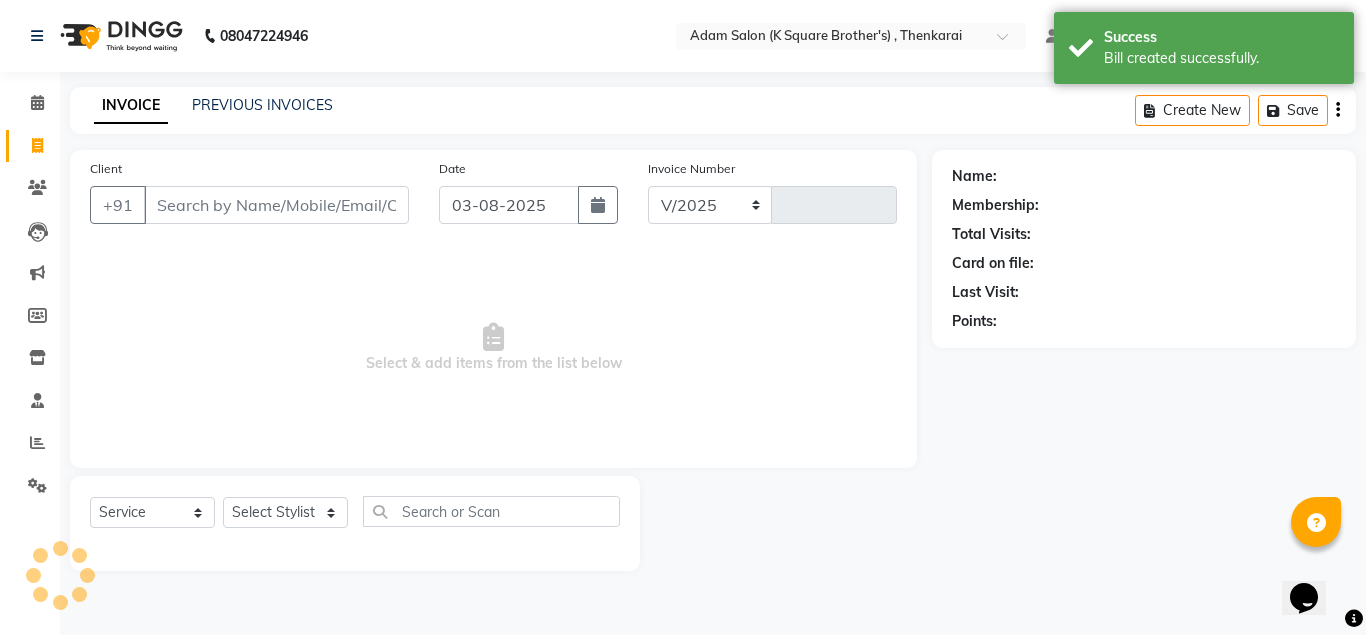 select on "8195" 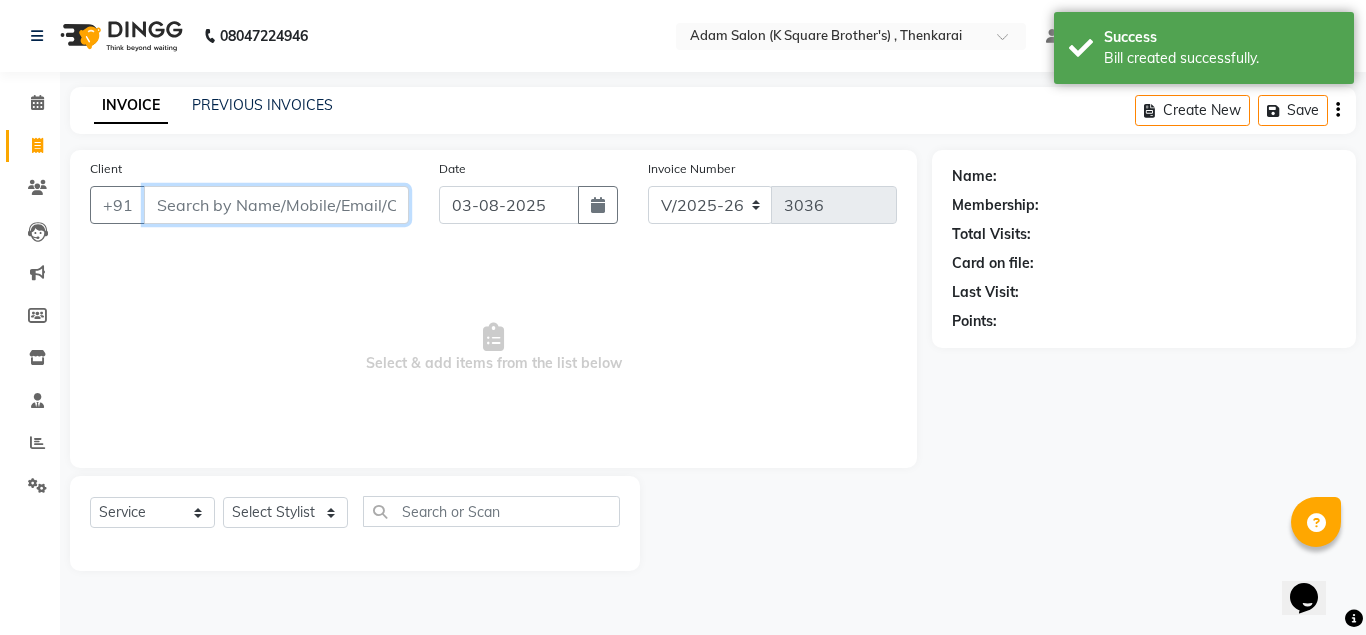 paste on "[PHONE]" 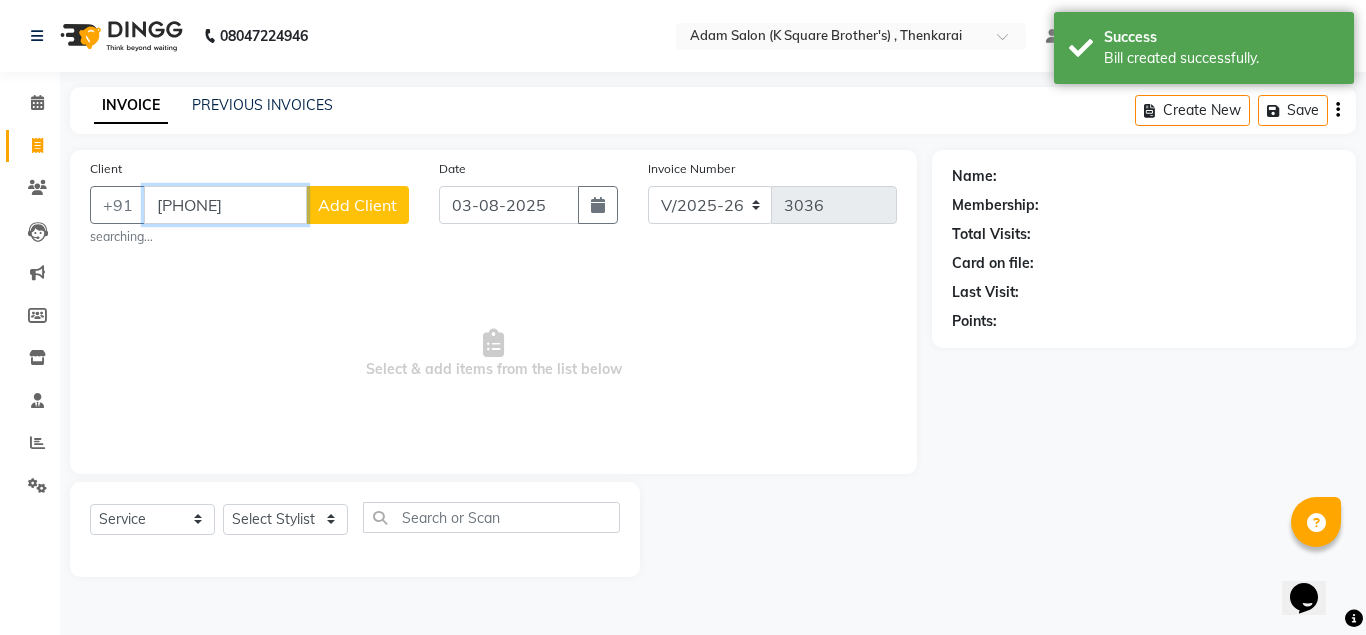 type on "[PHONE]" 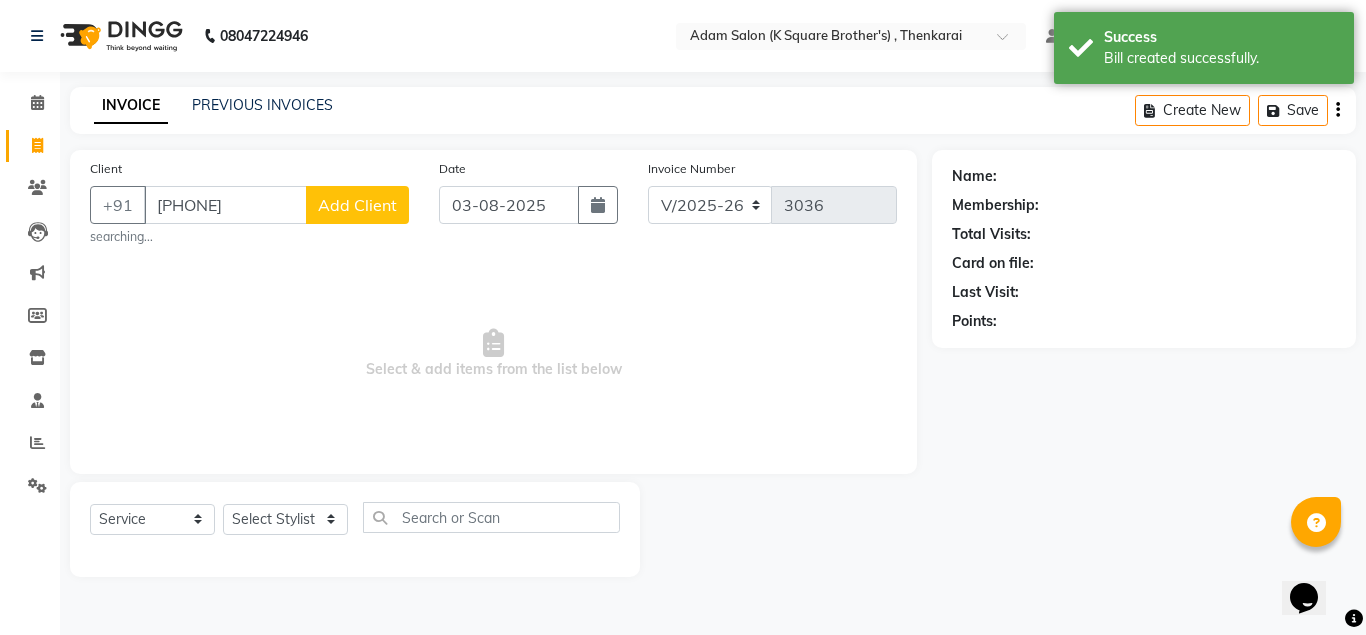 click on "Add Client" 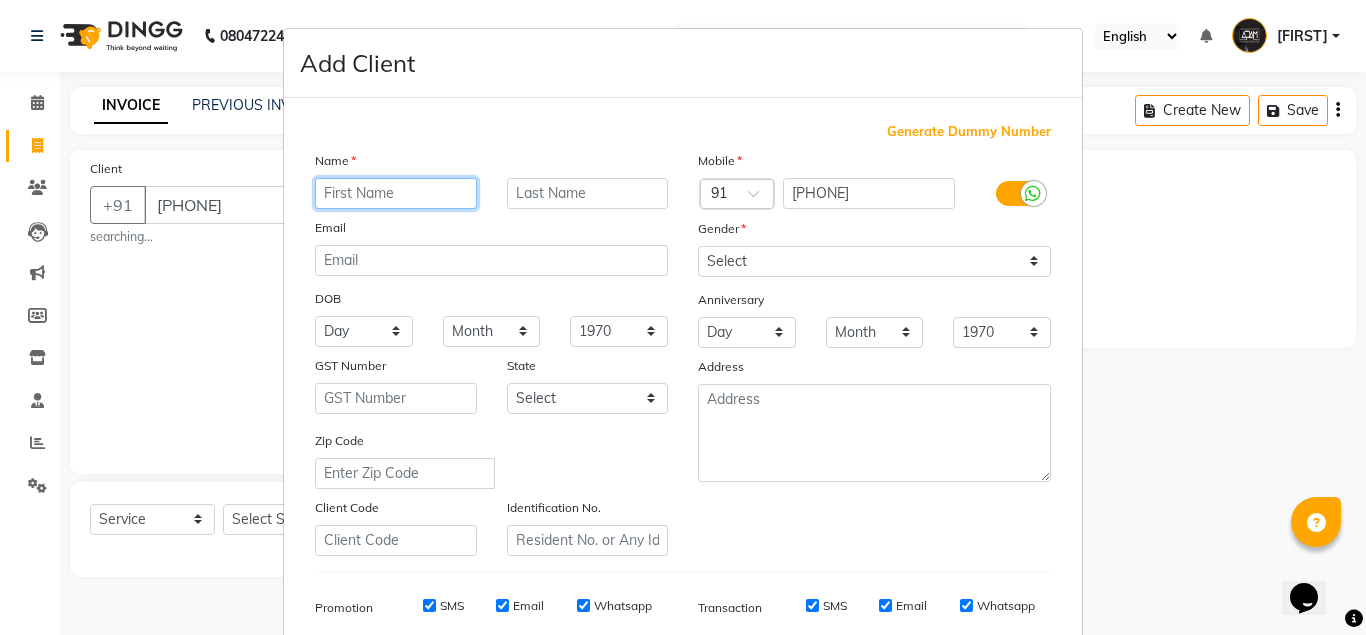 paste on "[FIRST]" 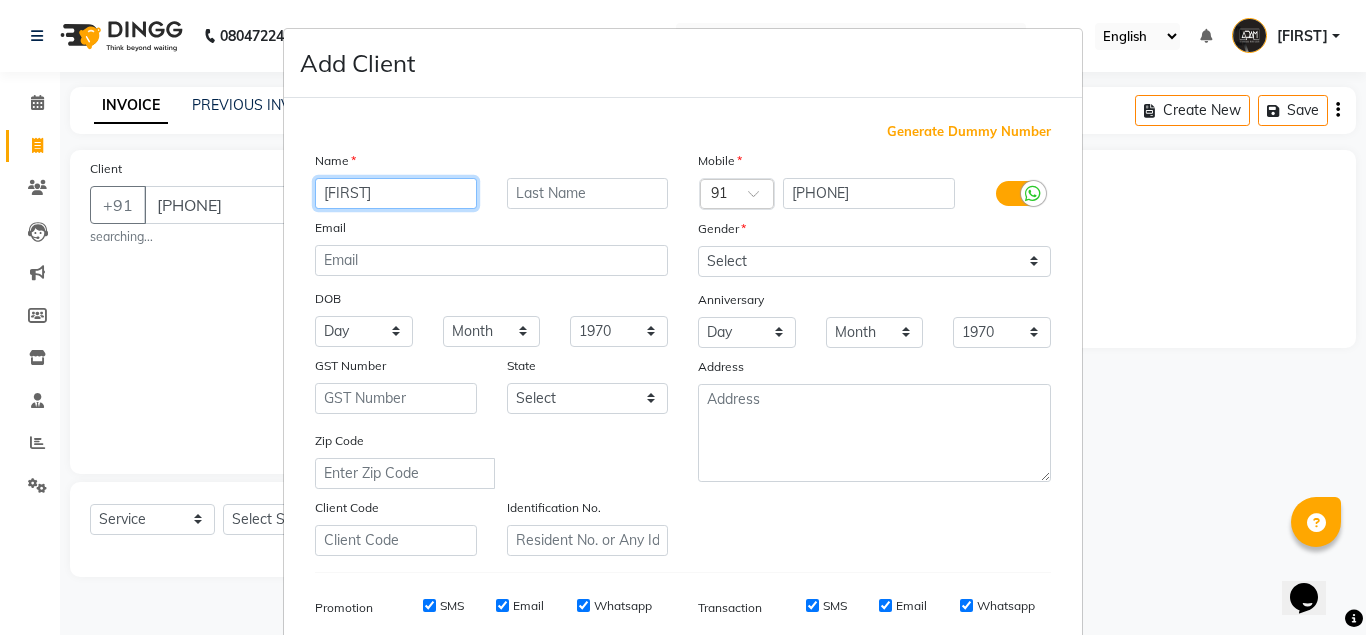 type on "[FIRST]" 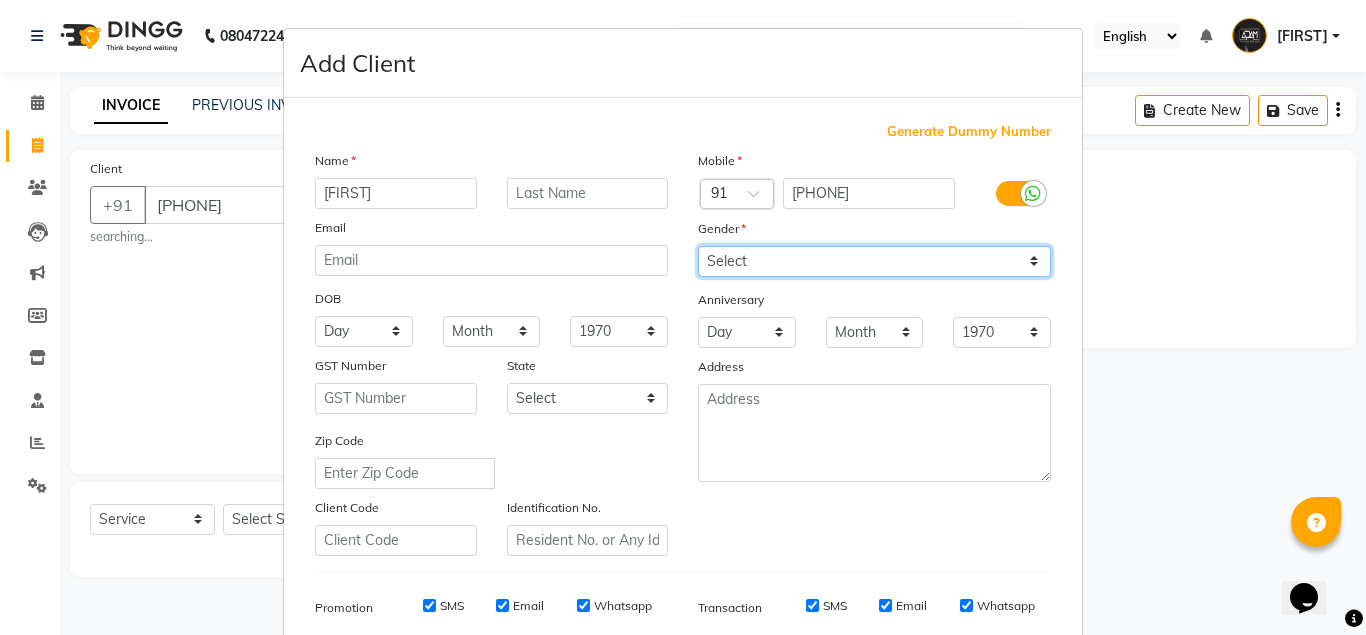 drag, startPoint x: 818, startPoint y: 262, endPoint x: 818, endPoint y: 276, distance: 14 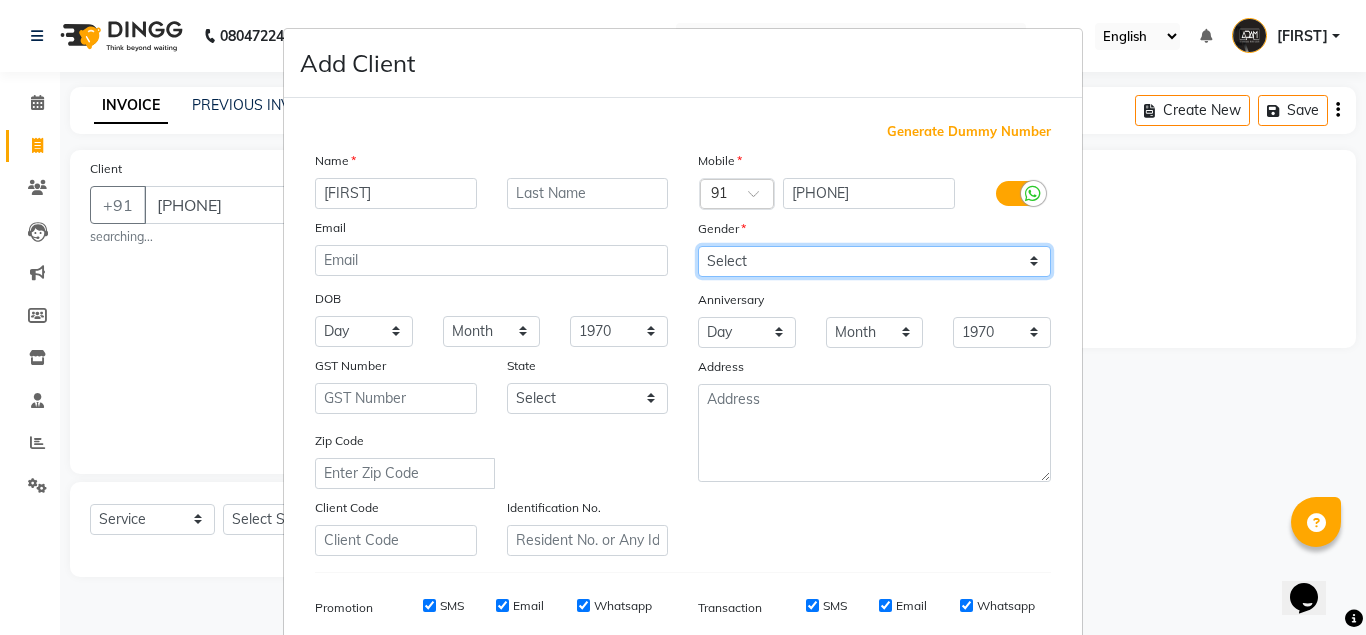 click on "Select Male Female Other Prefer Not To Say" at bounding box center (874, 261) 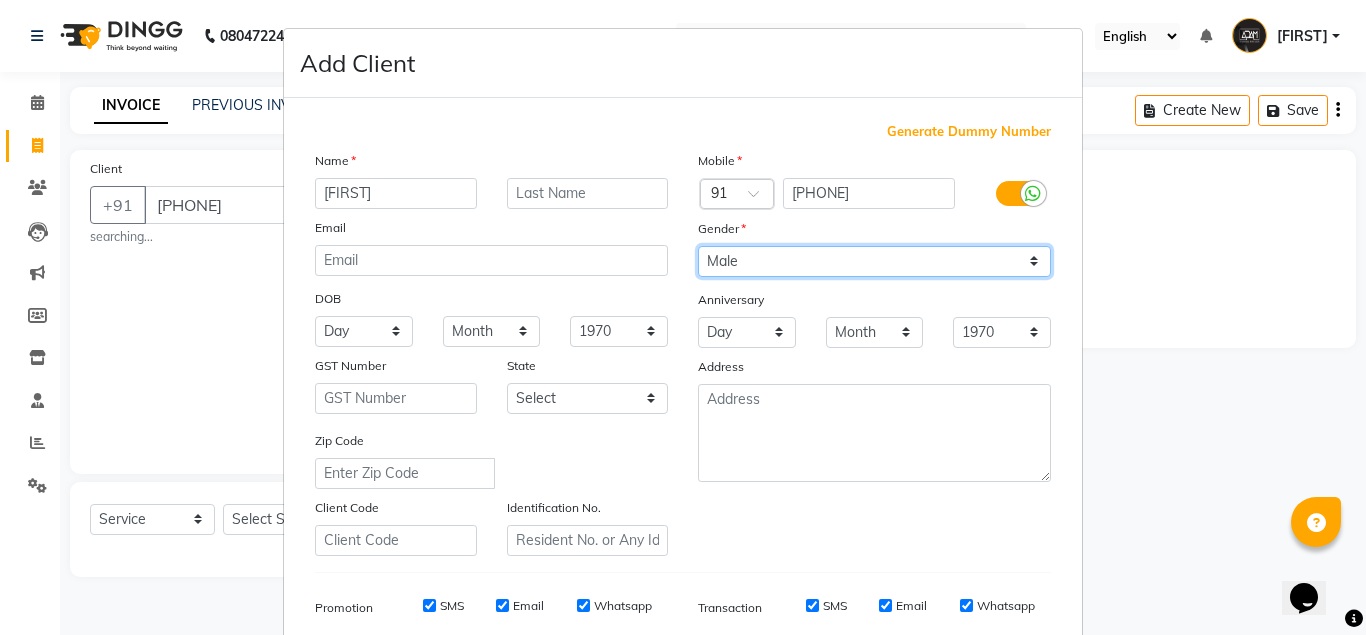 click on "Select Male Female Other Prefer Not To Say" at bounding box center (874, 261) 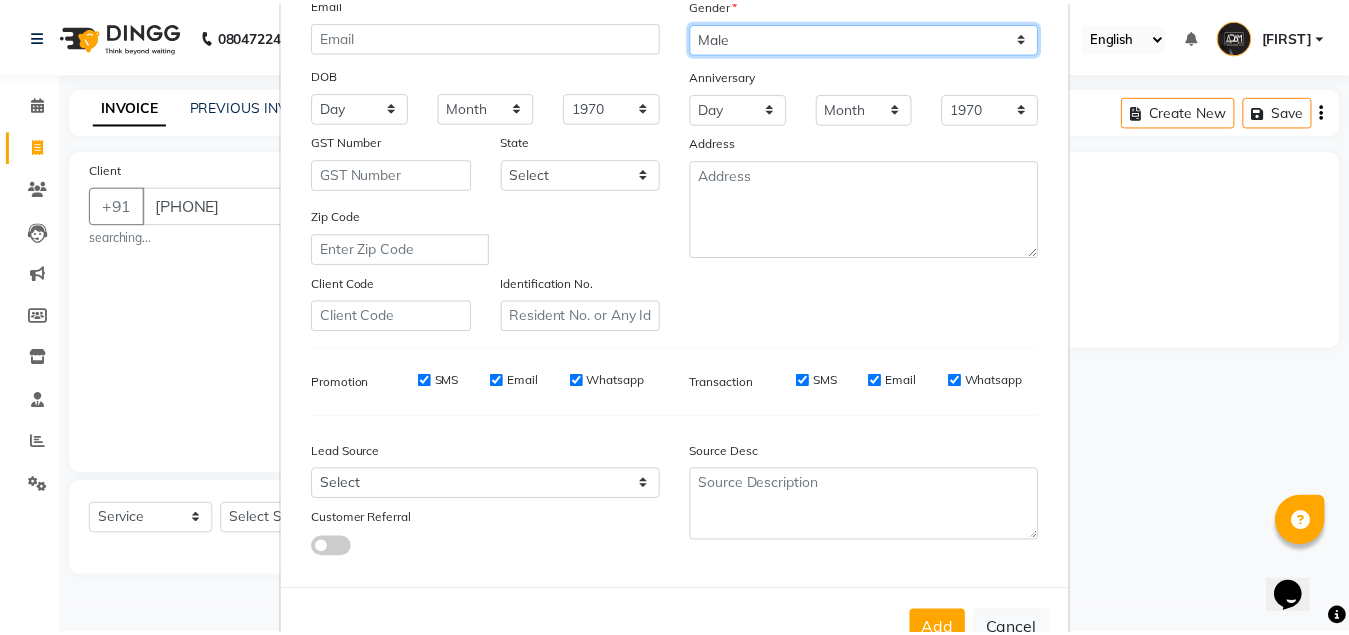 scroll, scrollTop: 288, scrollLeft: 0, axis: vertical 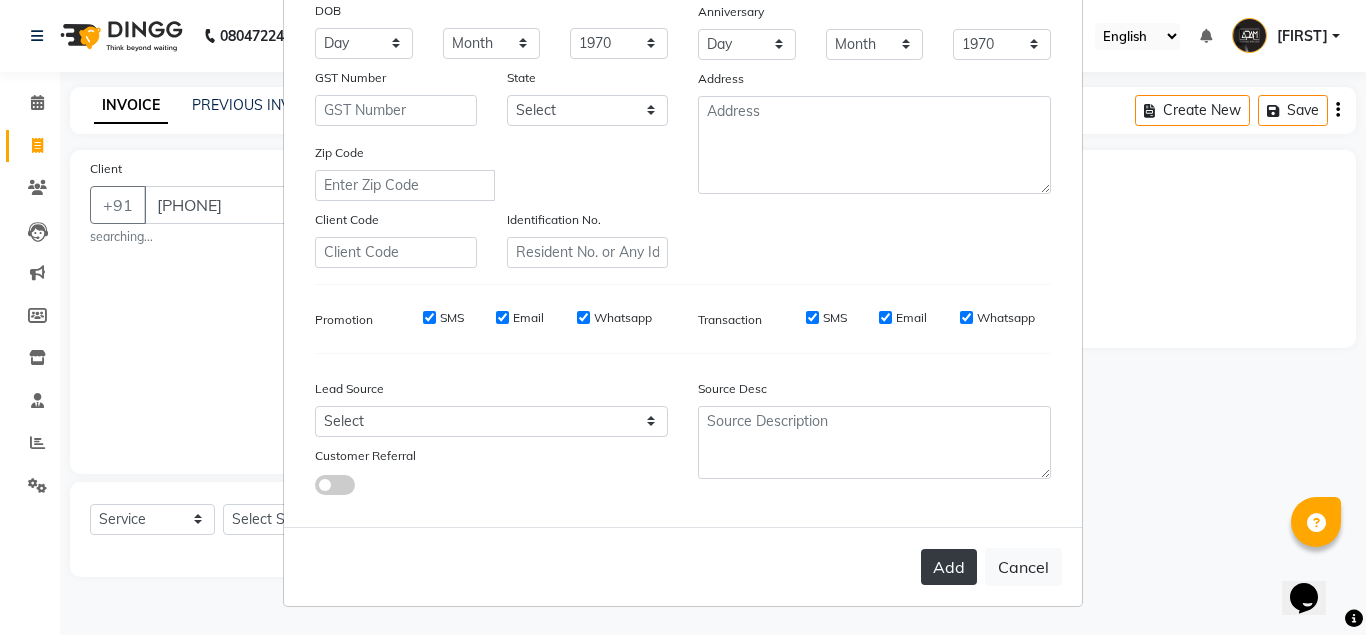 click on "Add" at bounding box center (949, 567) 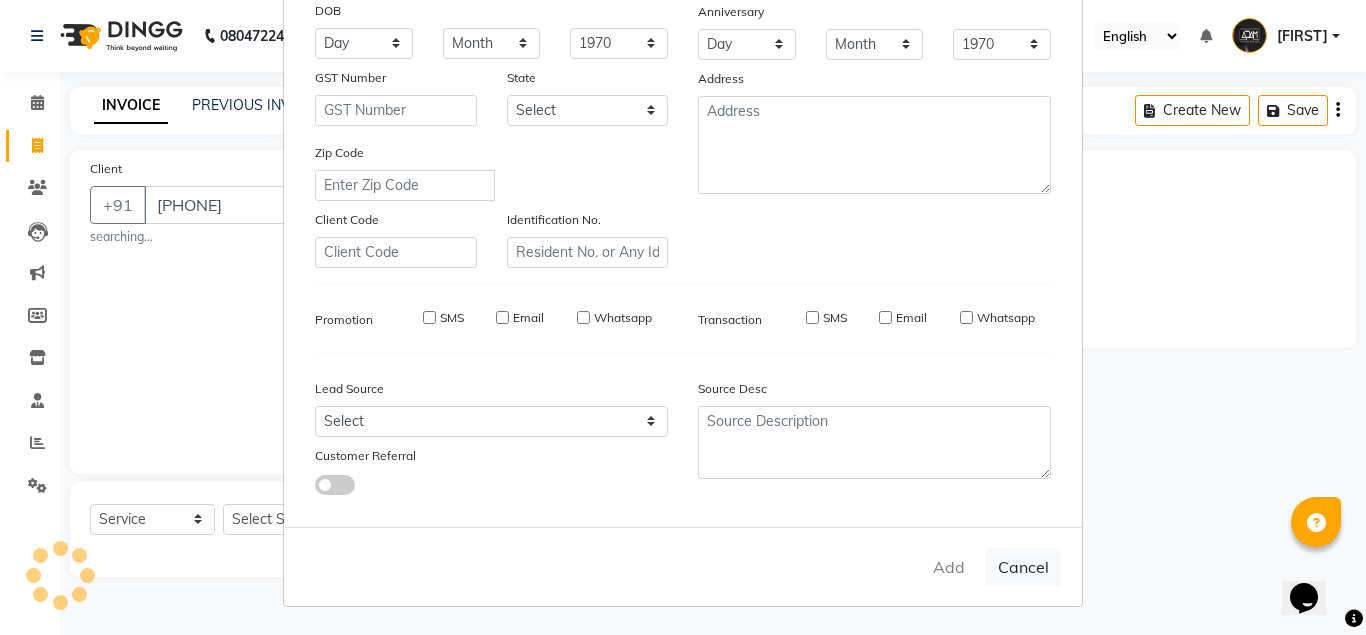 type 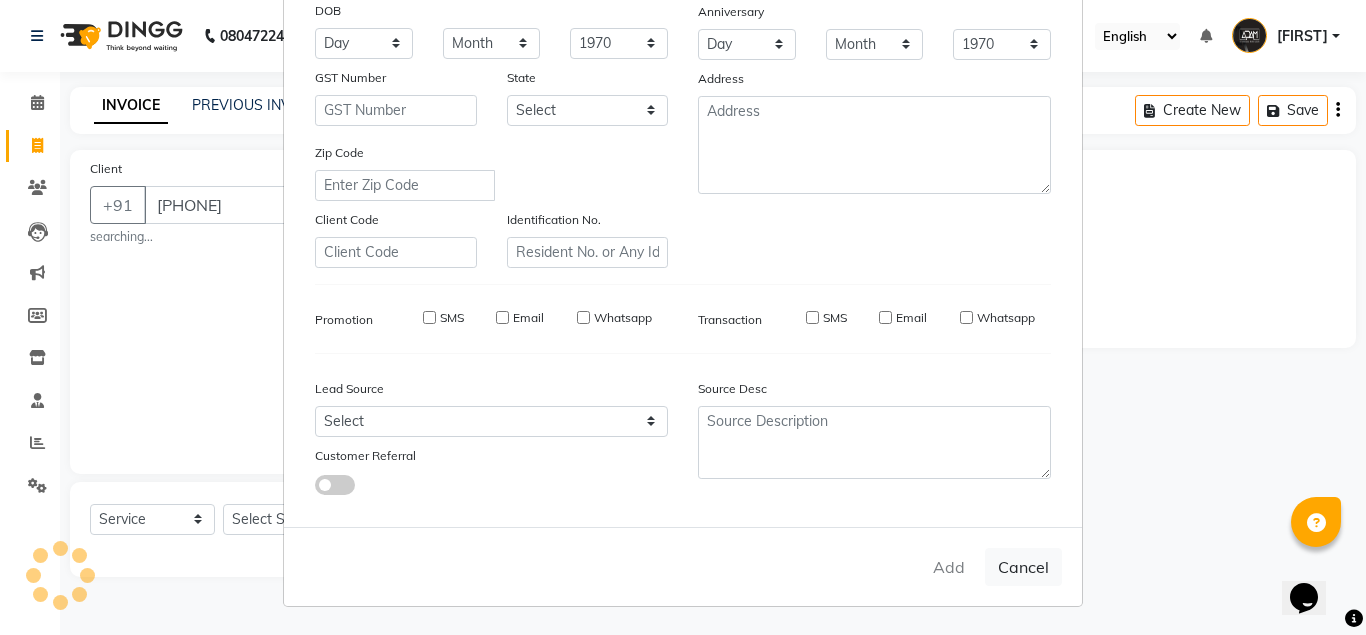 select 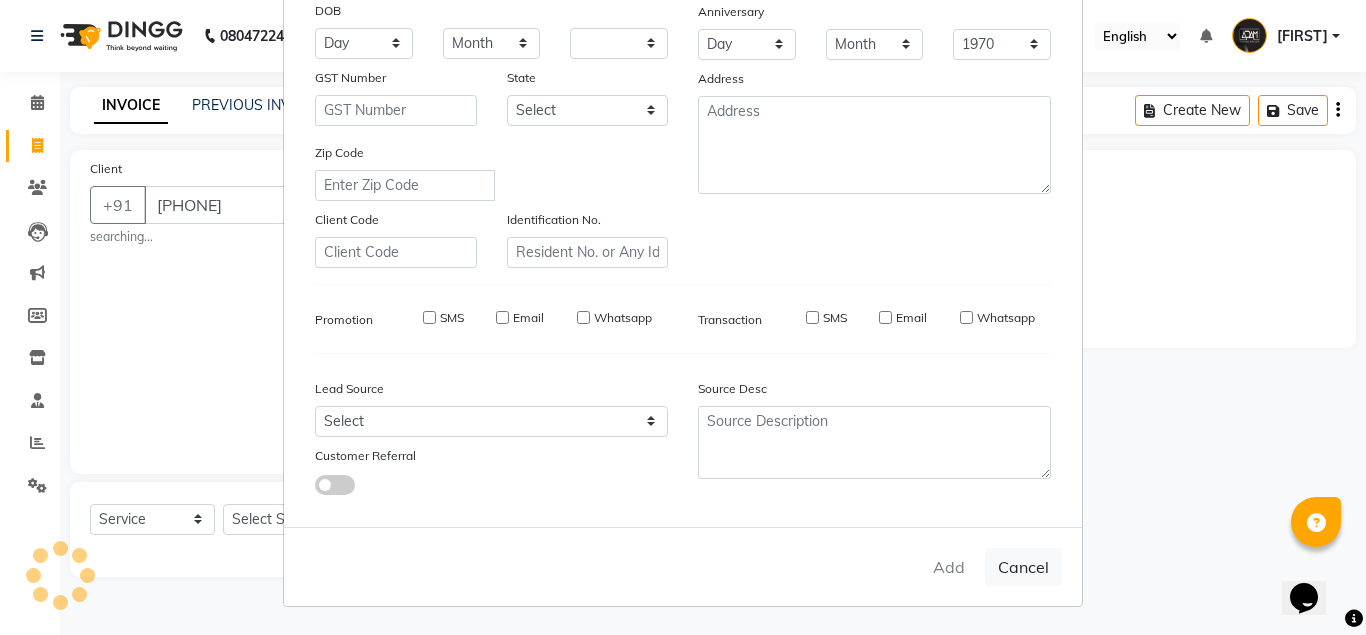 type 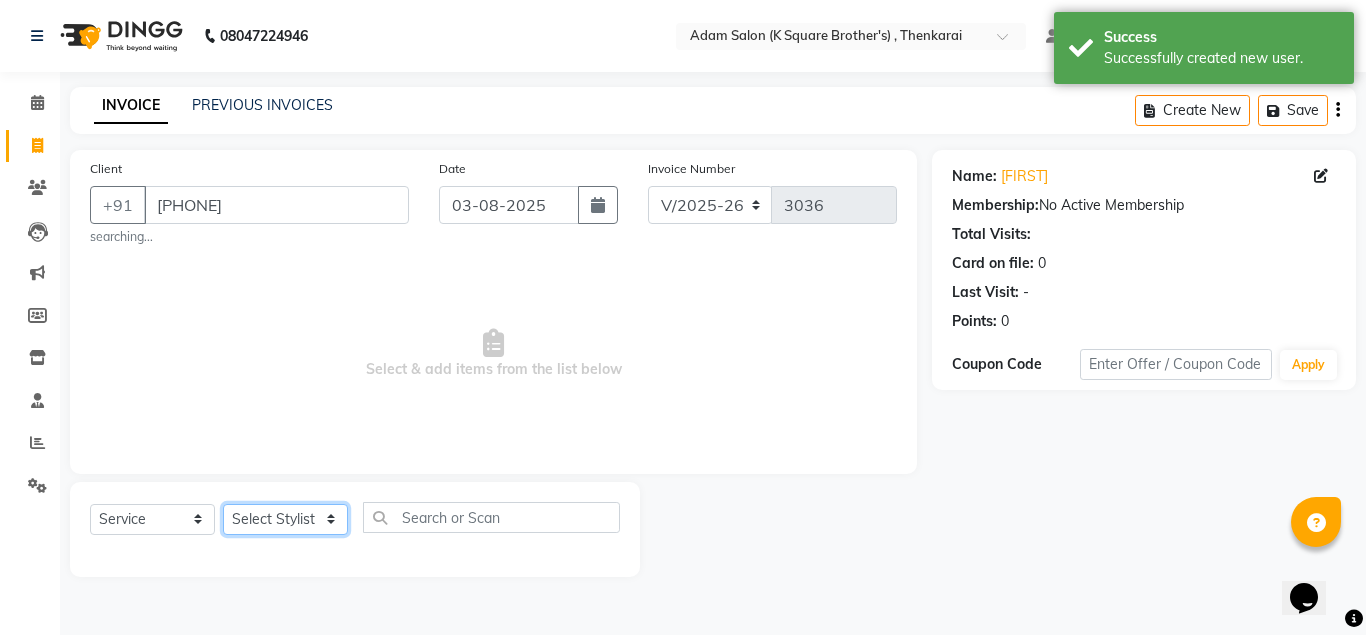 click on "Select Stylist [FIRST] [LAST] [FIRST] [FIRST] [FIRST]" 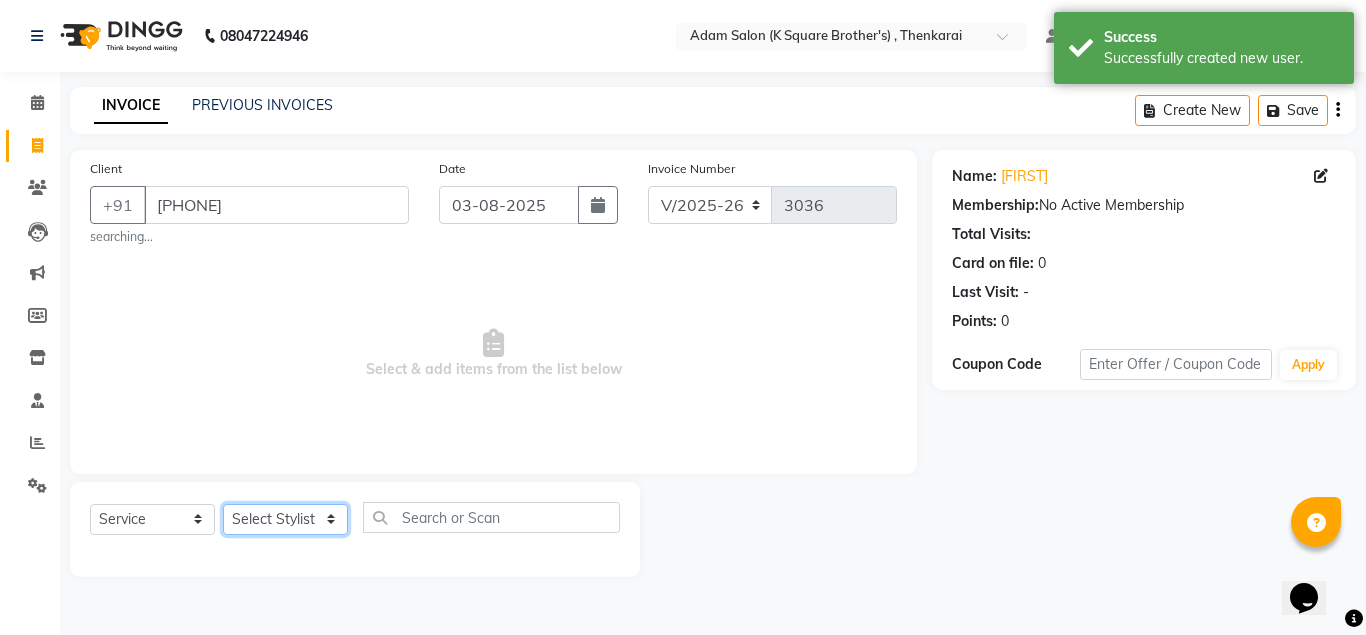 select on "78095" 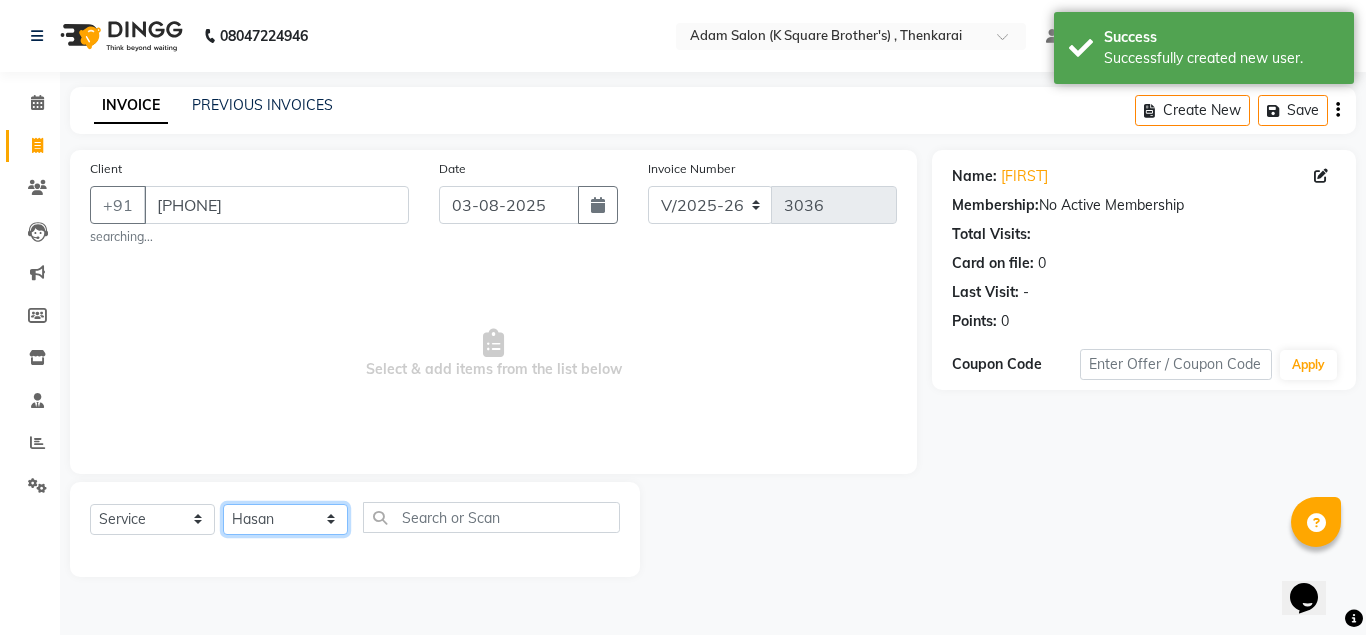 click on "Select Stylist [FIRST] [LAST] [FIRST] [FIRST] [FIRST]" 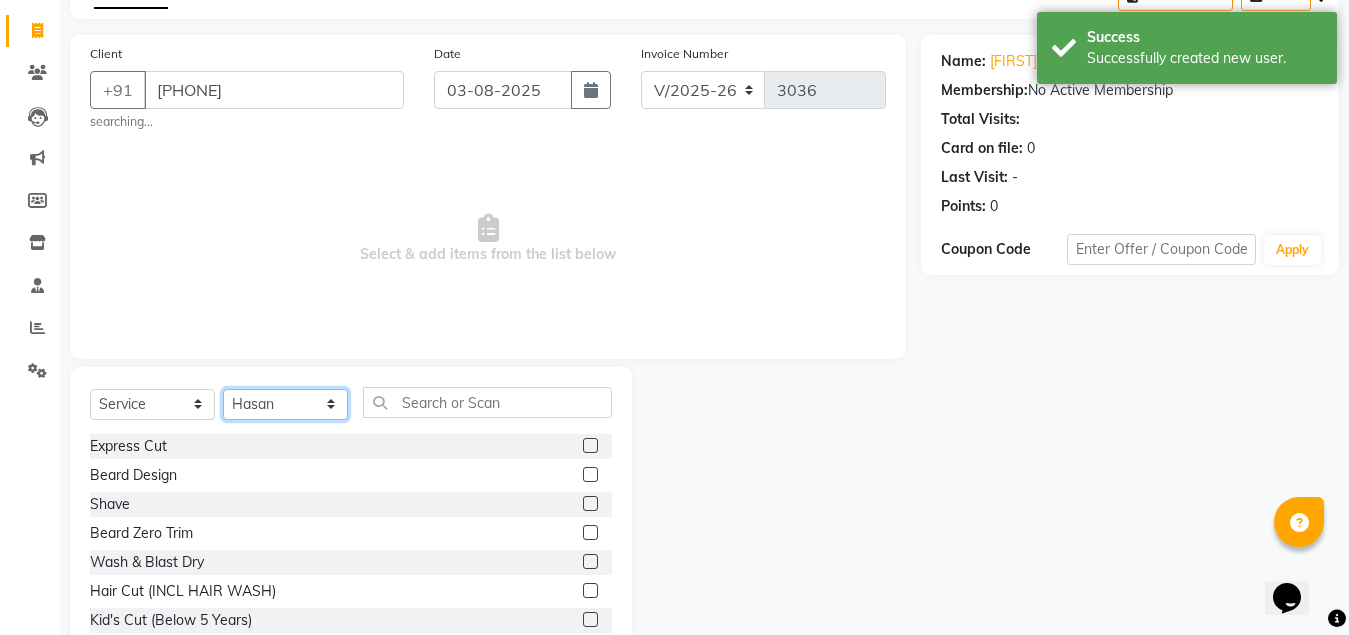 scroll, scrollTop: 172, scrollLeft: 0, axis: vertical 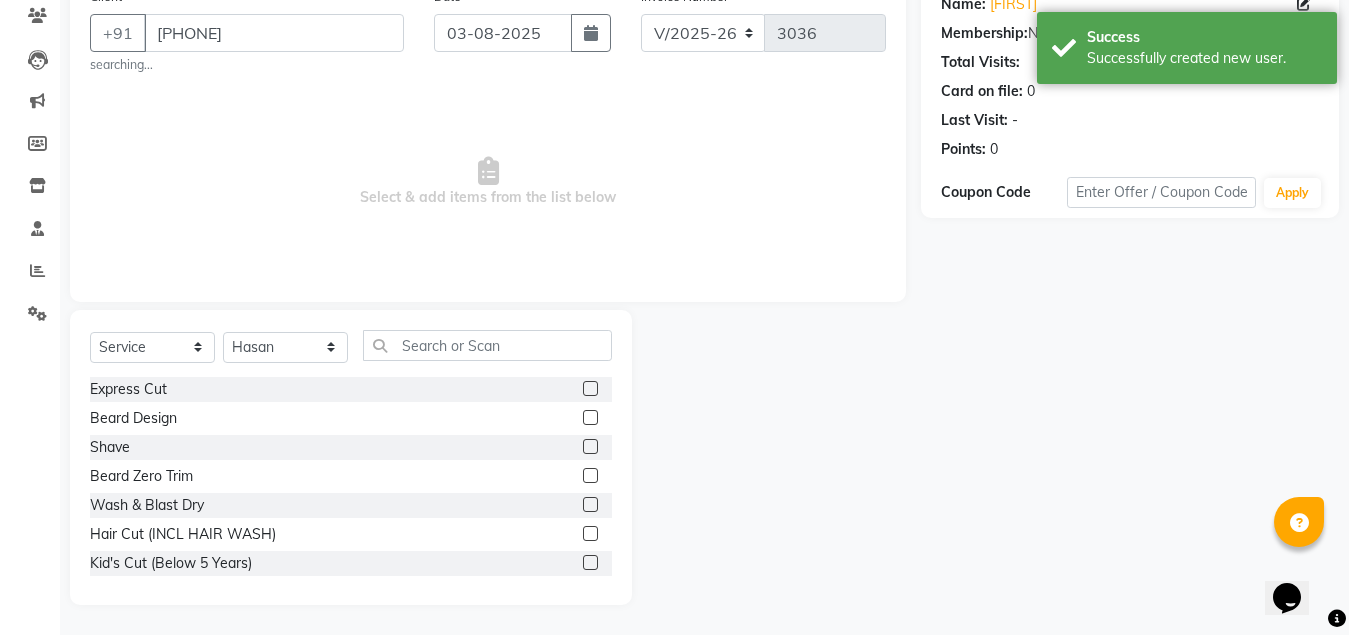 click 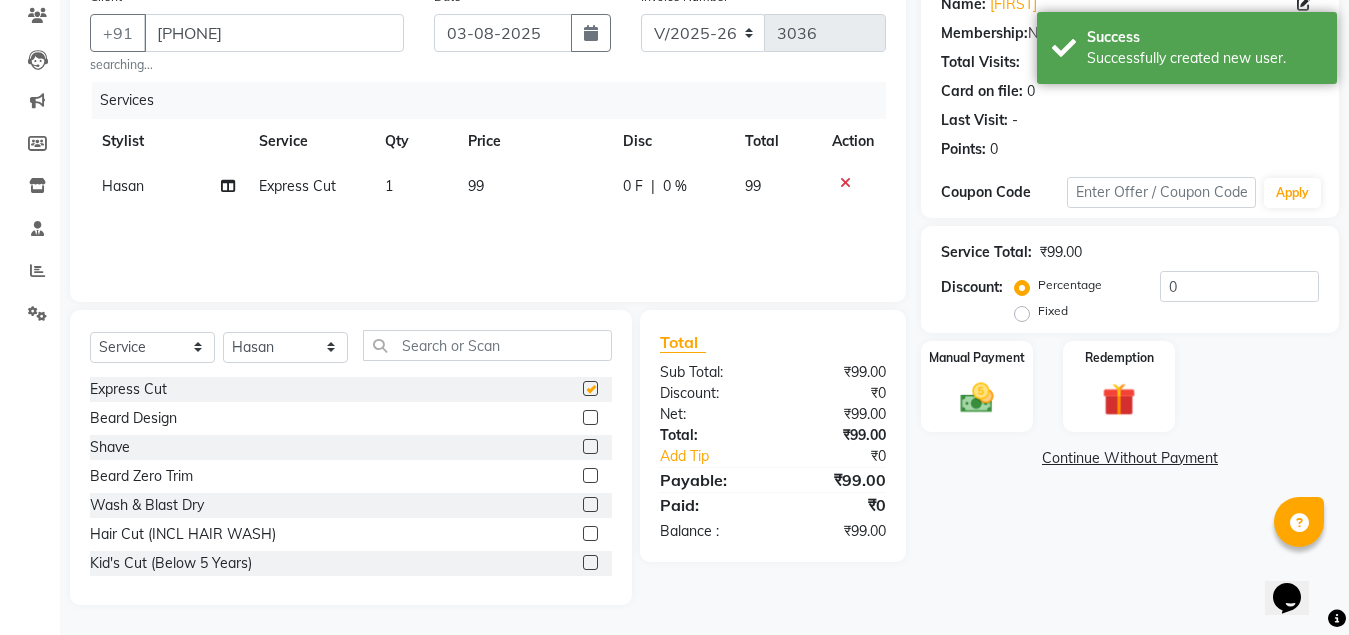 checkbox on "false" 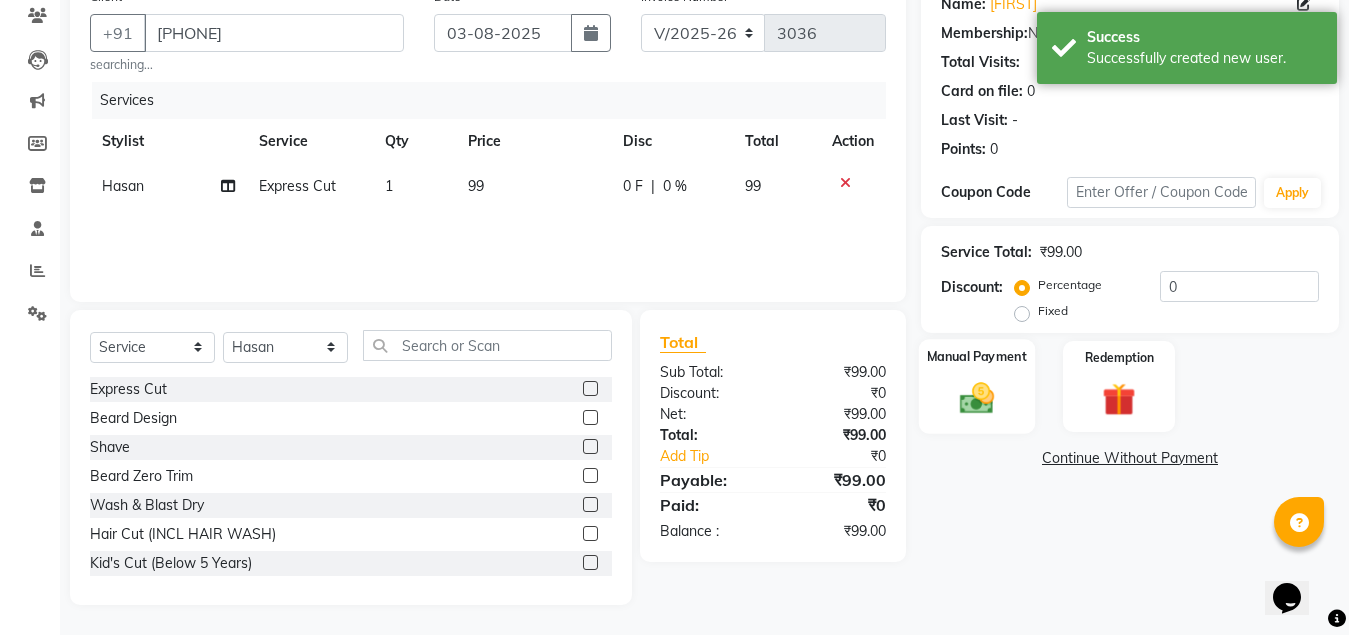 click 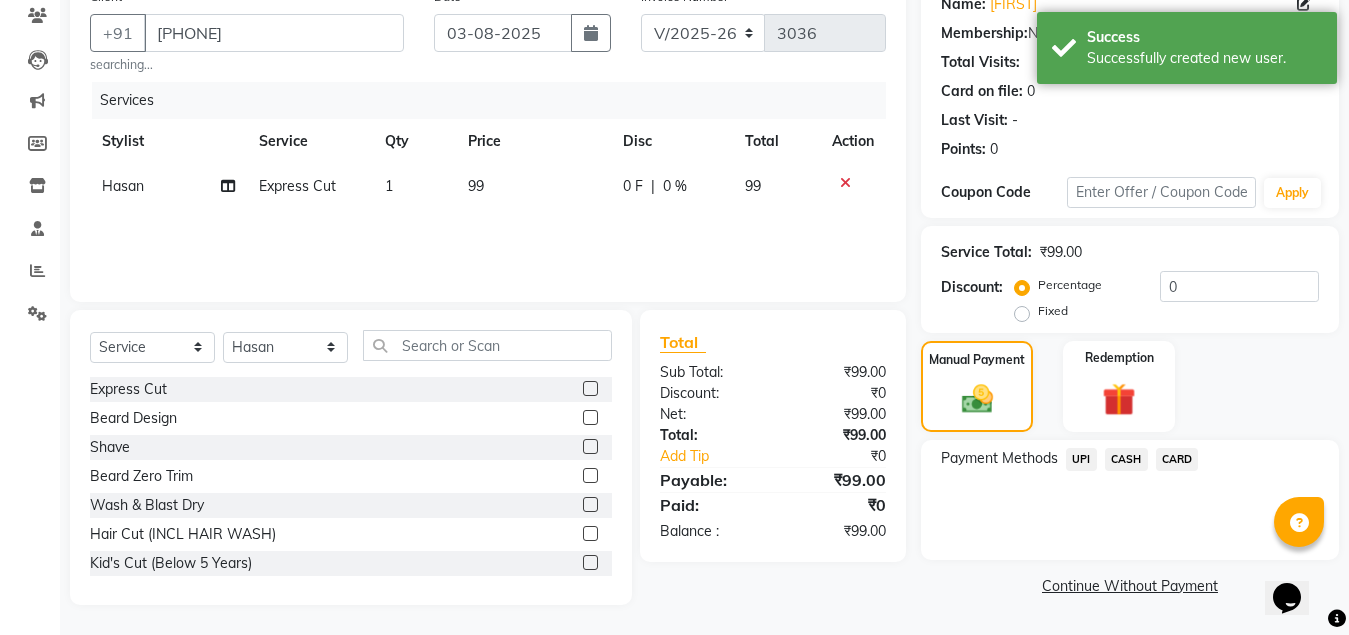 click on "CASH" 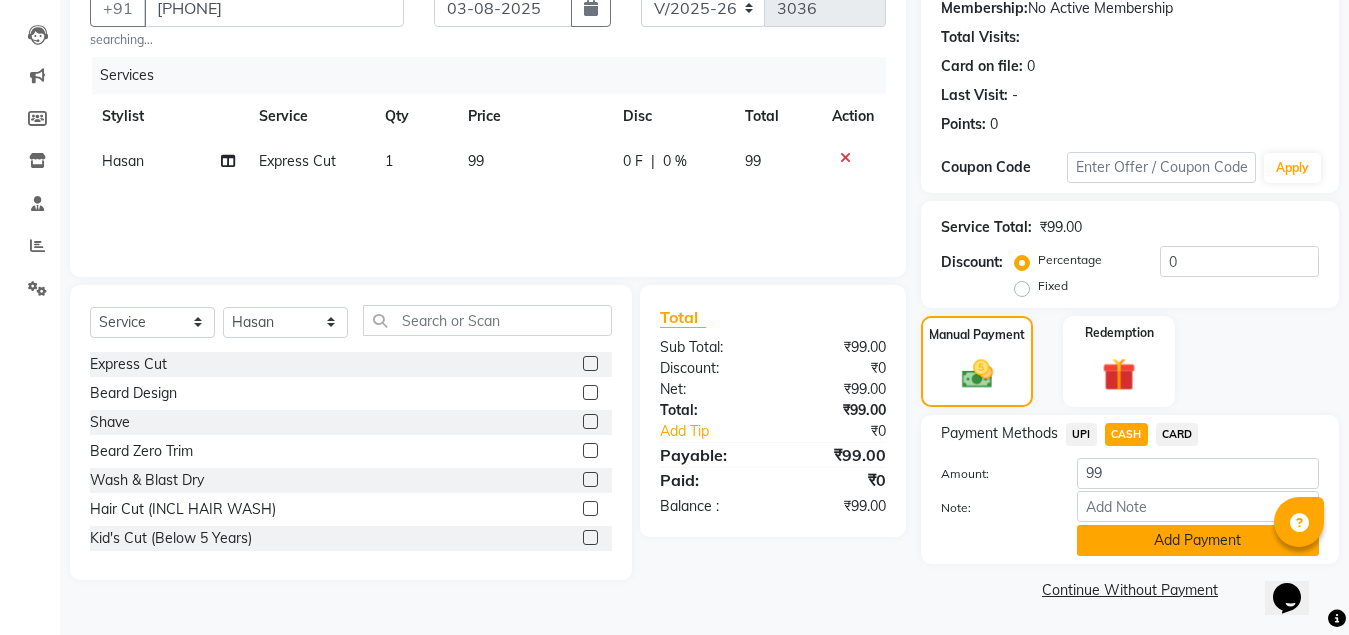 click on "Add Payment" 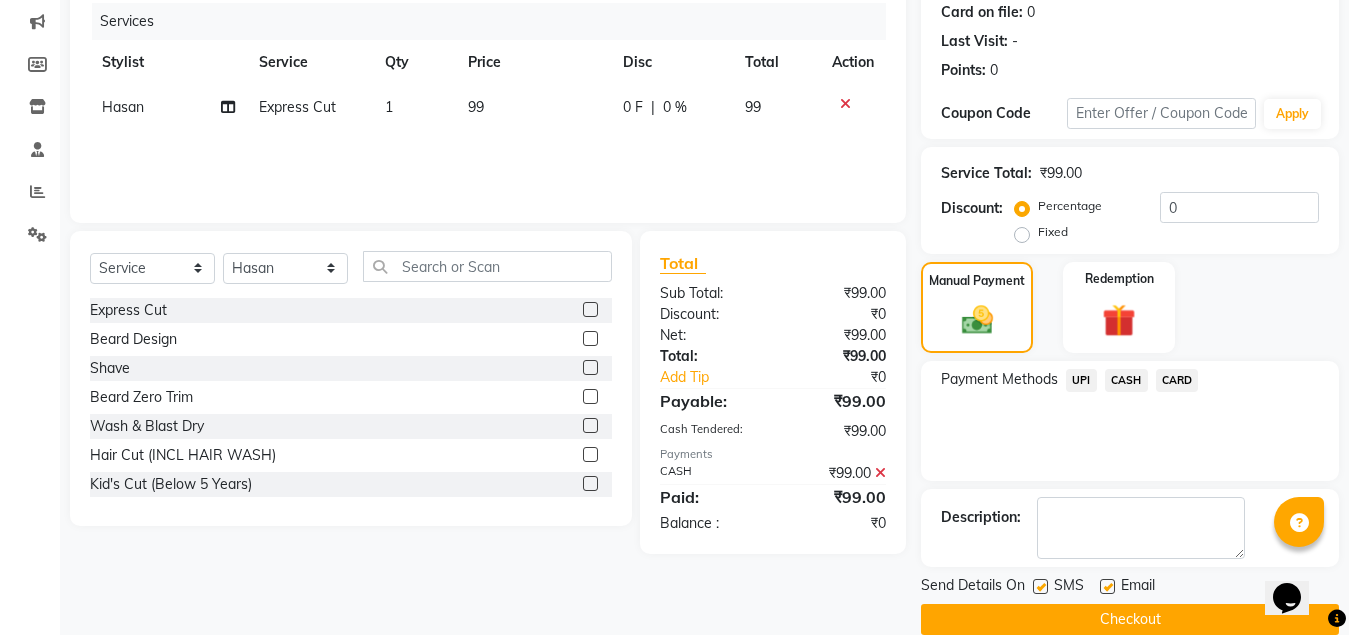scroll, scrollTop: 281, scrollLeft: 0, axis: vertical 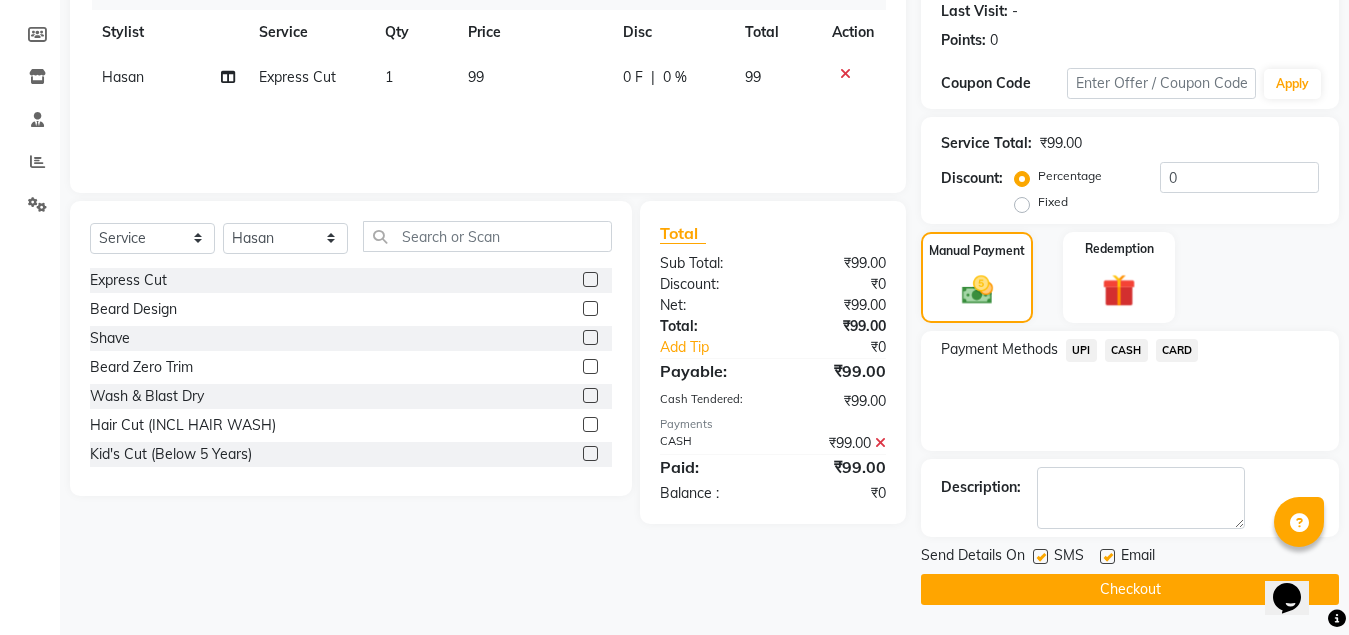 click on "Checkout" 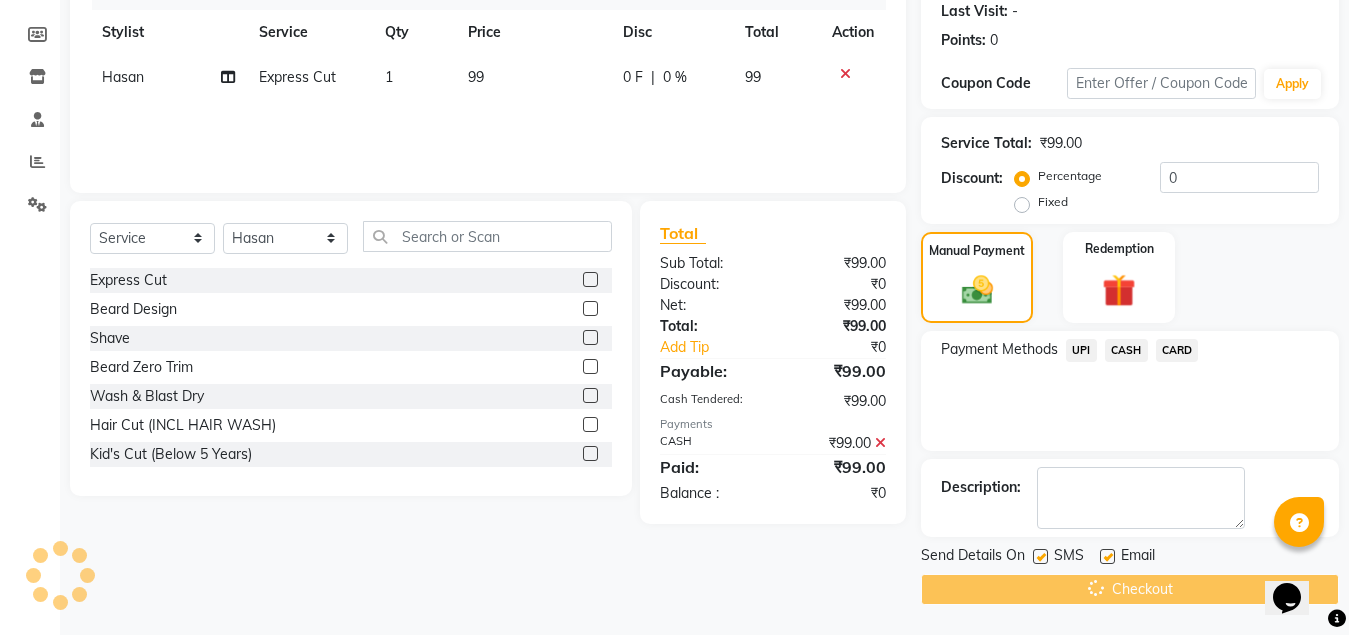 scroll, scrollTop: 0, scrollLeft: 0, axis: both 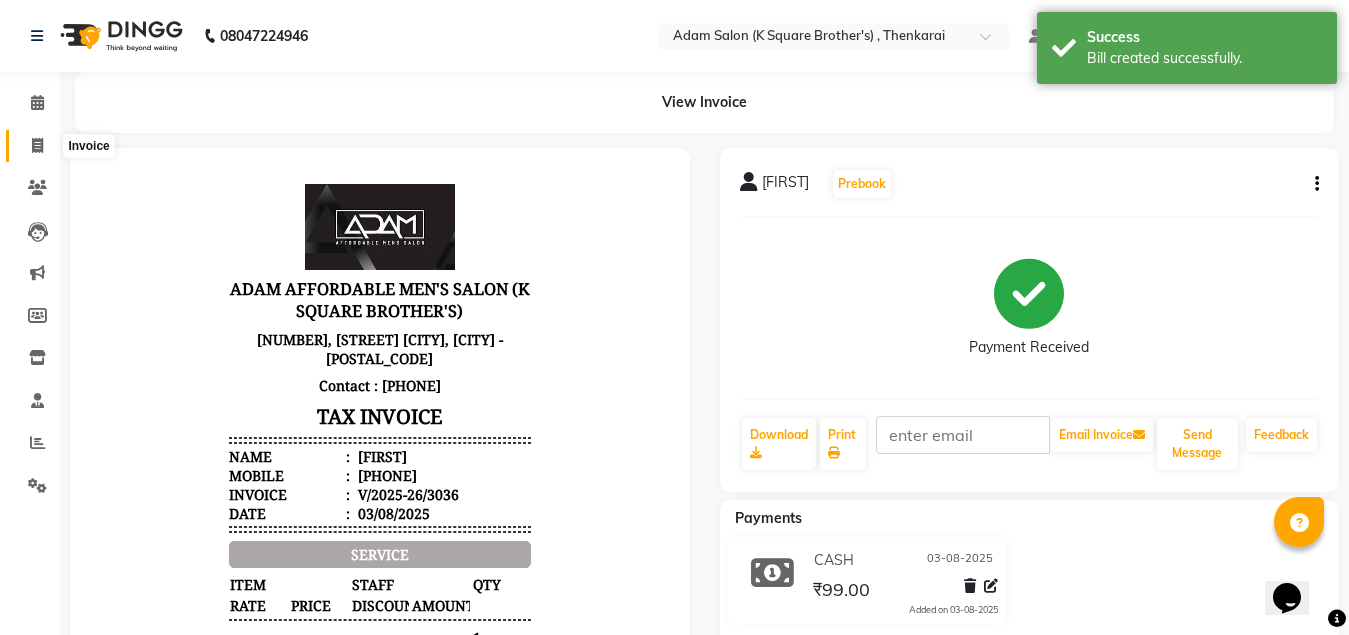 click 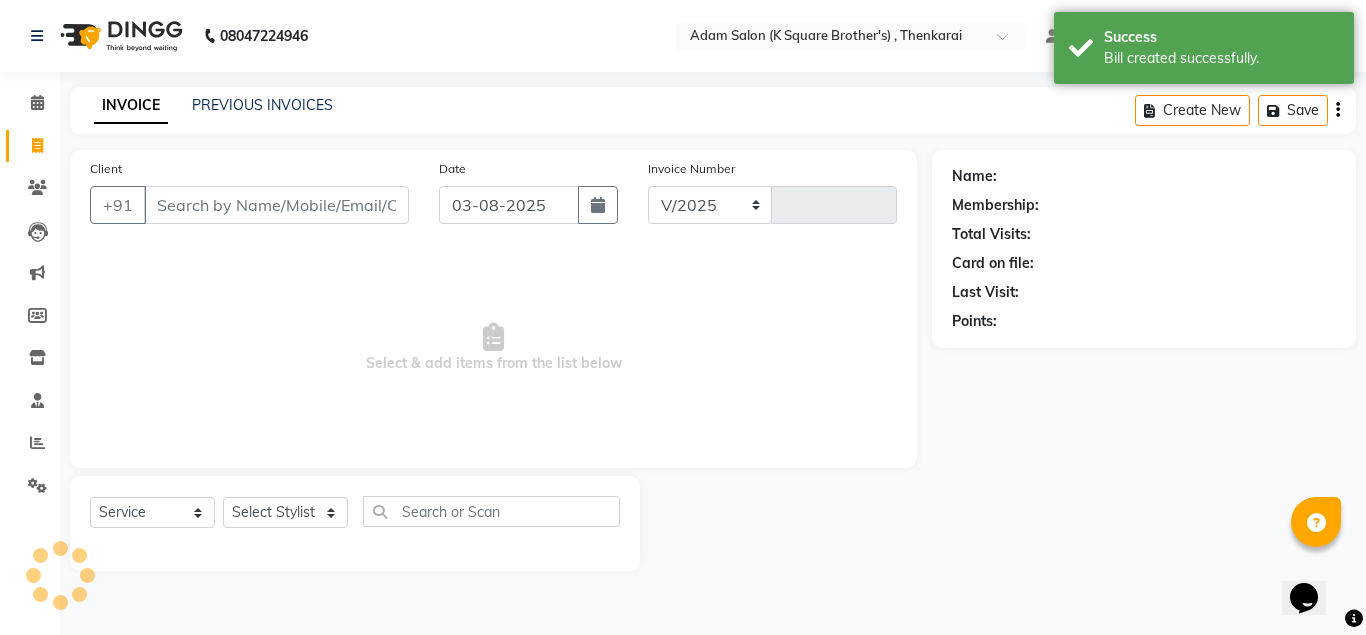 select on "8195" 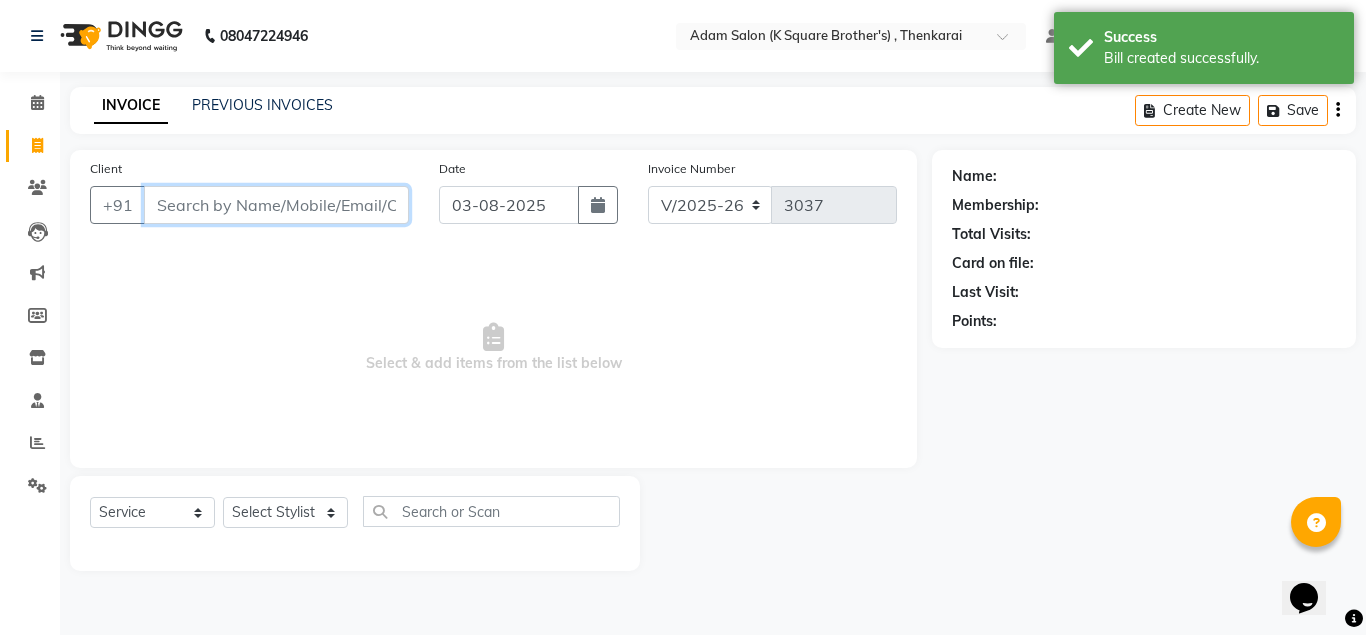 paste on "[PHONE]" 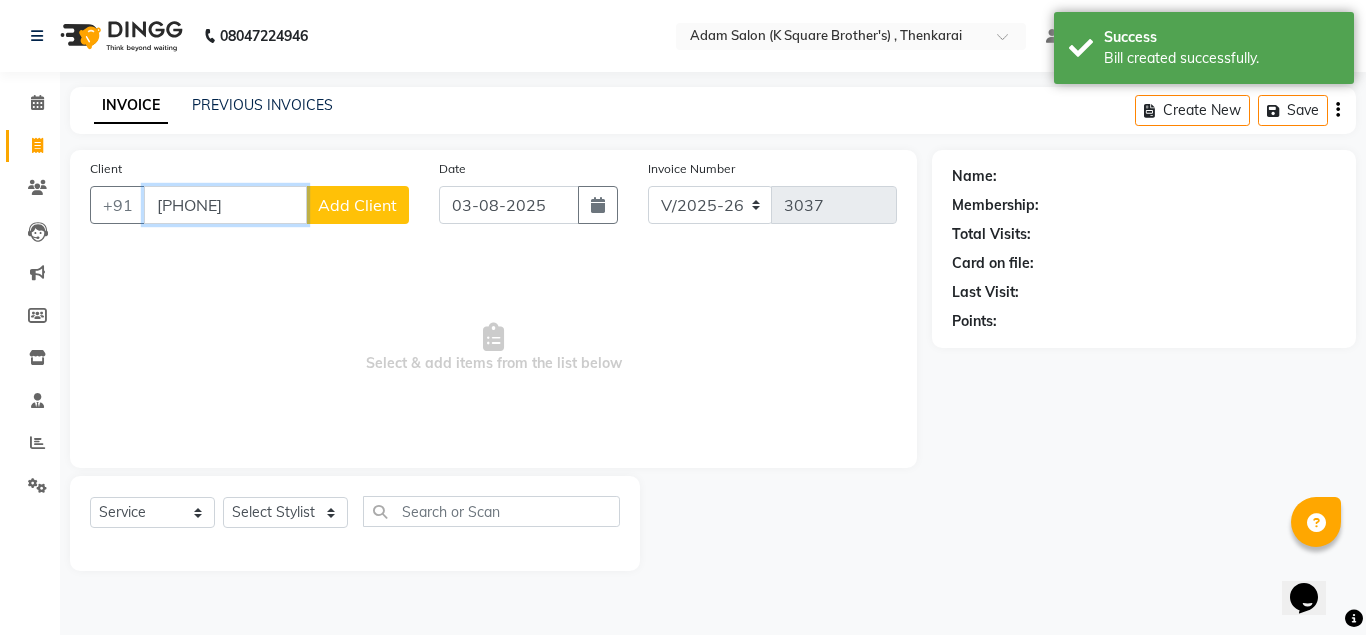 type on "[PHONE]" 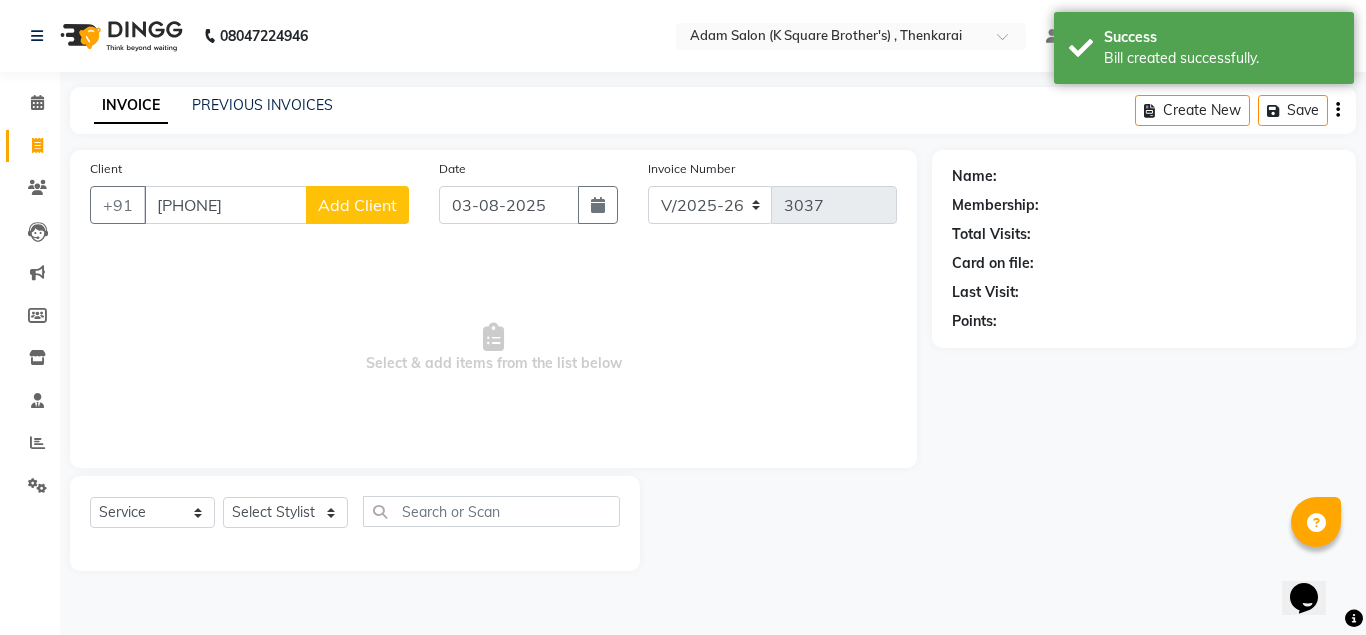 click on "Add Client" 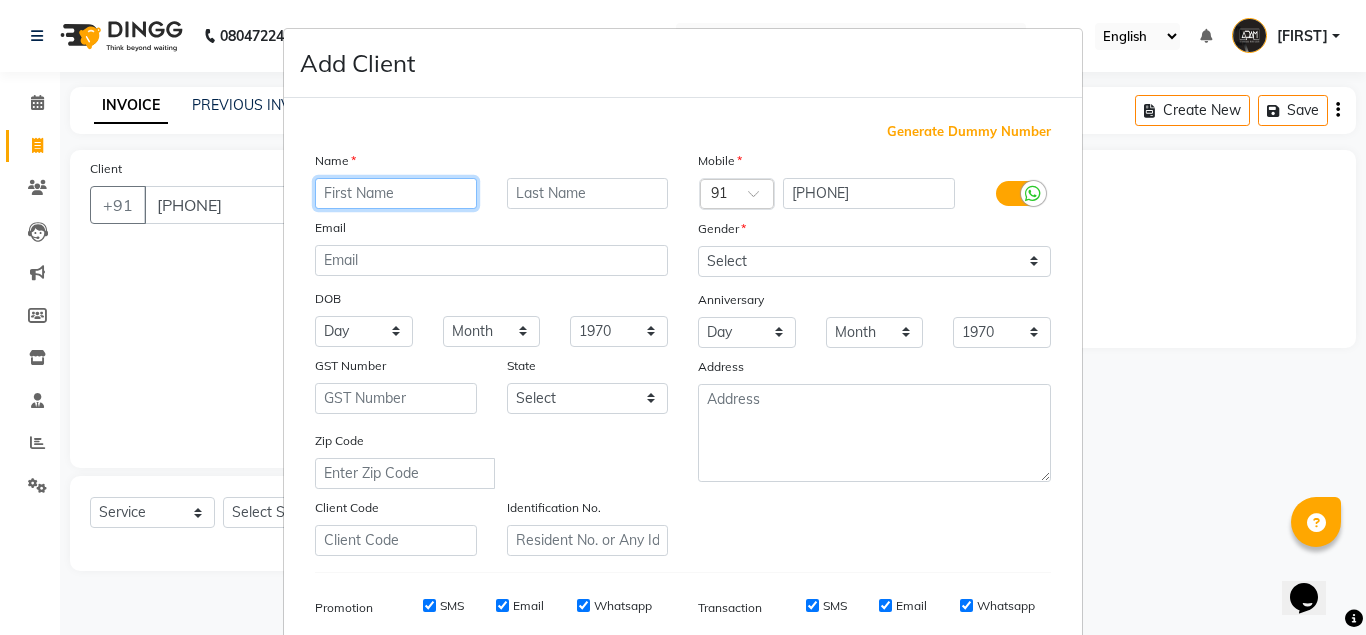 paste on "PERUMAL" 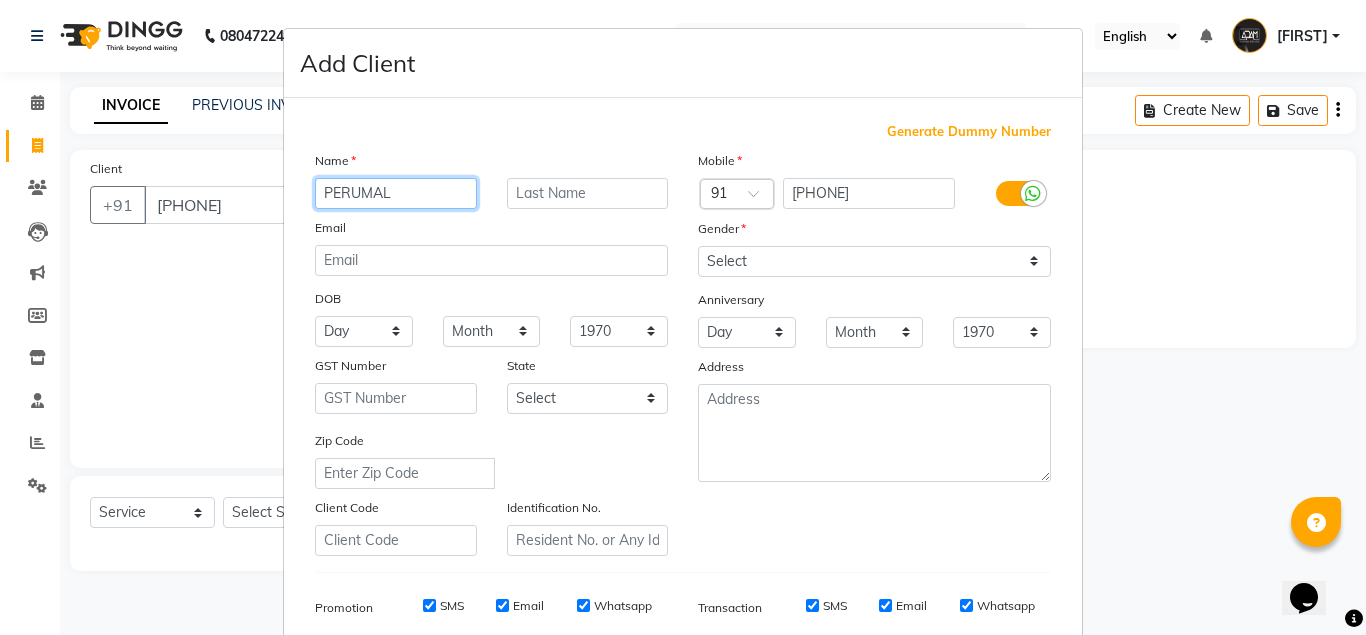 type on "PERUMAL" 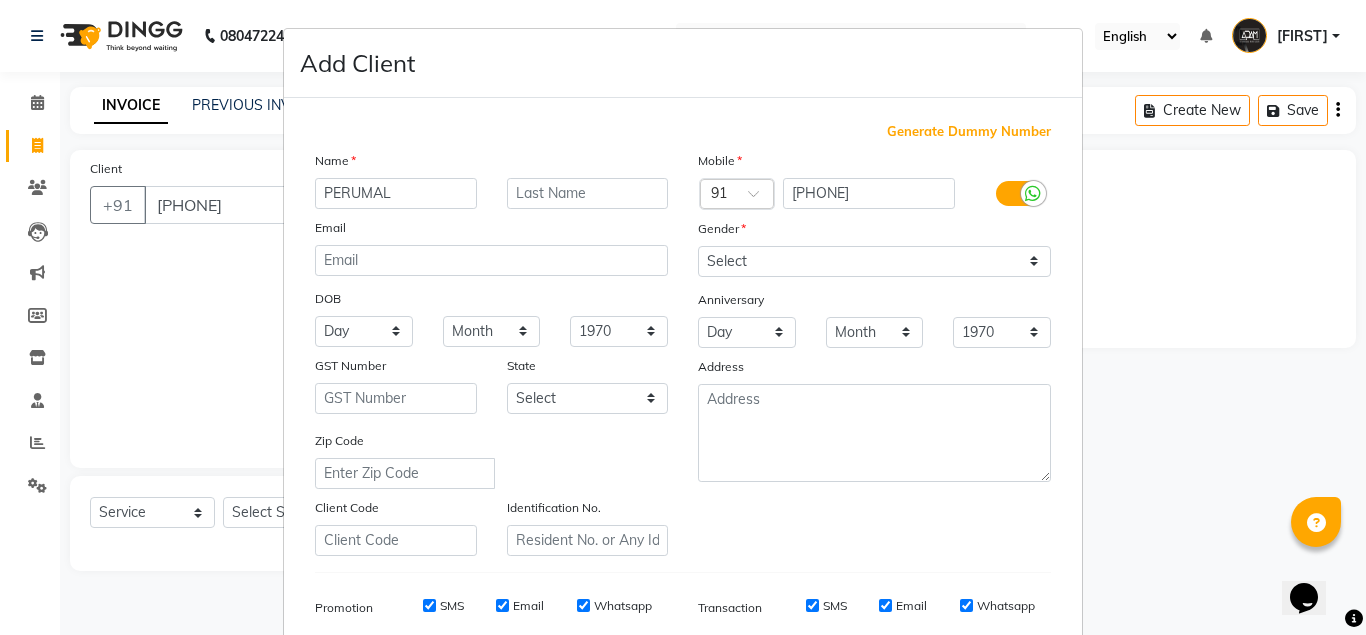 click on "Gender" at bounding box center (874, 232) 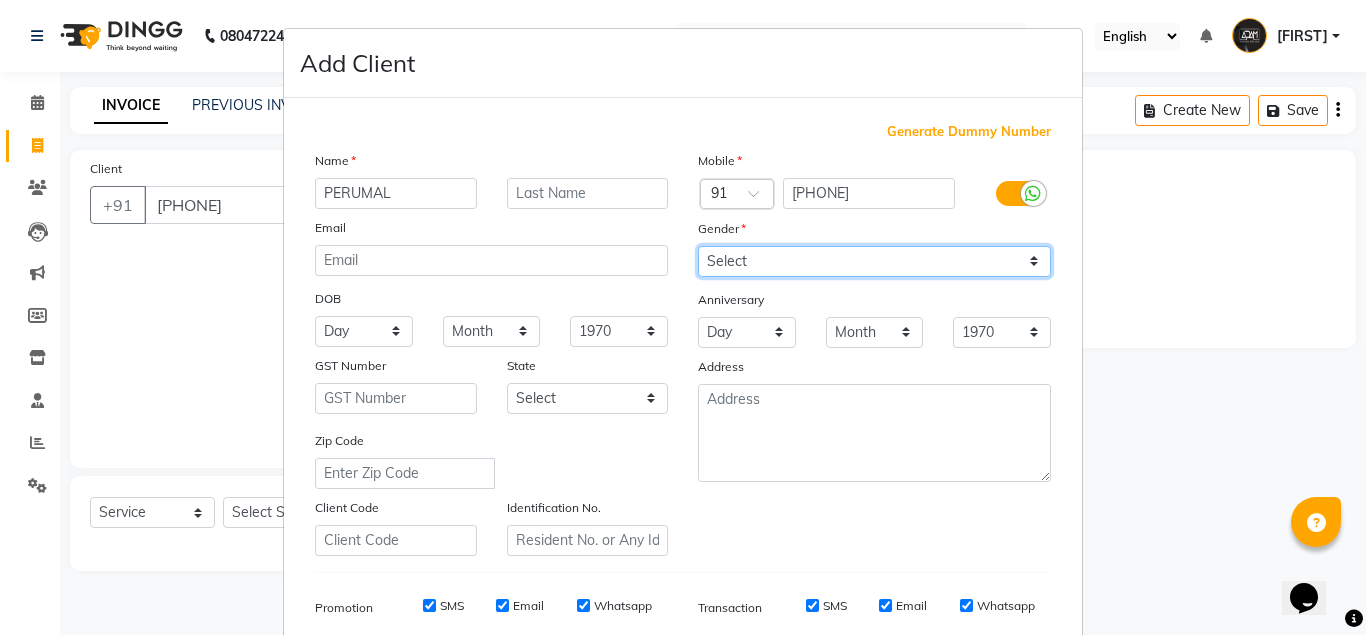 click on "Select Male Female Other Prefer Not To Say" at bounding box center (874, 261) 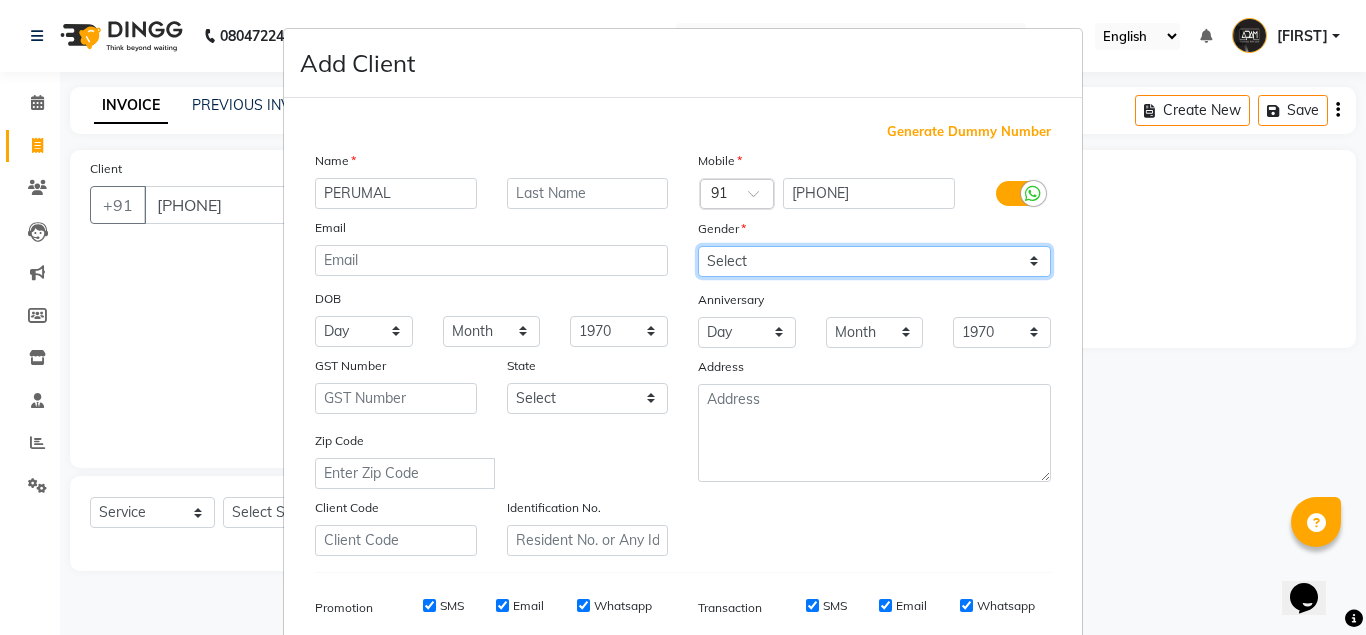 select on "male" 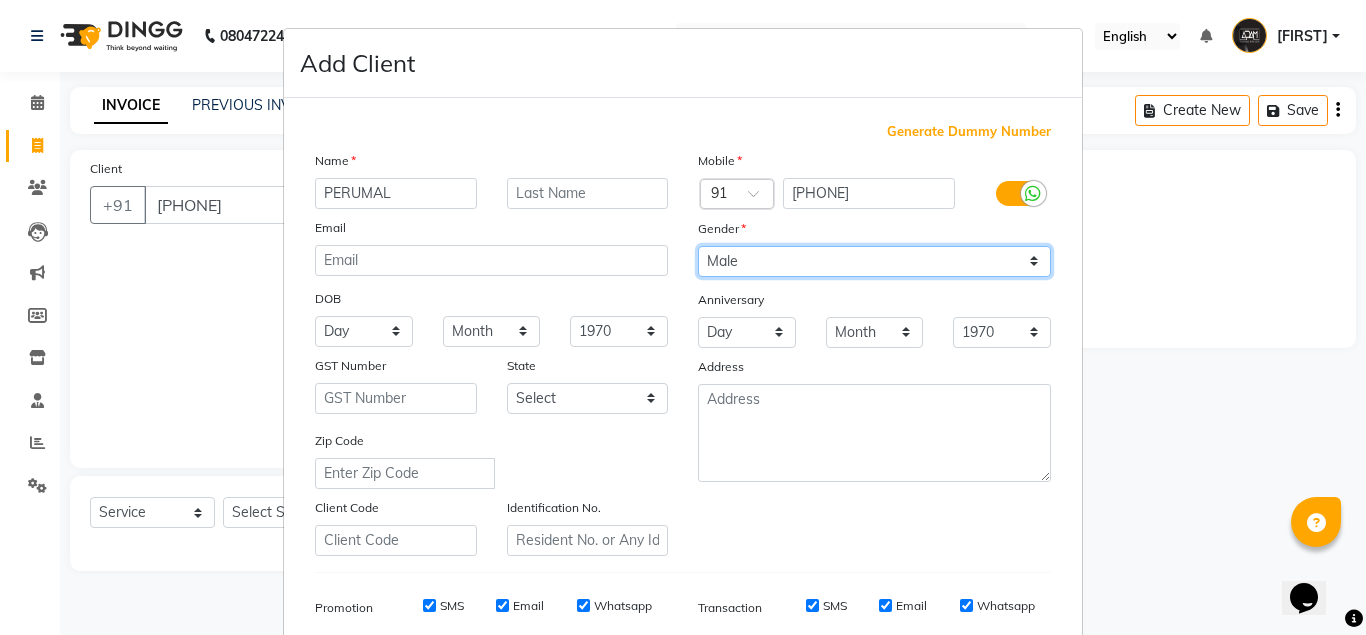 click on "Select Male Female Other Prefer Not To Say" at bounding box center (874, 261) 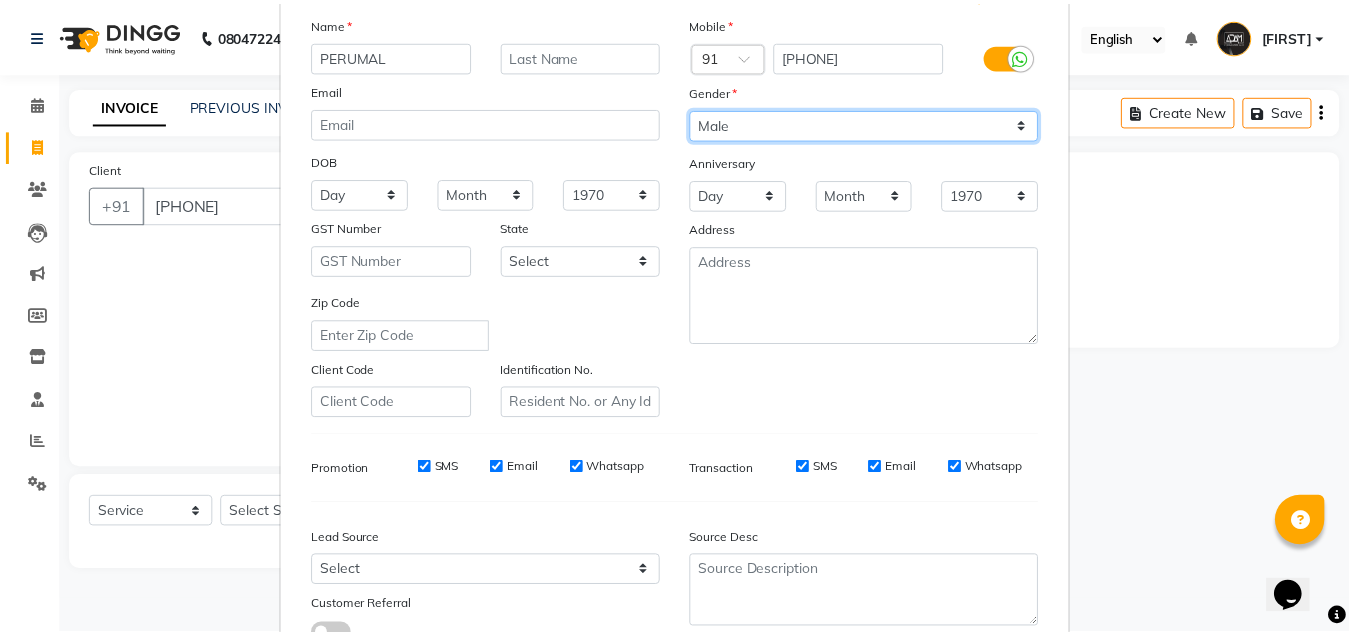 scroll, scrollTop: 288, scrollLeft: 0, axis: vertical 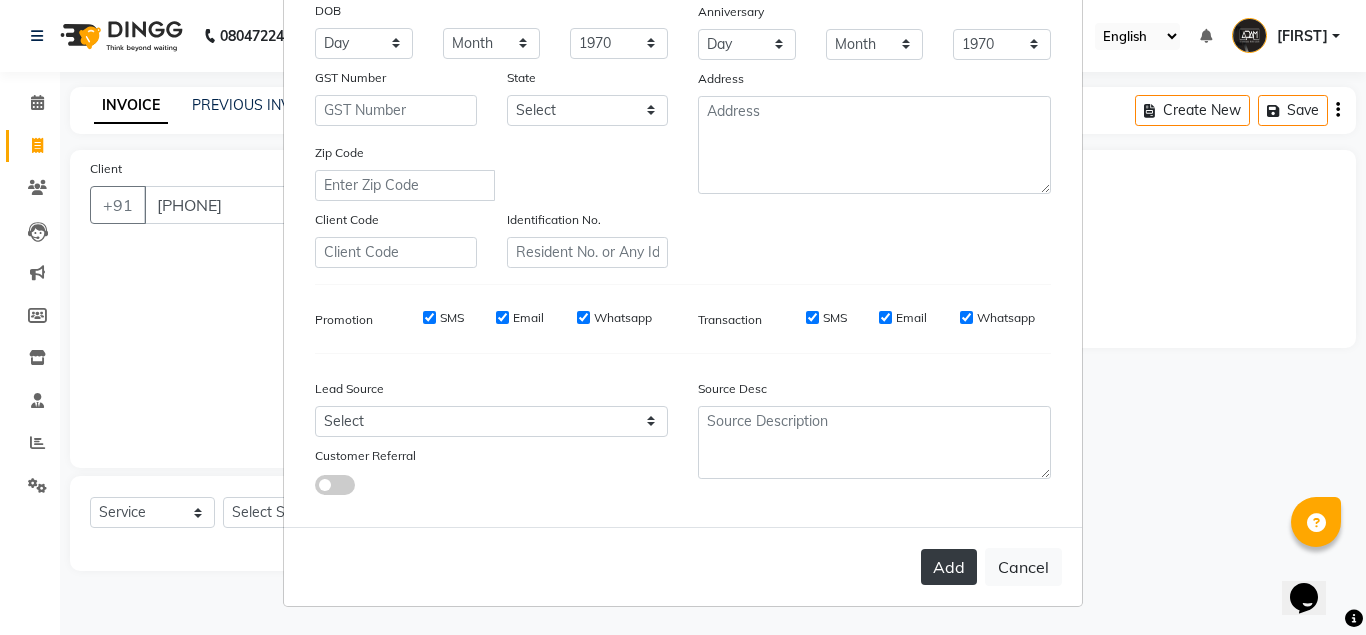 click on "Add" at bounding box center (949, 567) 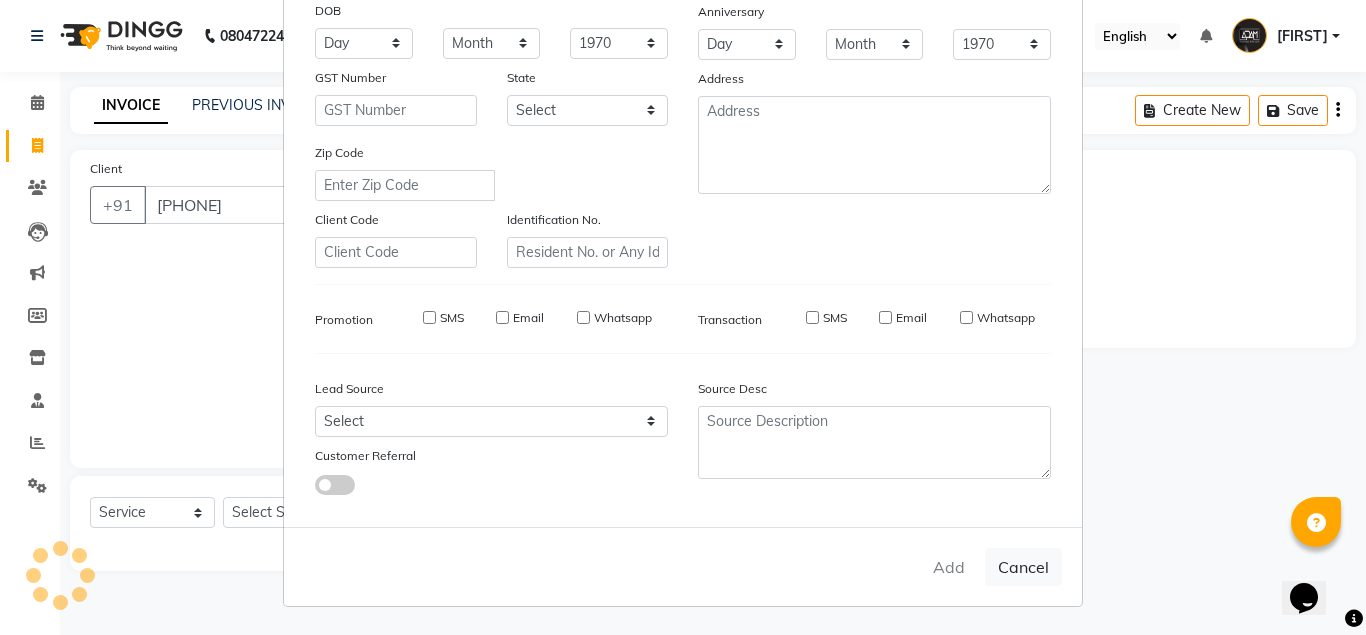 type 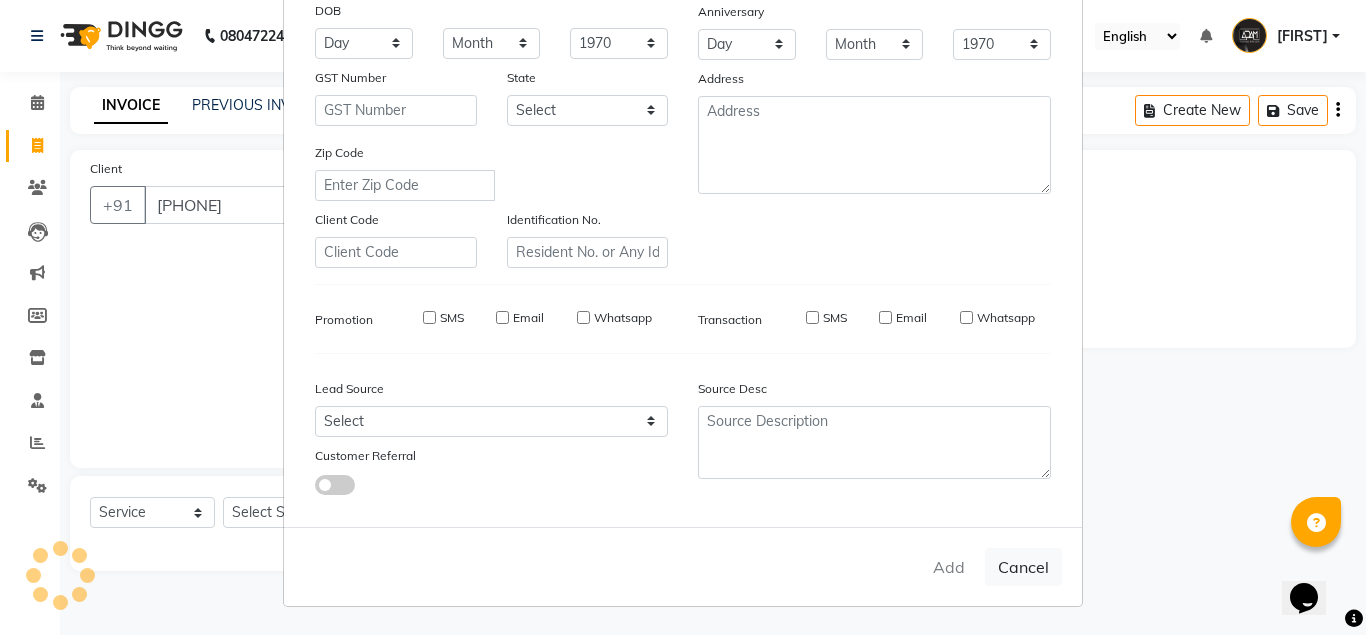 select 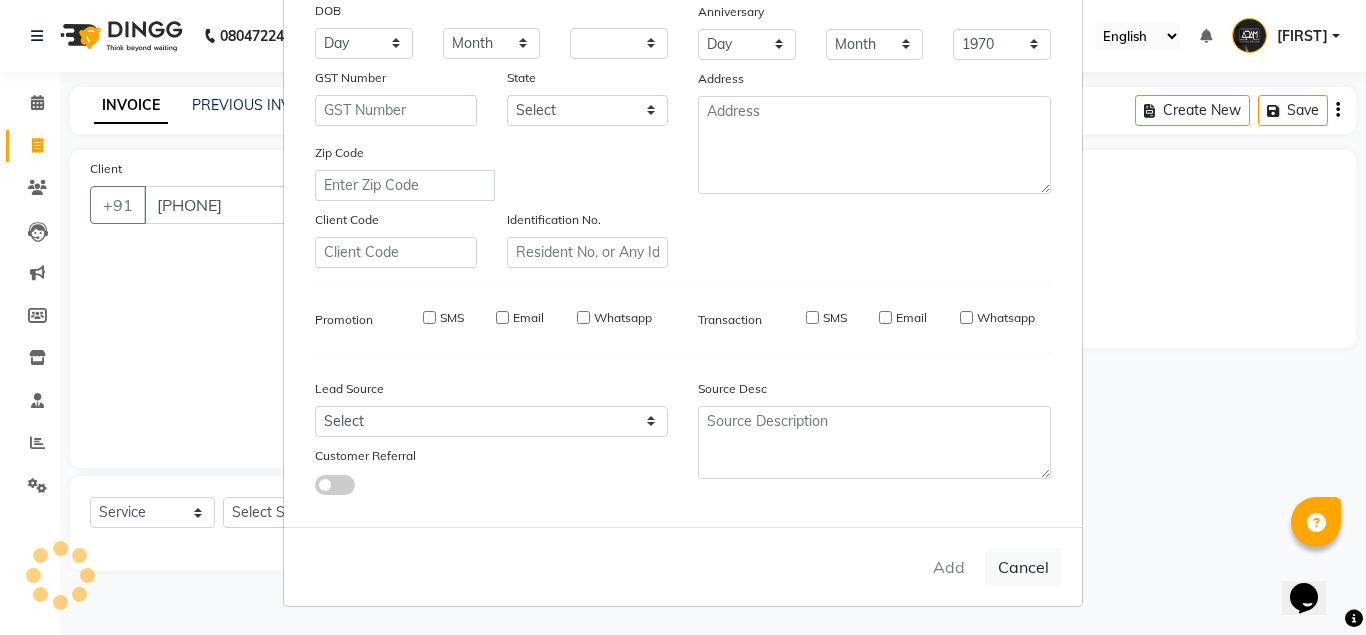 select 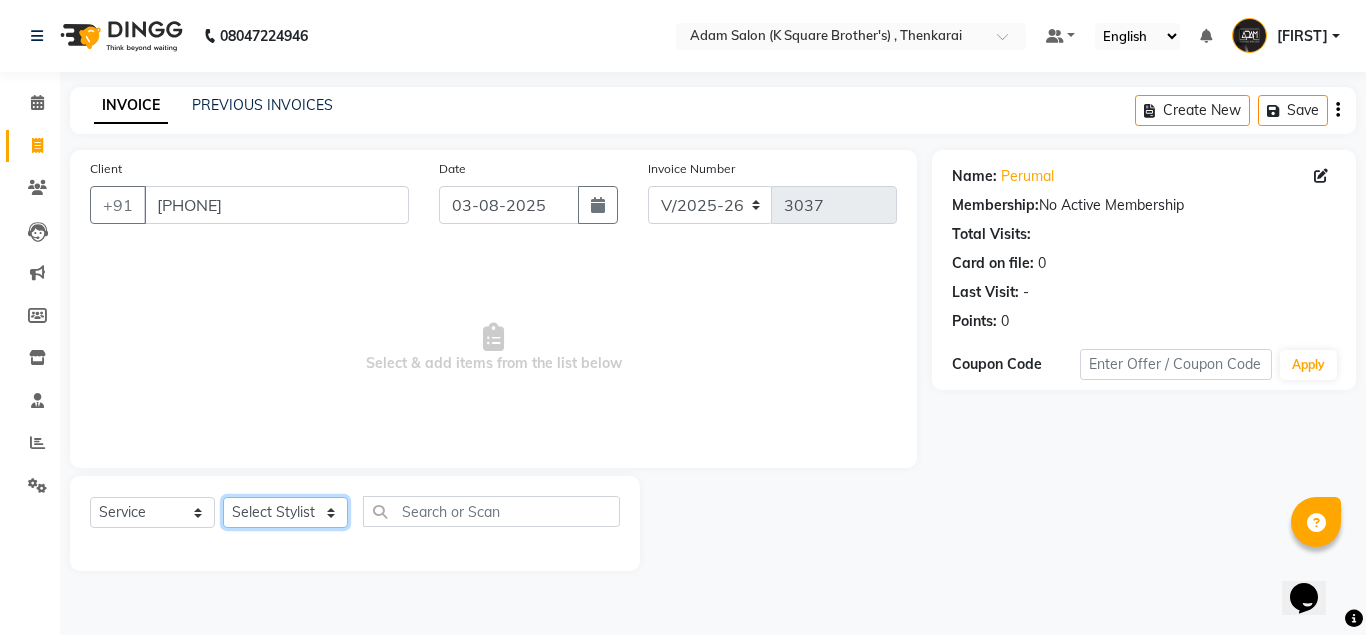 click on "Select Stylist [FIRST] [LAST] [FIRST] [FIRST] [FIRST]" 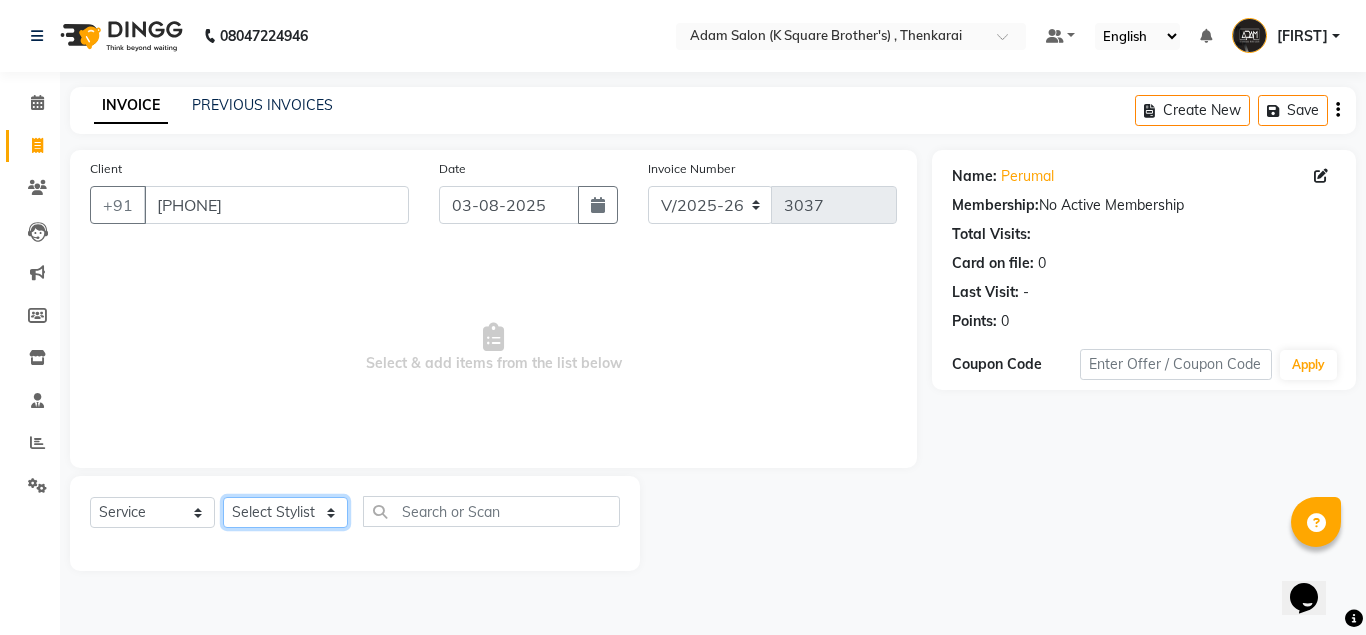 select on "78096" 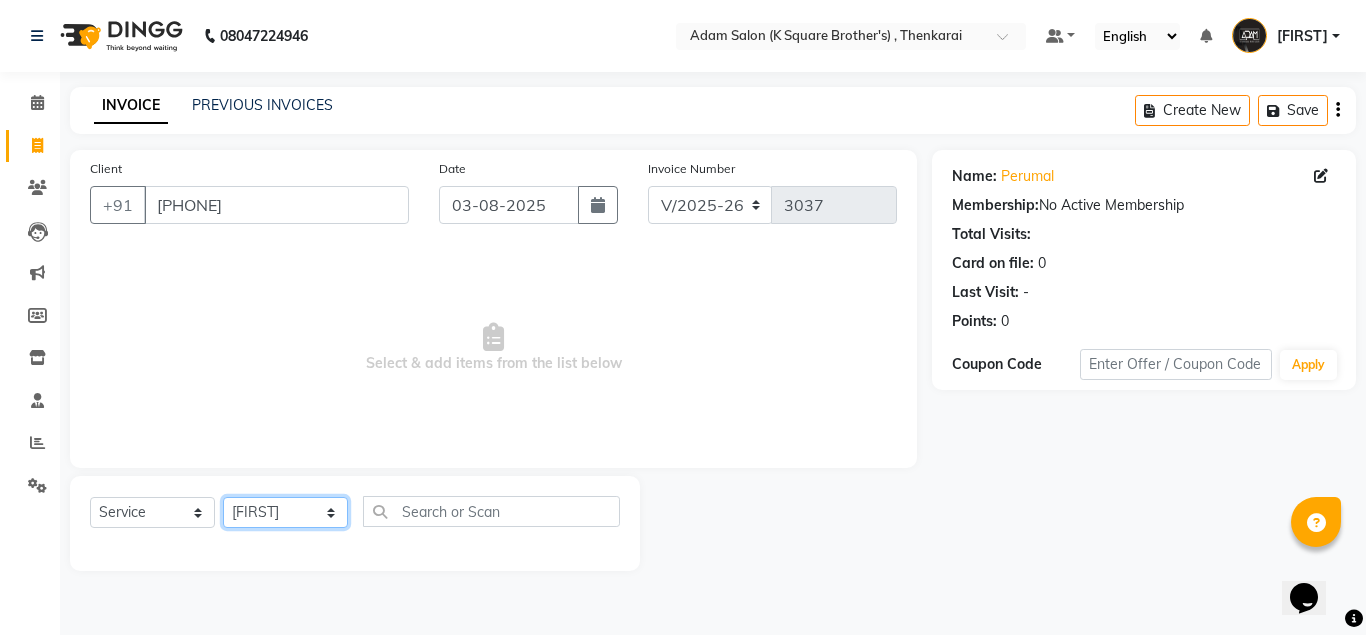 click on "Select Stylist [FIRST] [LAST] [FIRST] [FIRST] [FIRST]" 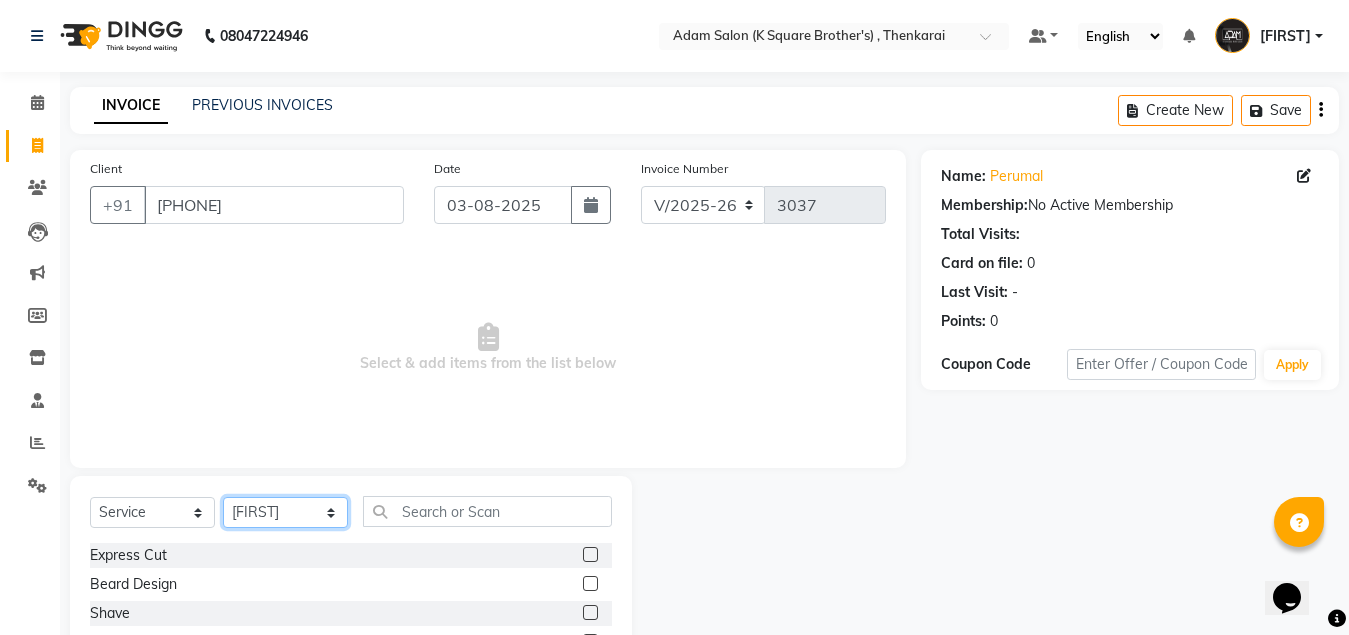 scroll, scrollTop: 166, scrollLeft: 0, axis: vertical 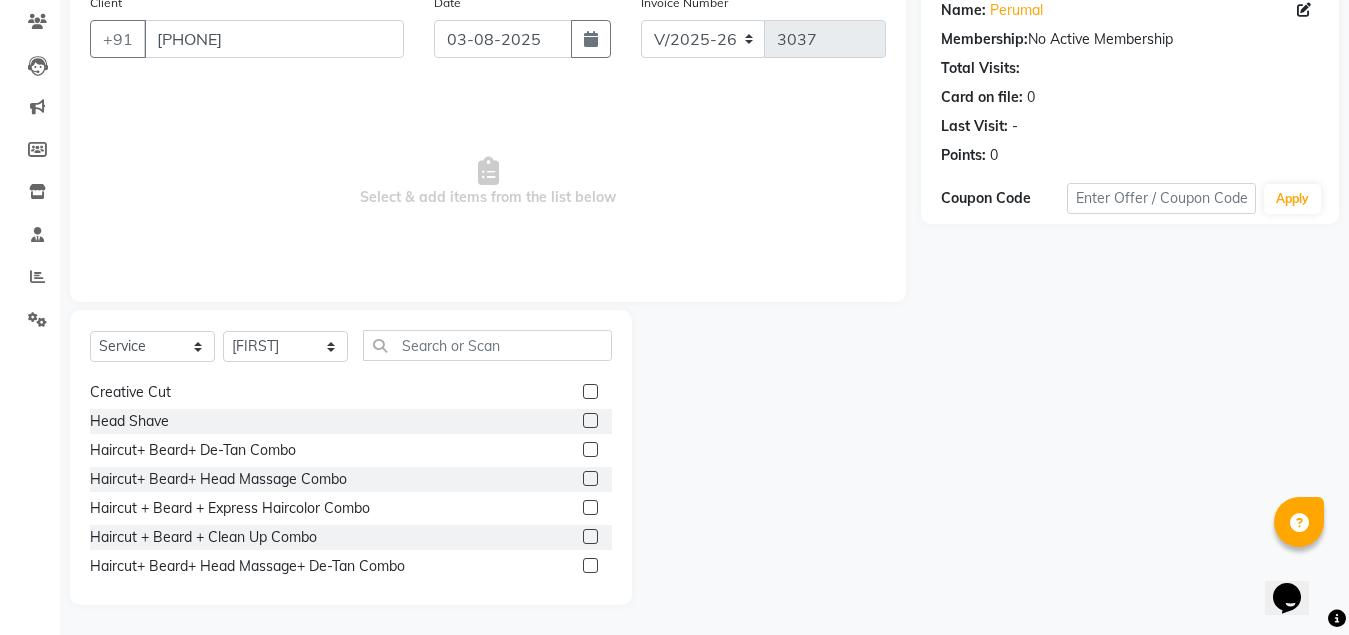 click 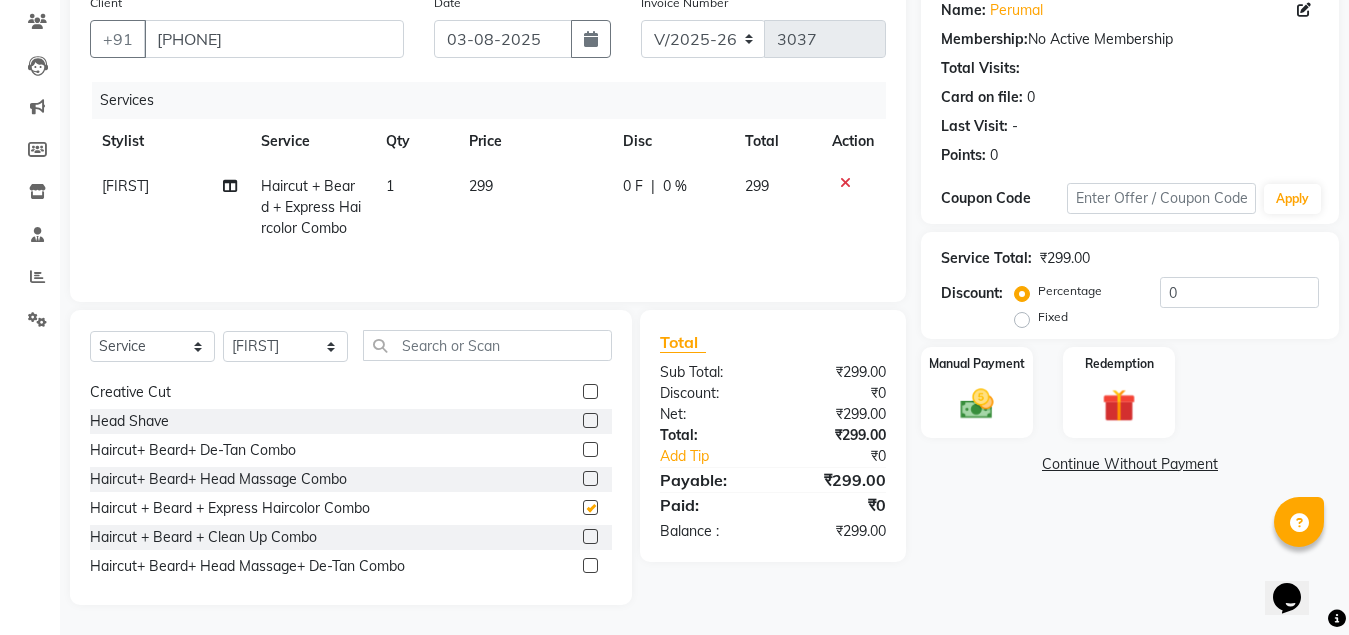 checkbox on "false" 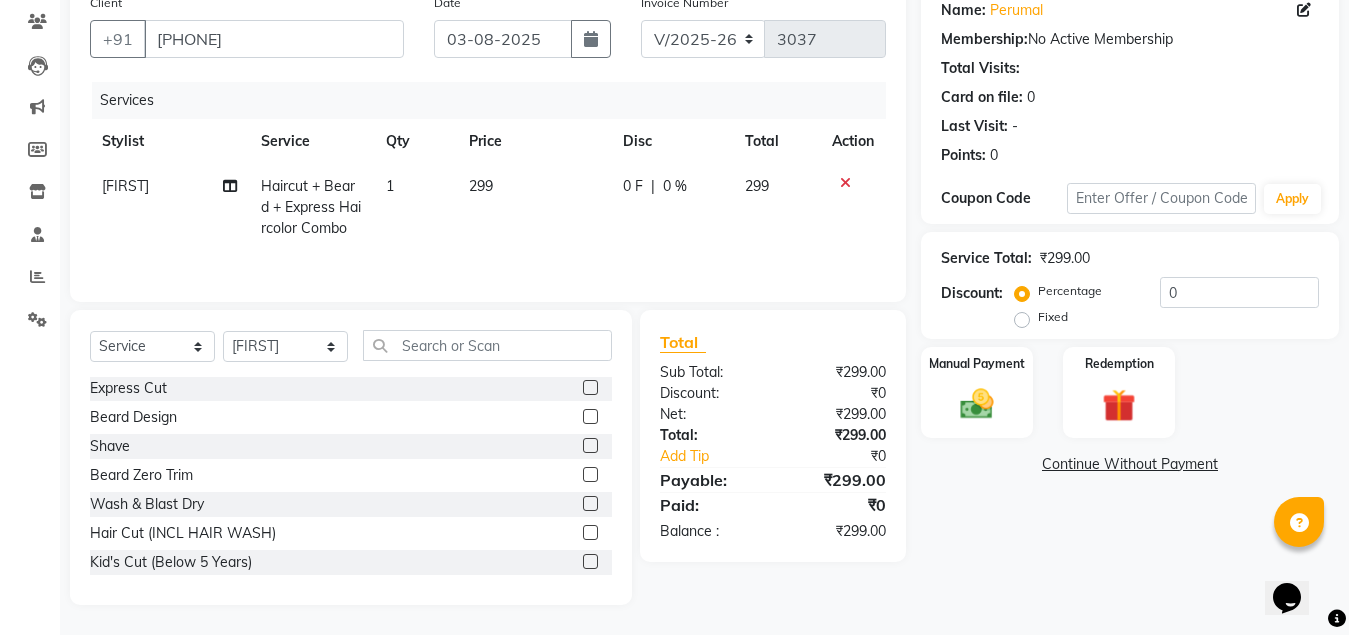 scroll, scrollTop: 0, scrollLeft: 0, axis: both 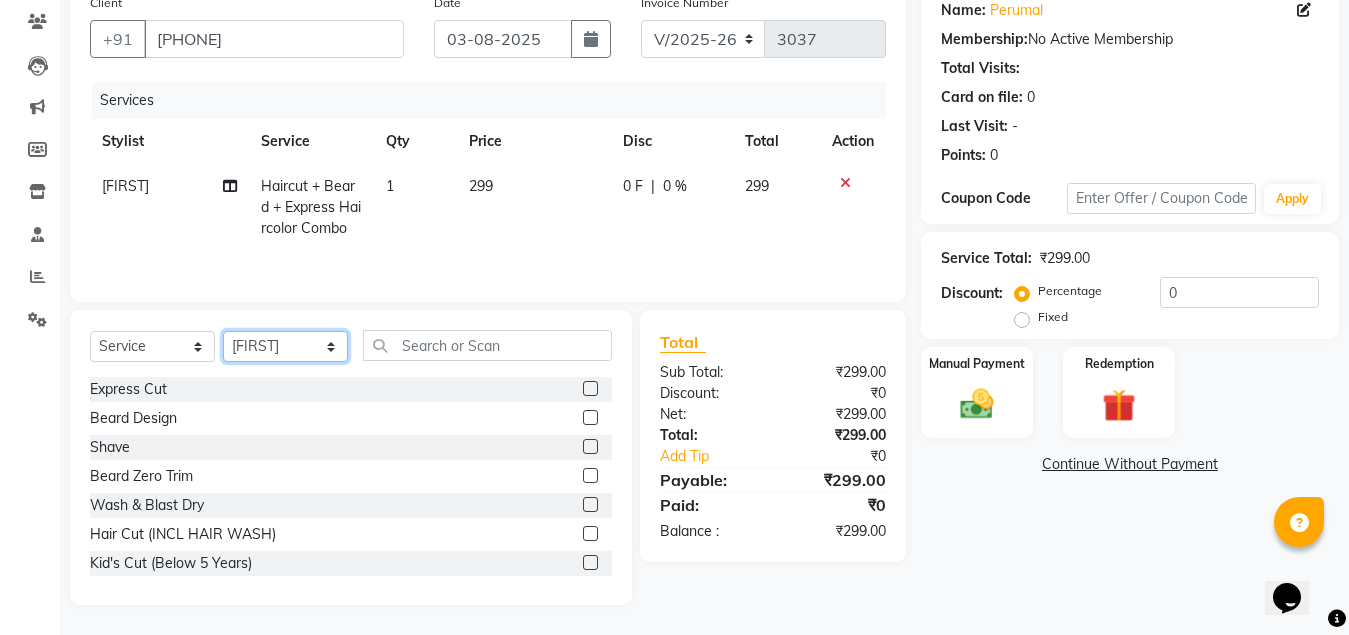click on "Select Stylist [FIRST] [LAST] [FIRST] [FIRST] [FIRST]" 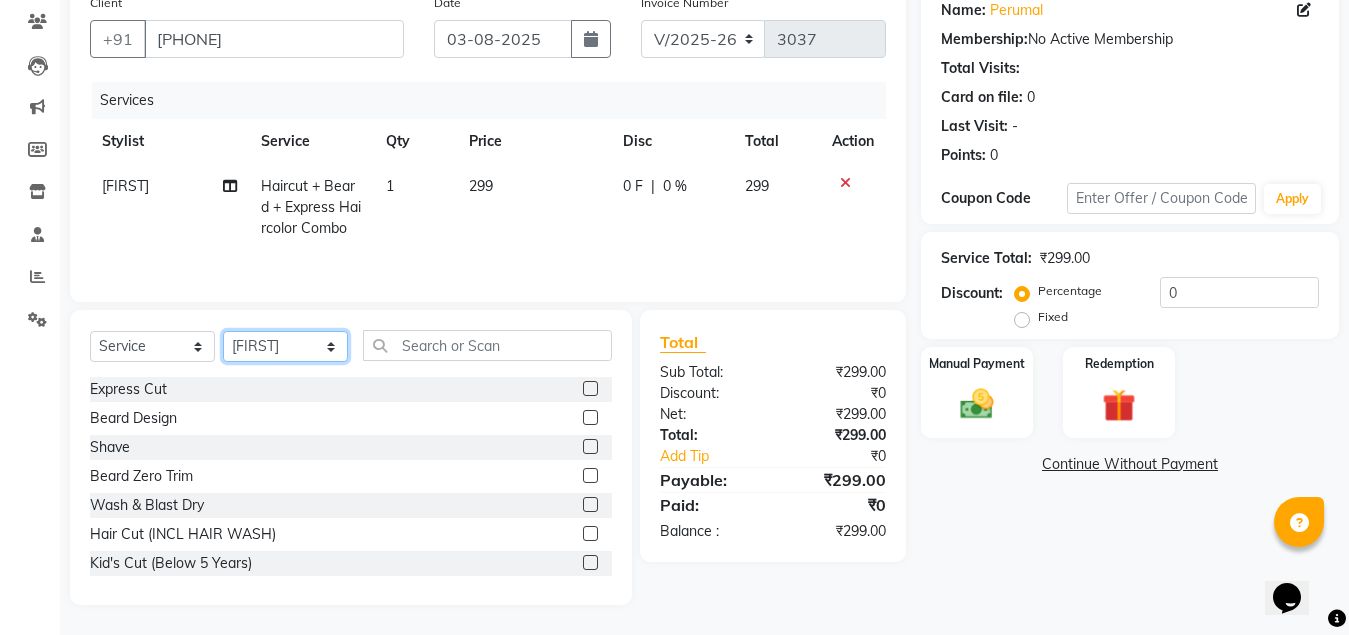 select on "[POSTAL_CODE]" 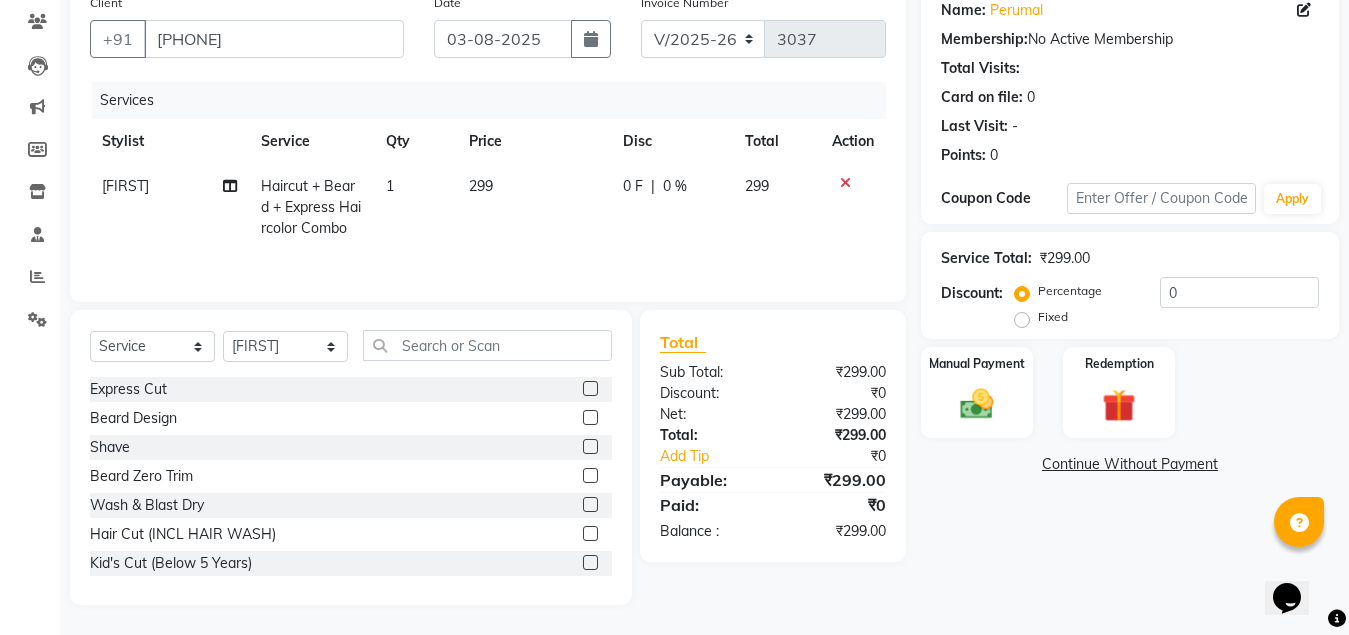 click 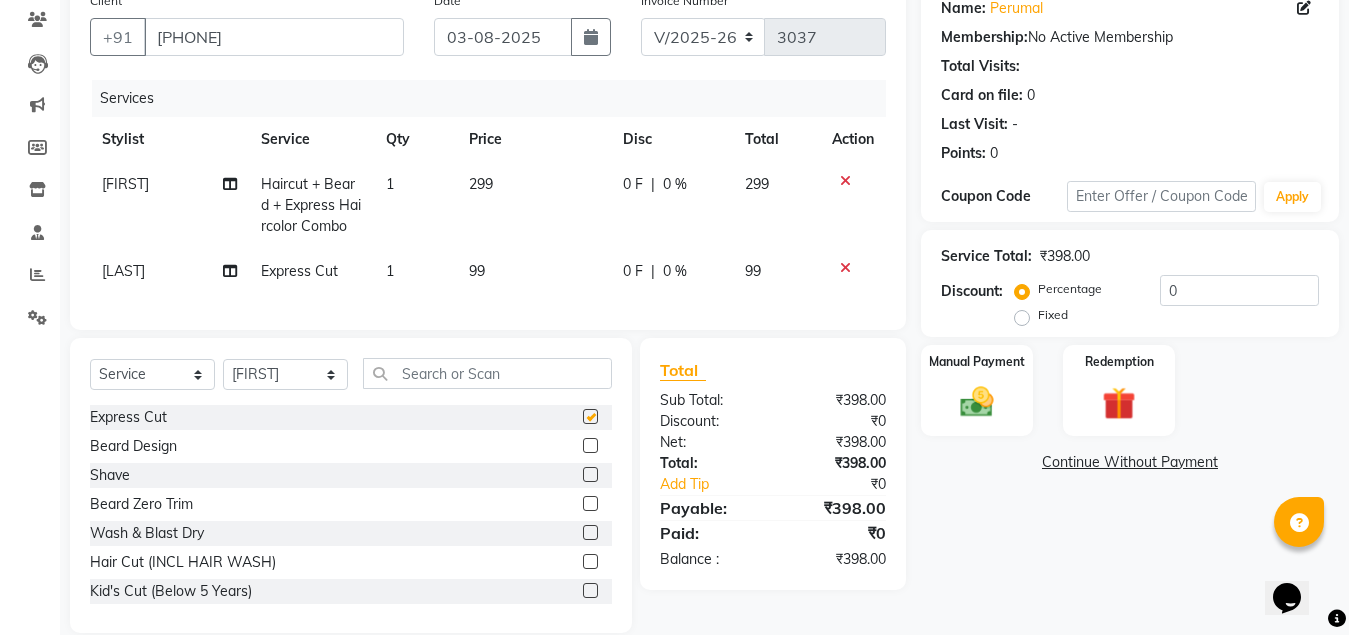 checkbox on "false" 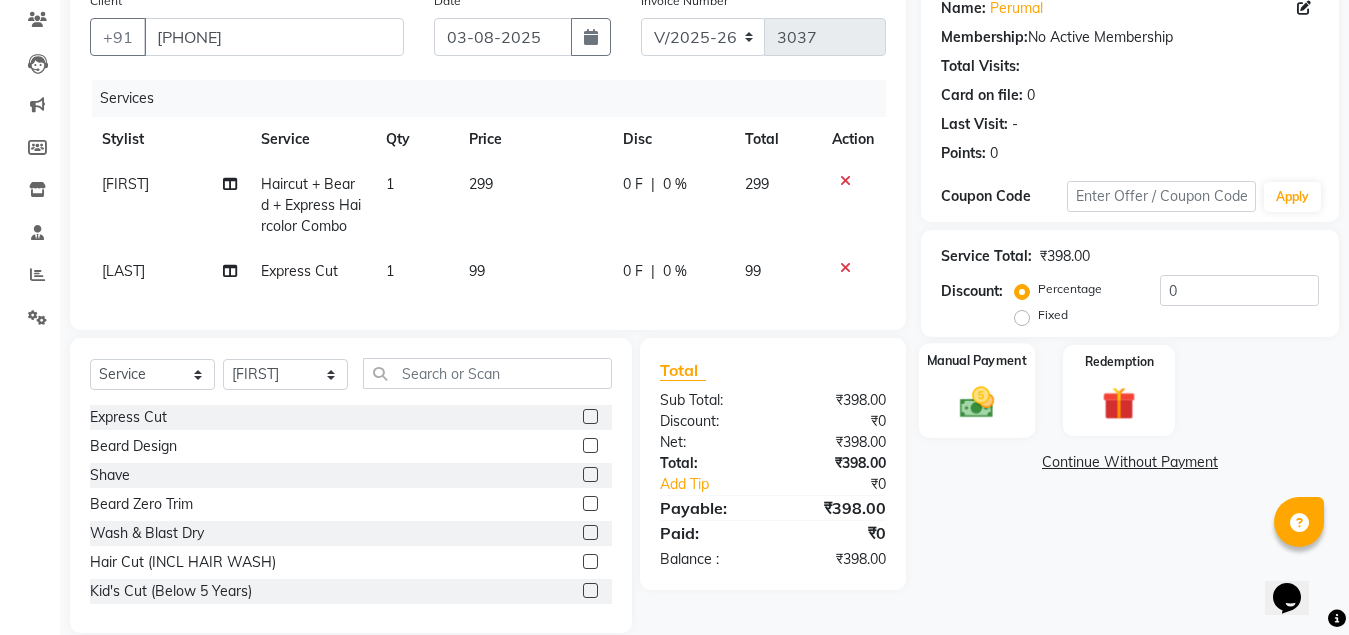 click 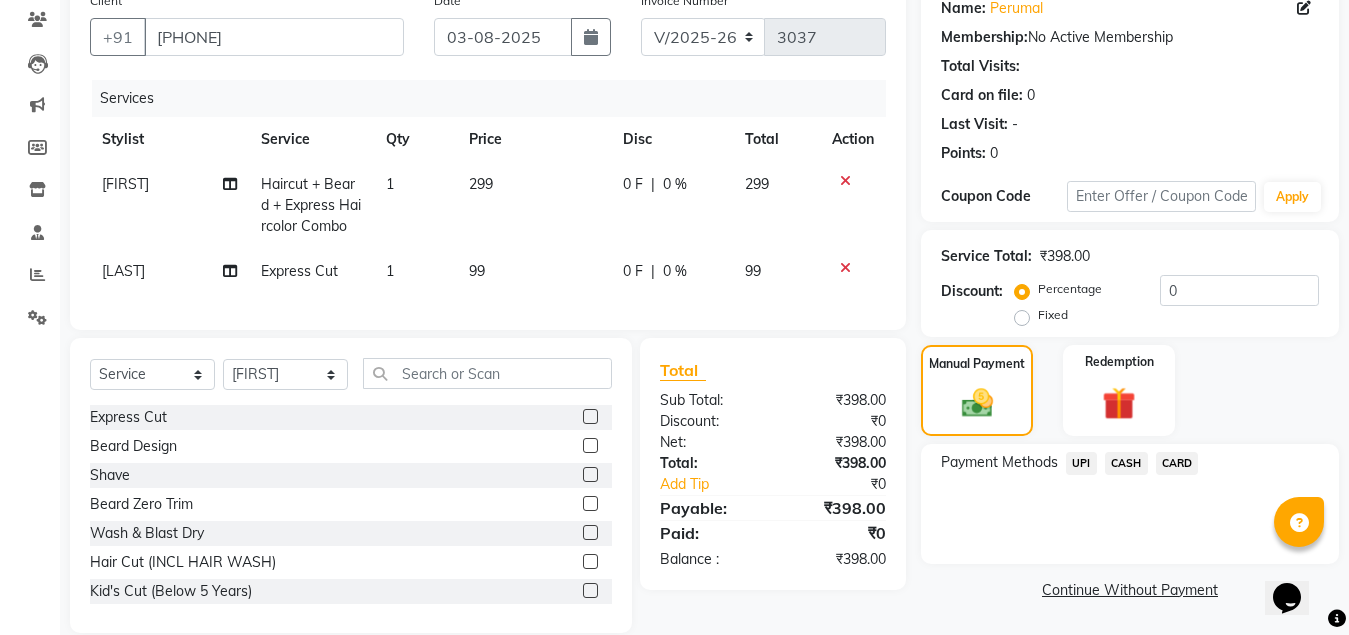 click on "UPI" 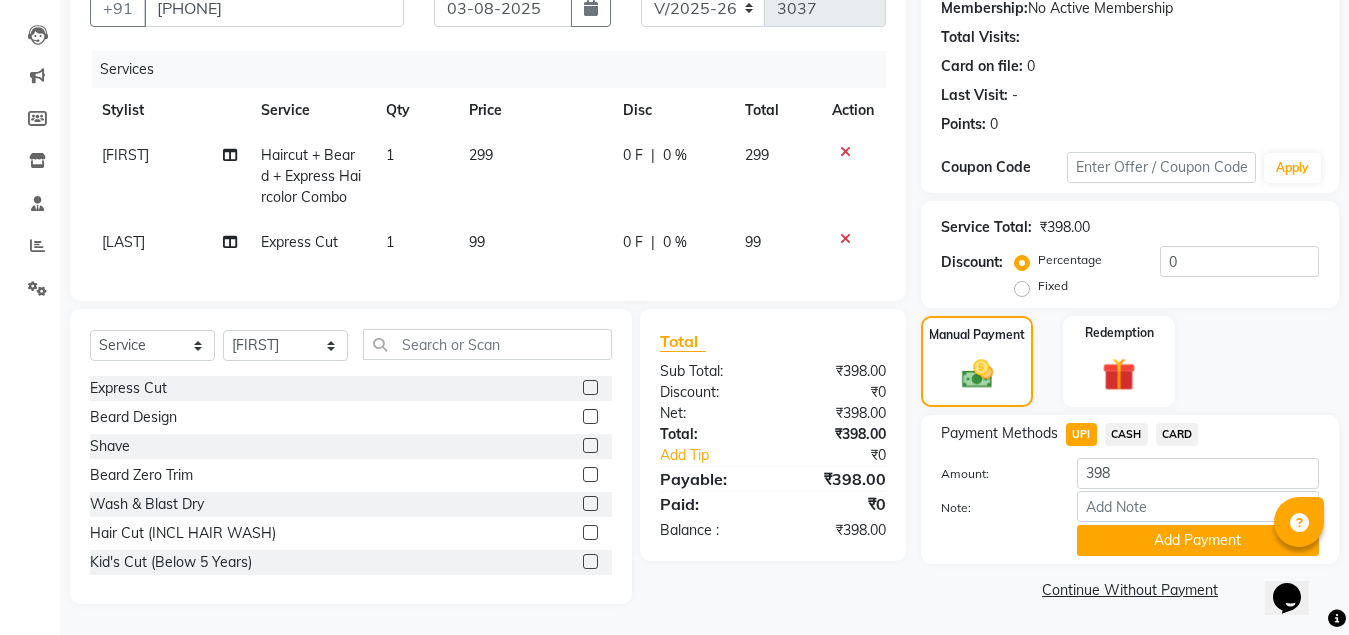 scroll, scrollTop: 213, scrollLeft: 0, axis: vertical 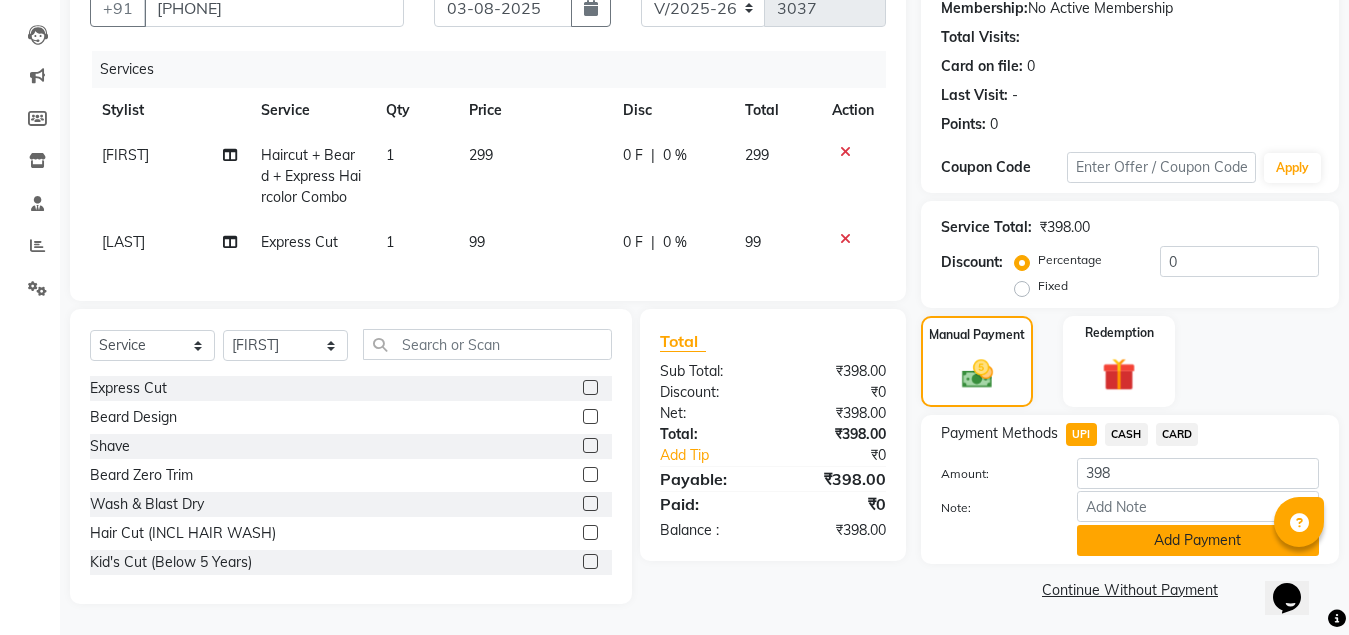 click on "Add Payment" 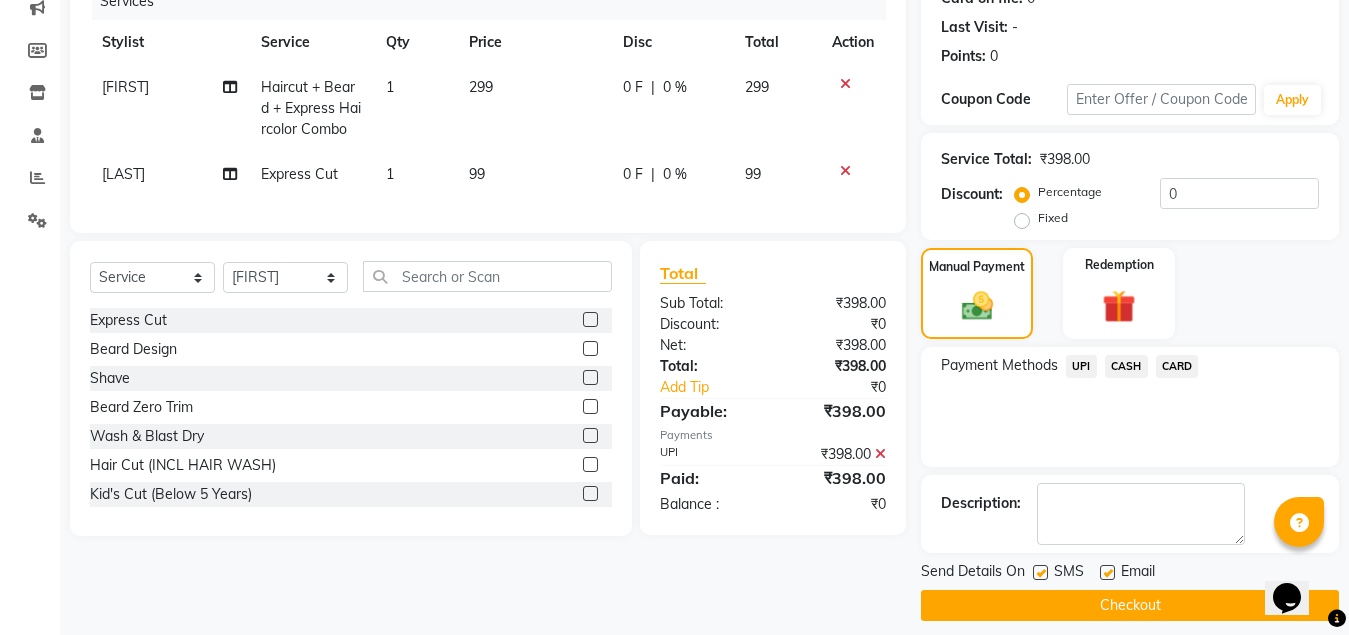 scroll, scrollTop: 281, scrollLeft: 0, axis: vertical 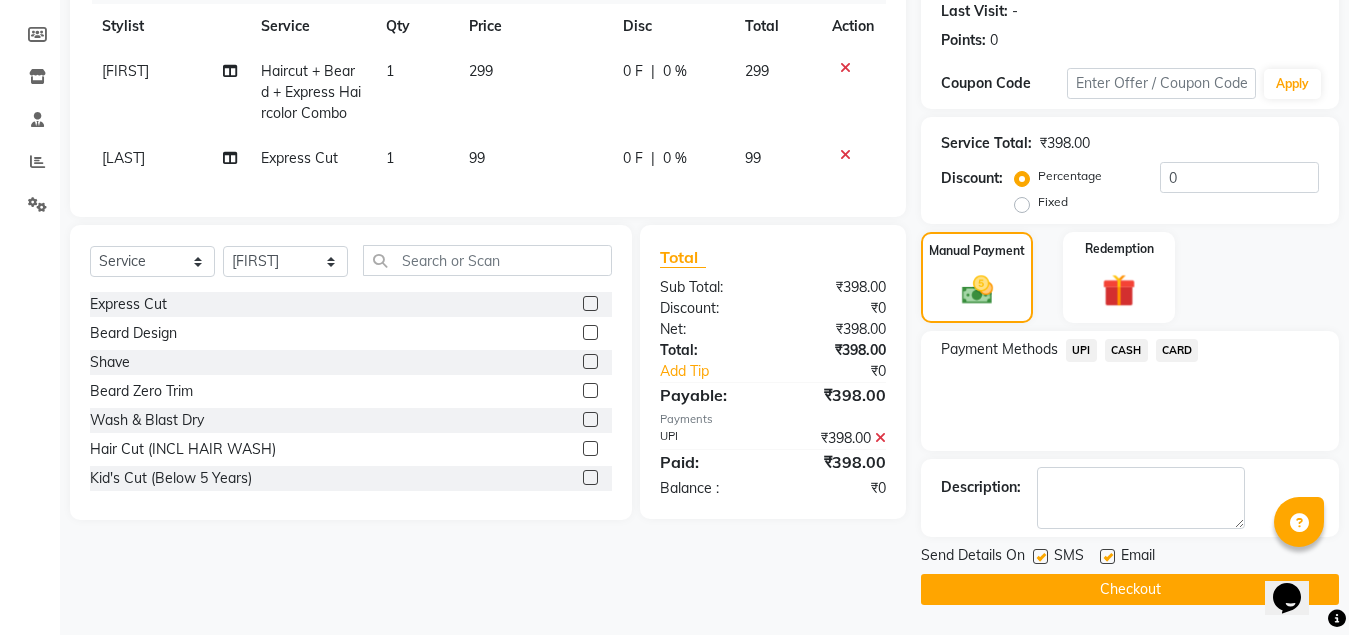 click on "Checkout" 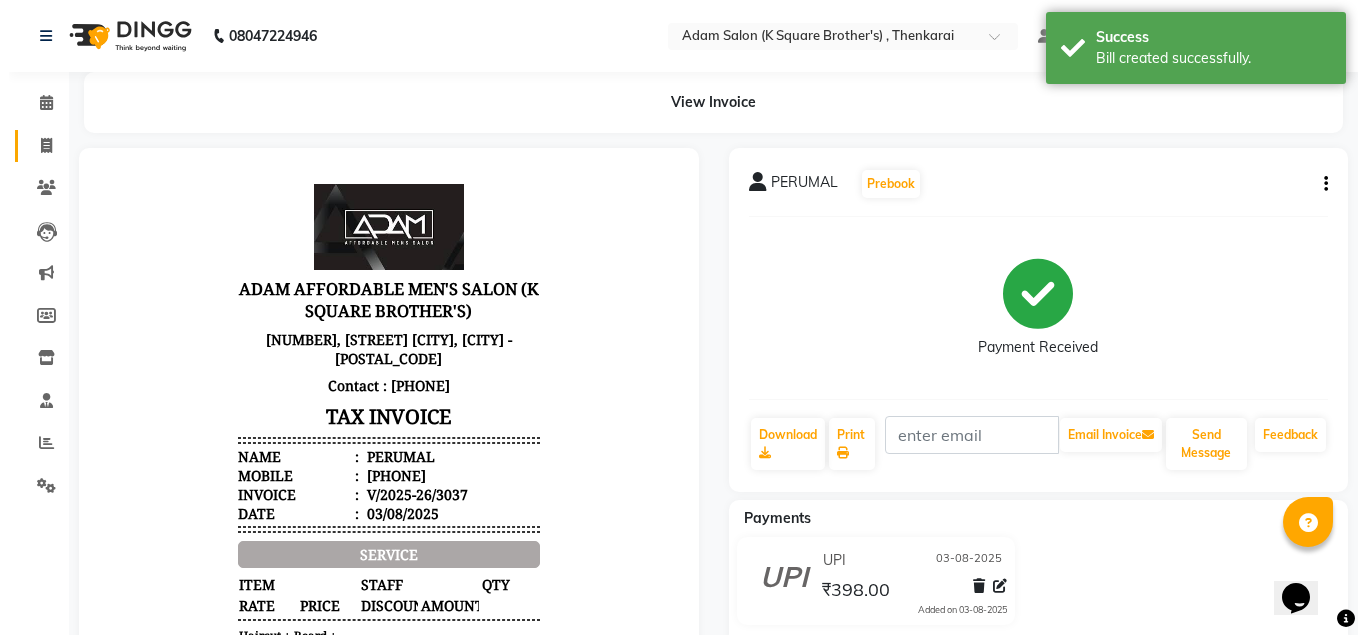 scroll, scrollTop: 0, scrollLeft: 0, axis: both 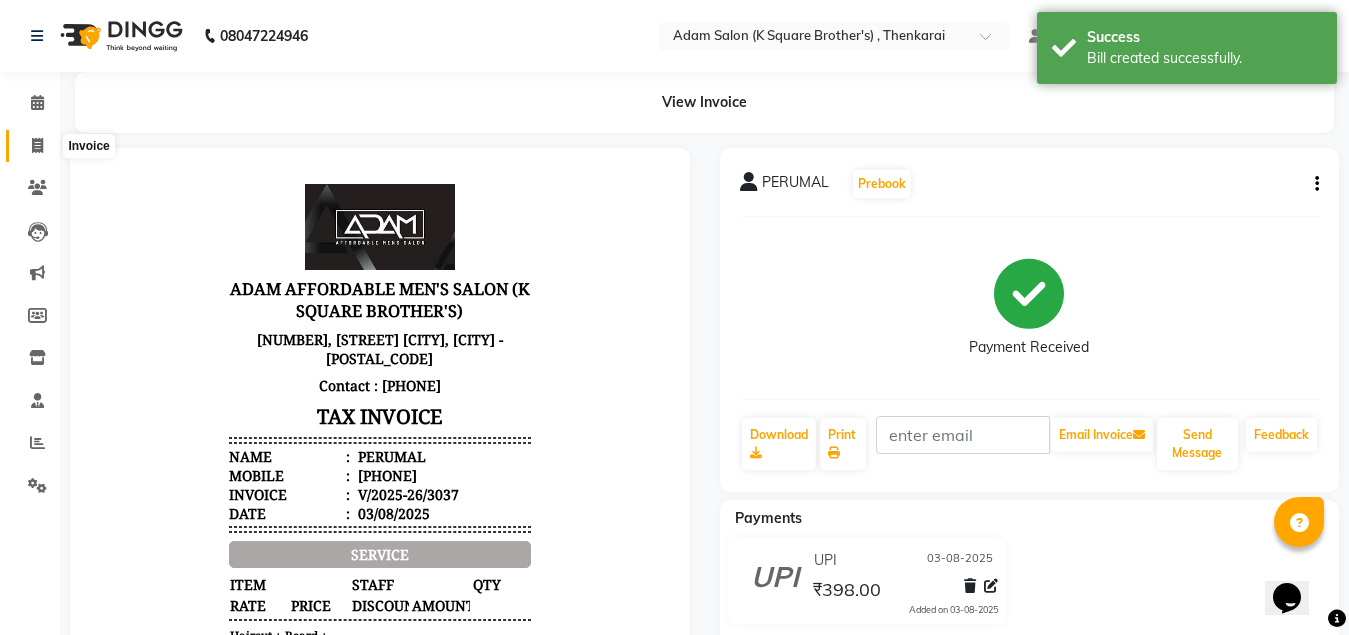 click 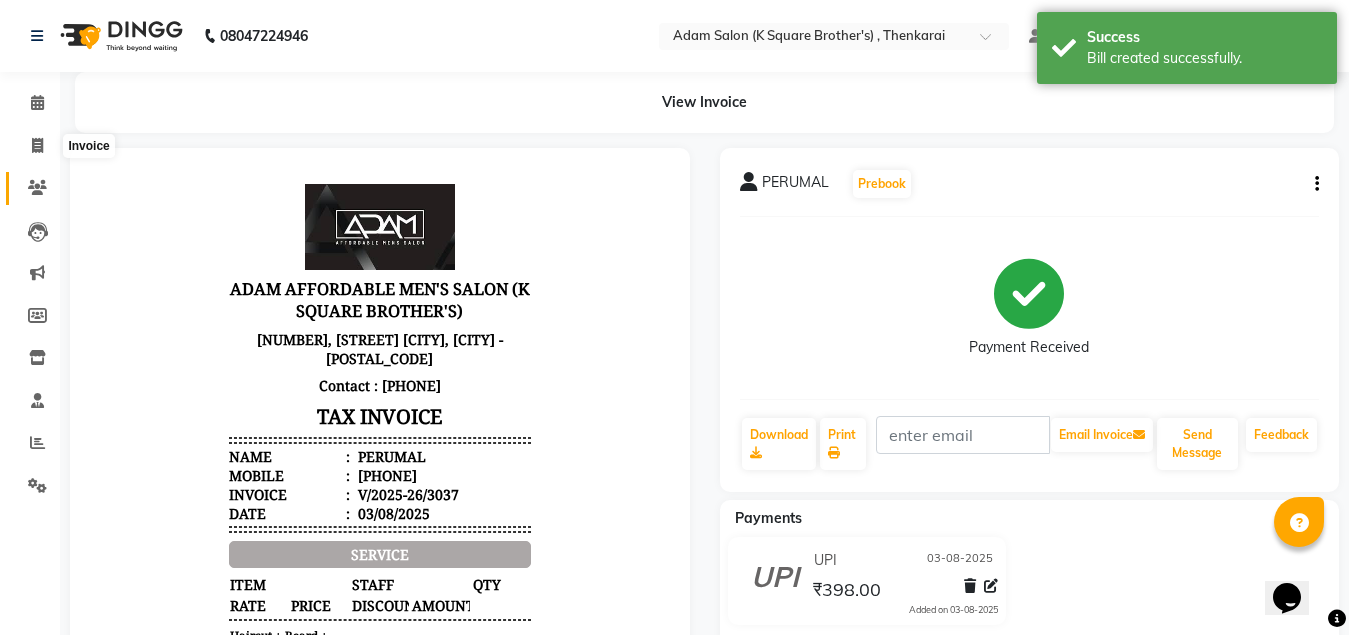 select on "service" 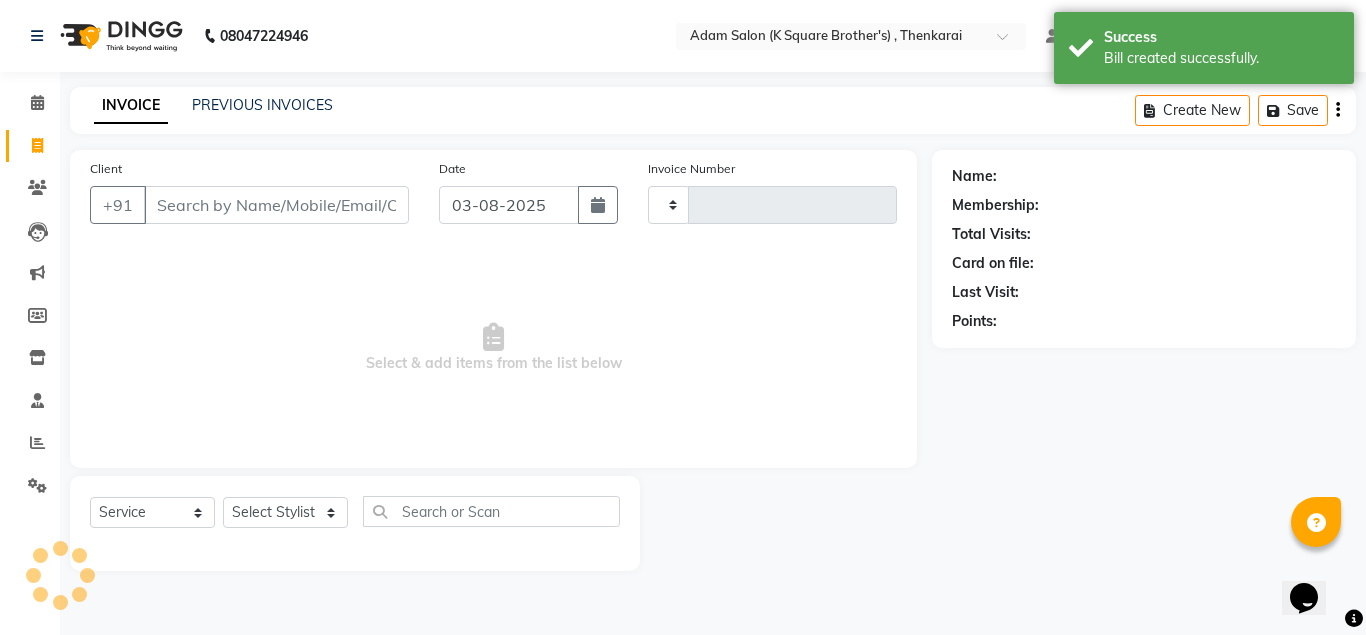 type on "3038" 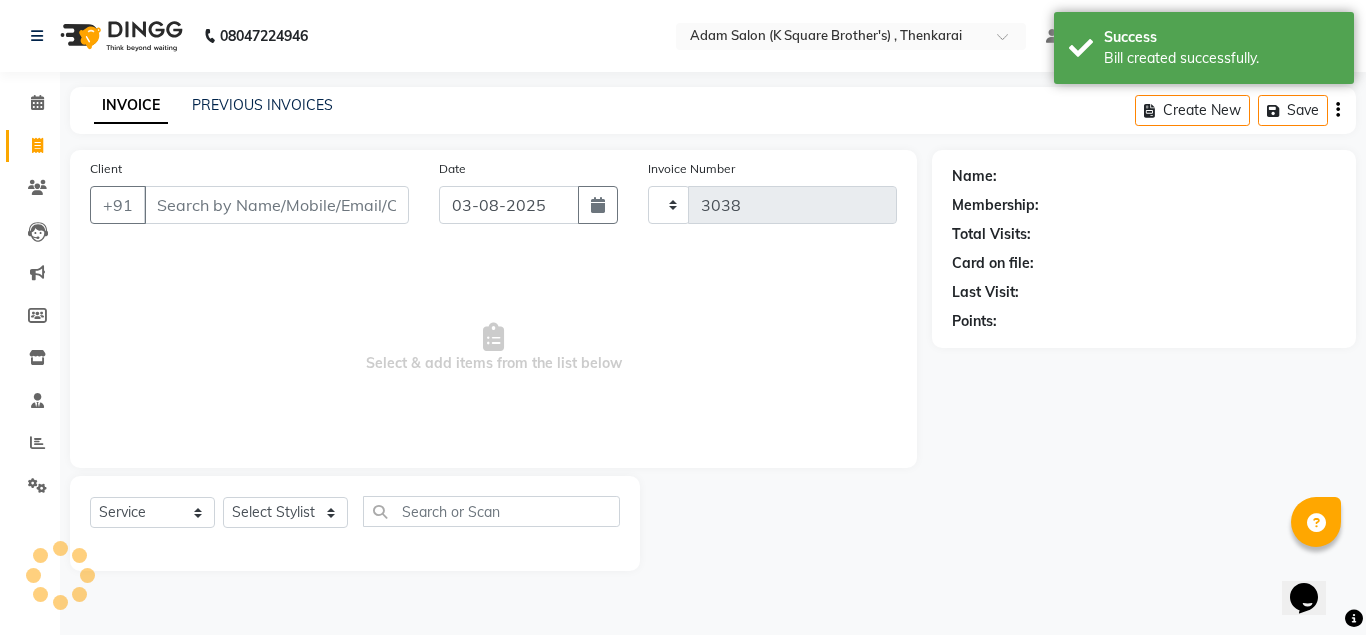 select on "8195" 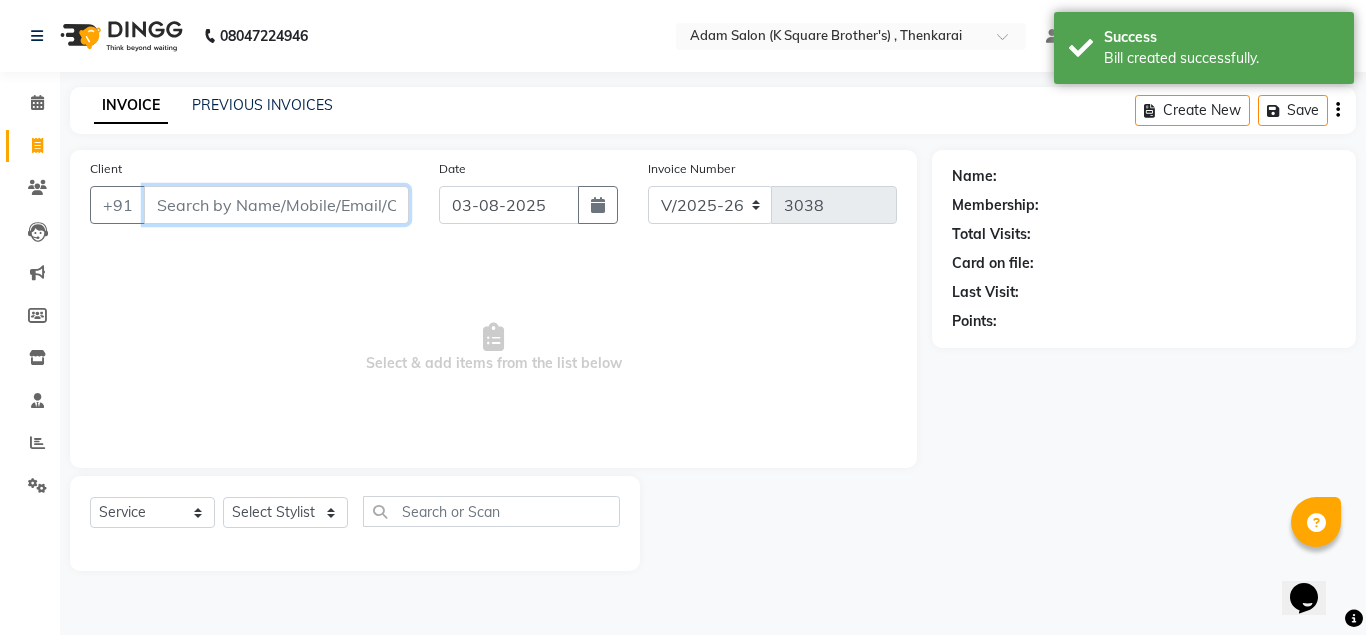 paste on "[PHONE]" 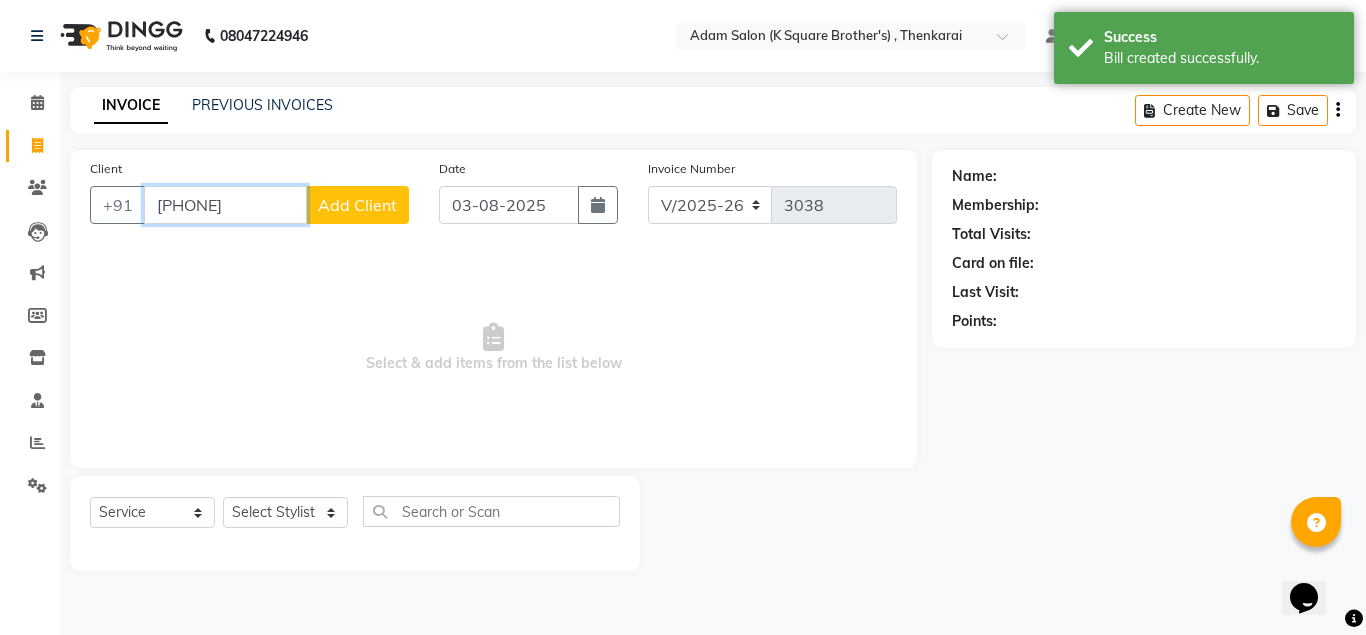 type on "[PHONE]" 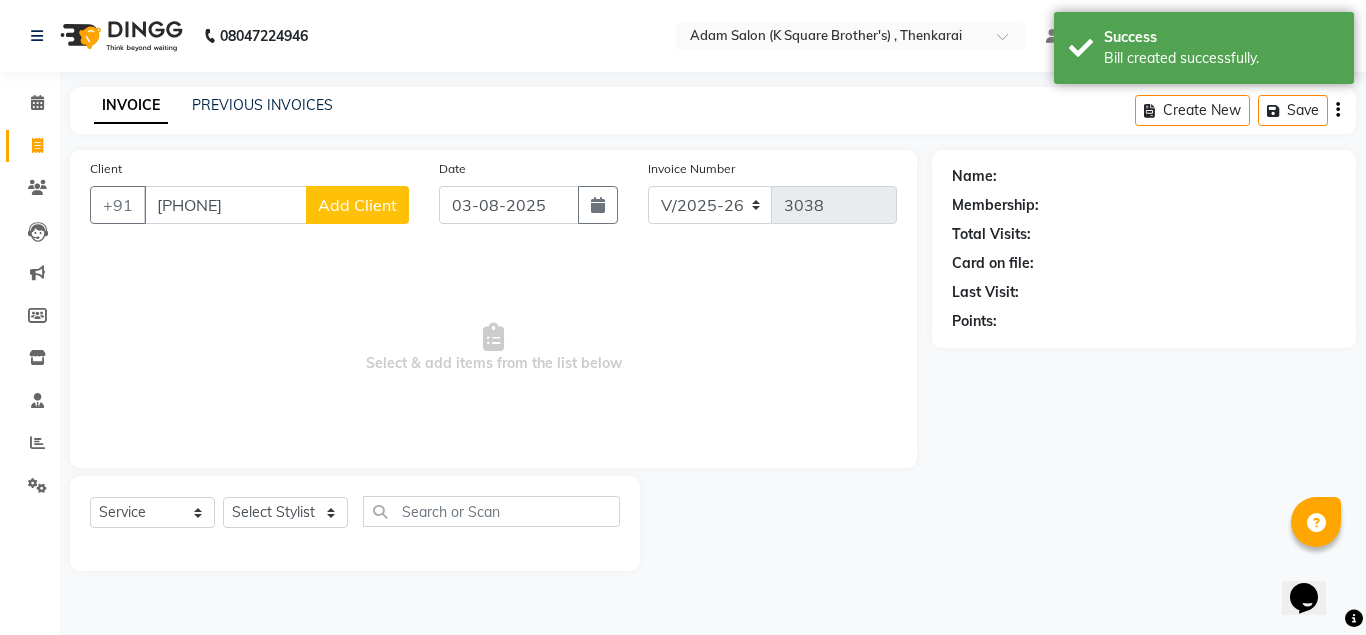 click on "Add Client" 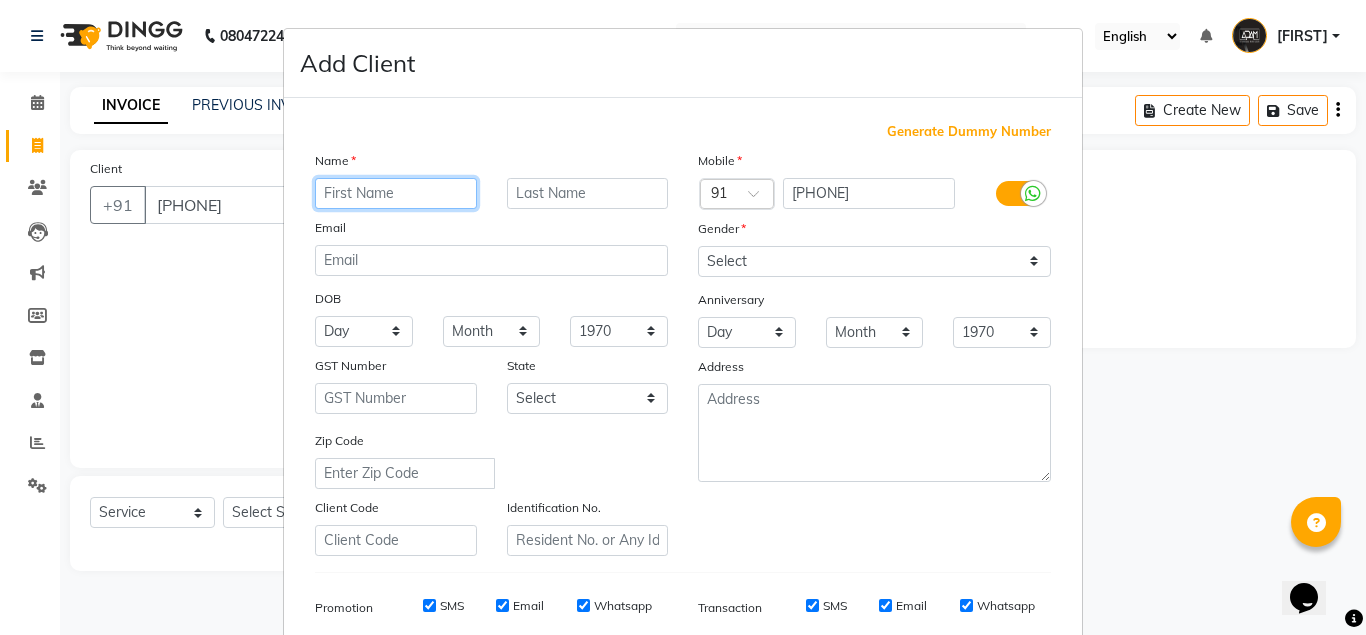paste on "[LAST]" 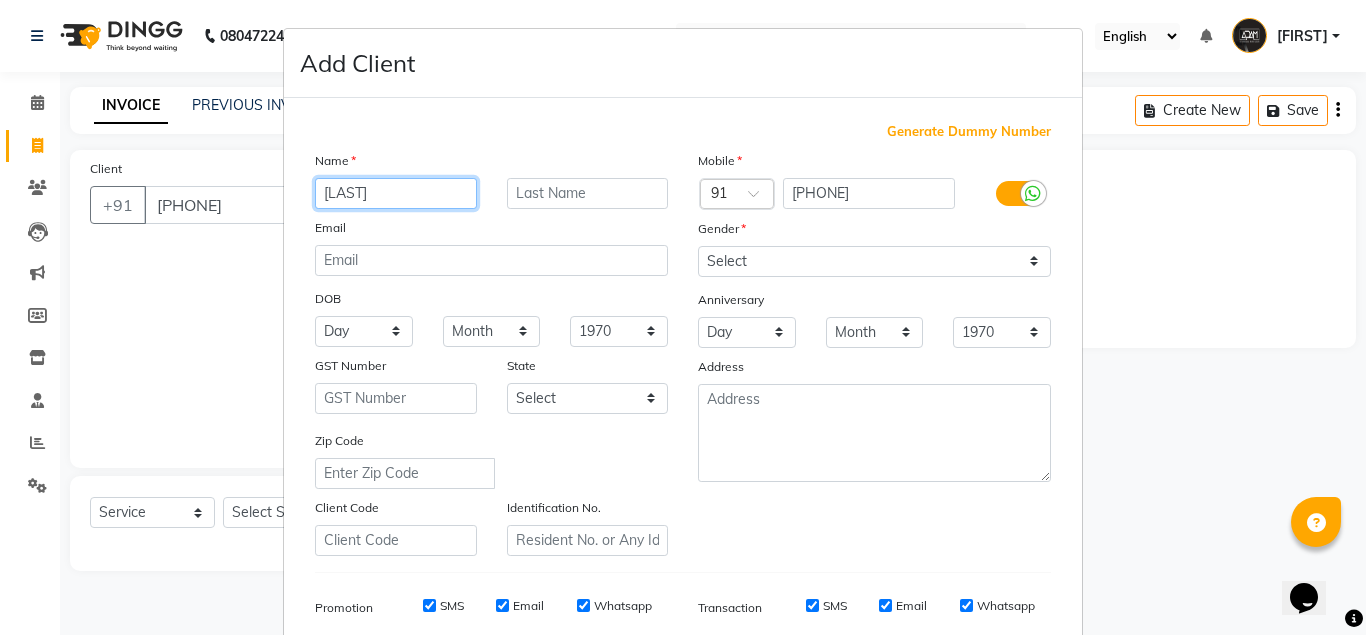 type on "[LAST]" 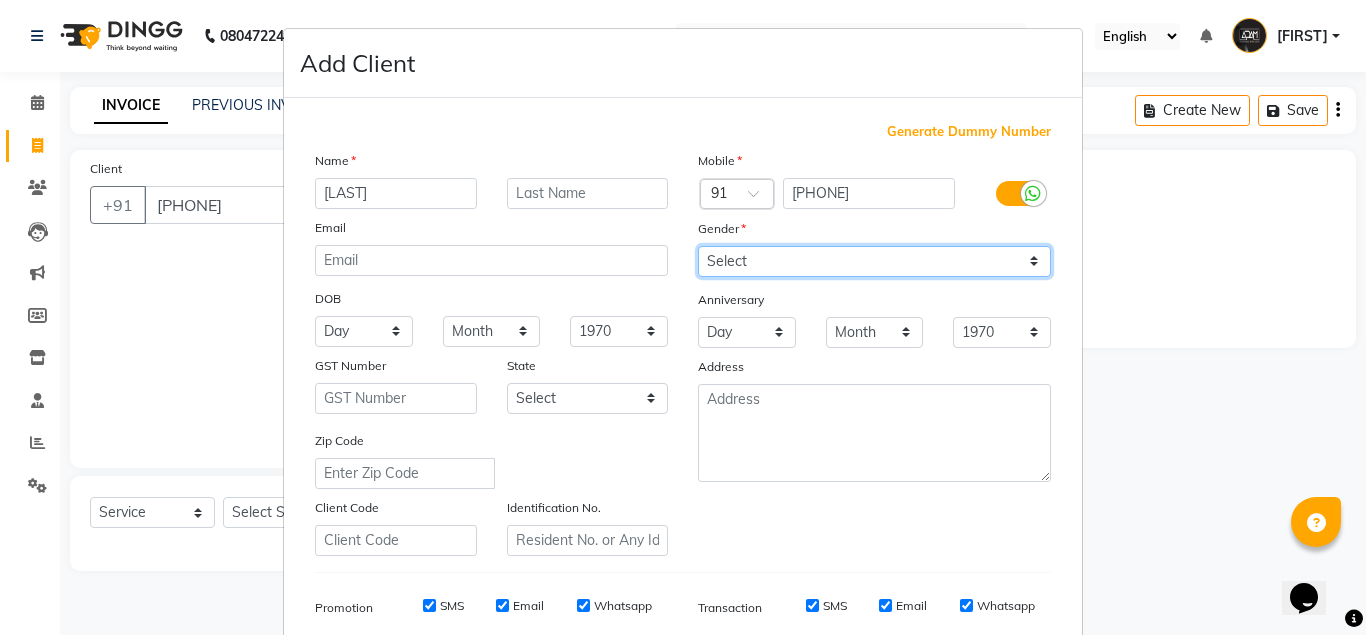 click on "Select Male Female Other Prefer Not To Say" at bounding box center (874, 261) 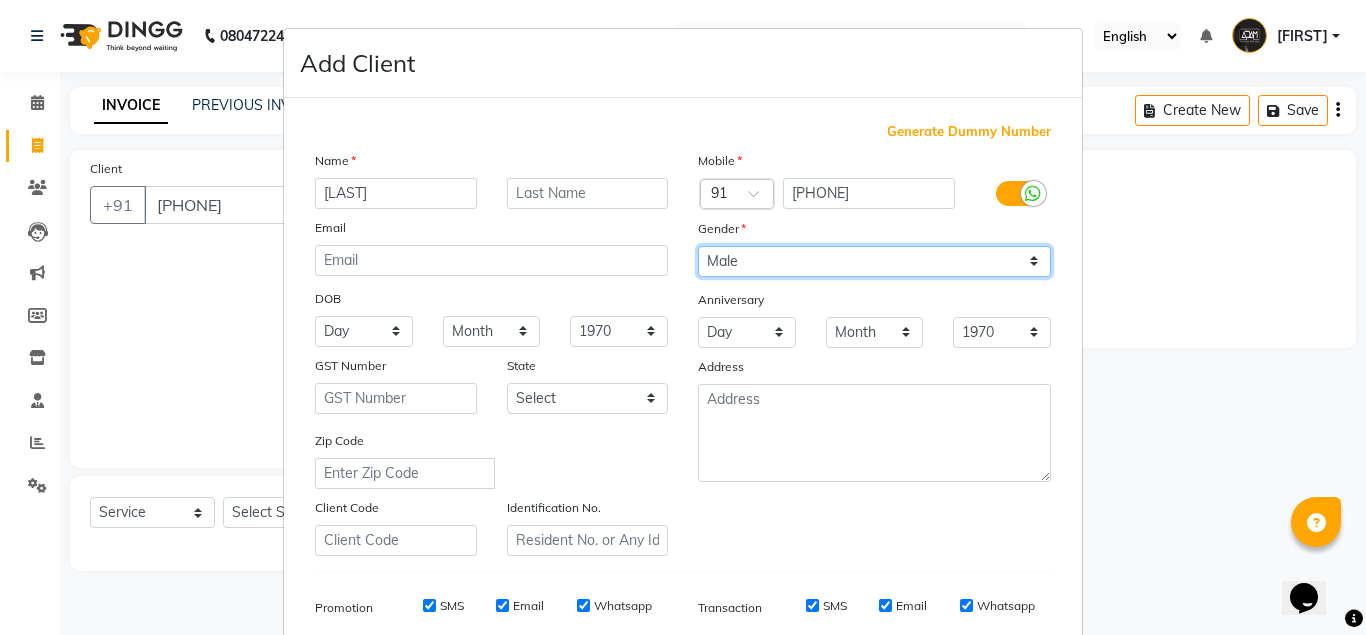 click on "Select Male Female Other Prefer Not To Say" at bounding box center [874, 261] 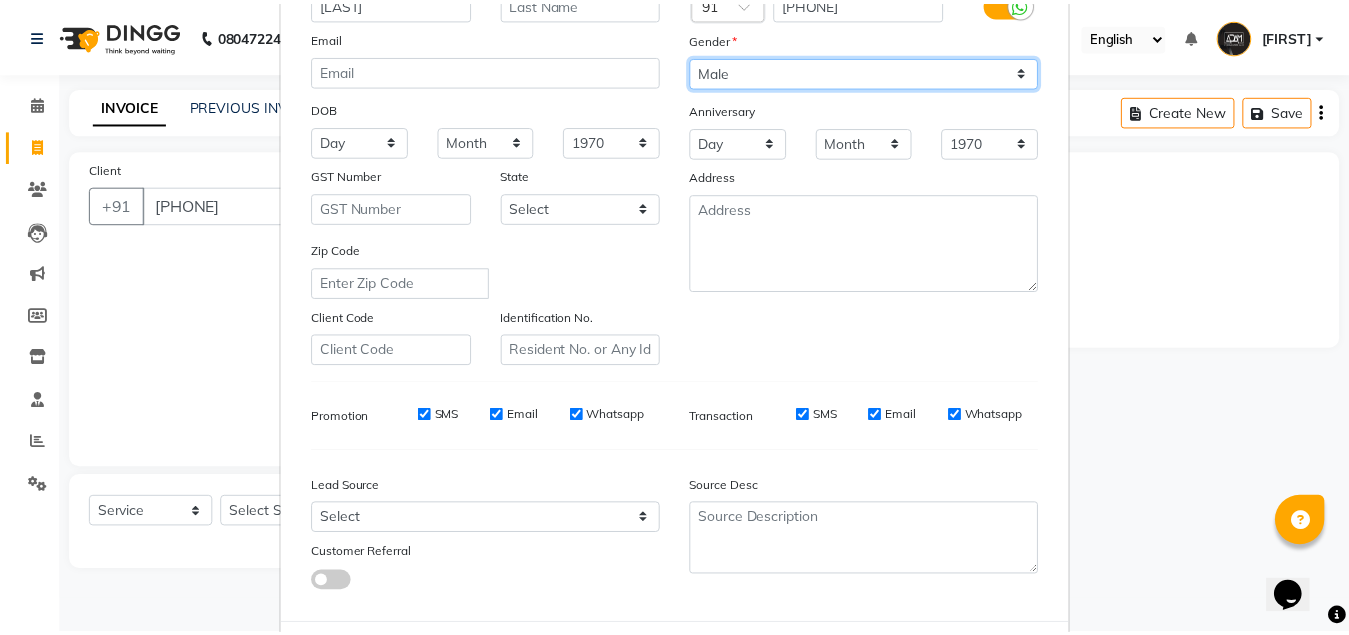 scroll, scrollTop: 288, scrollLeft: 0, axis: vertical 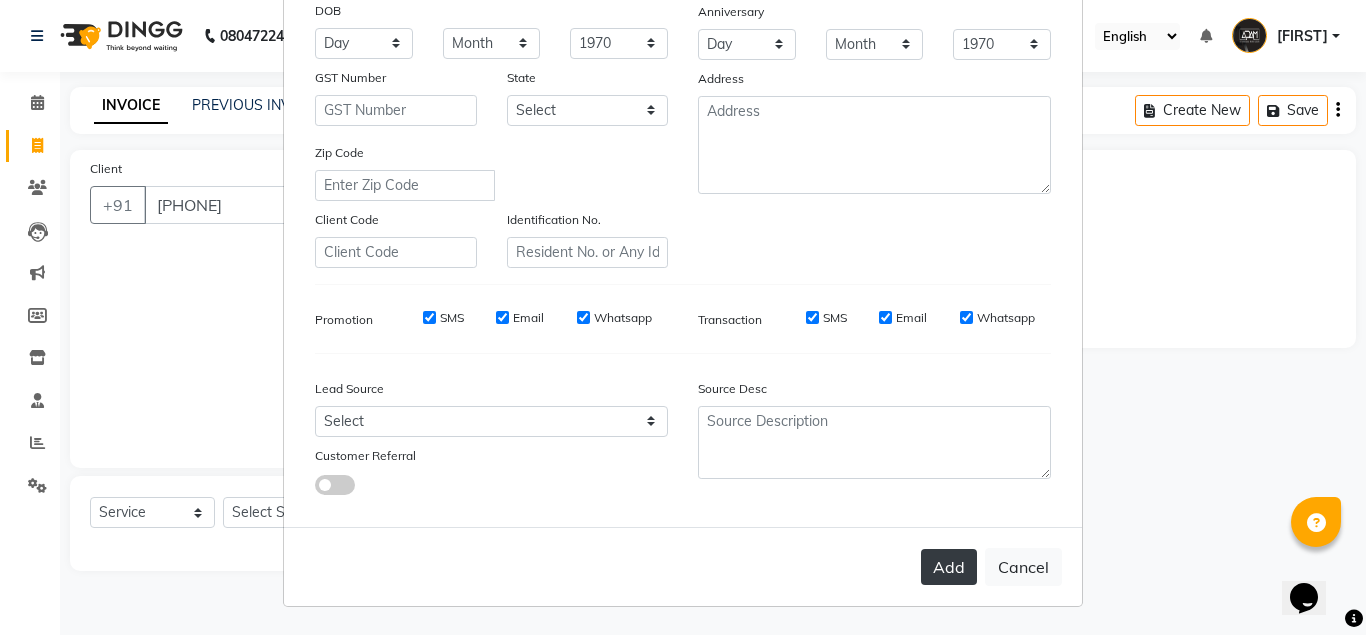 click on "Add" at bounding box center [949, 567] 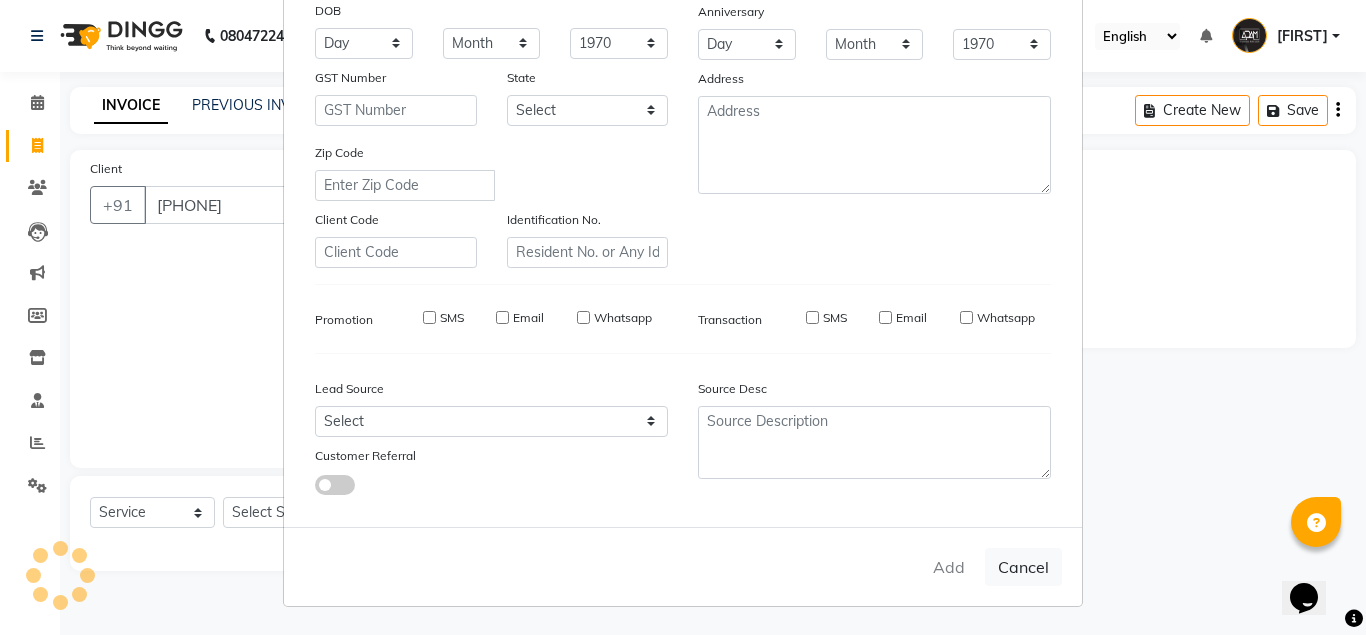 type 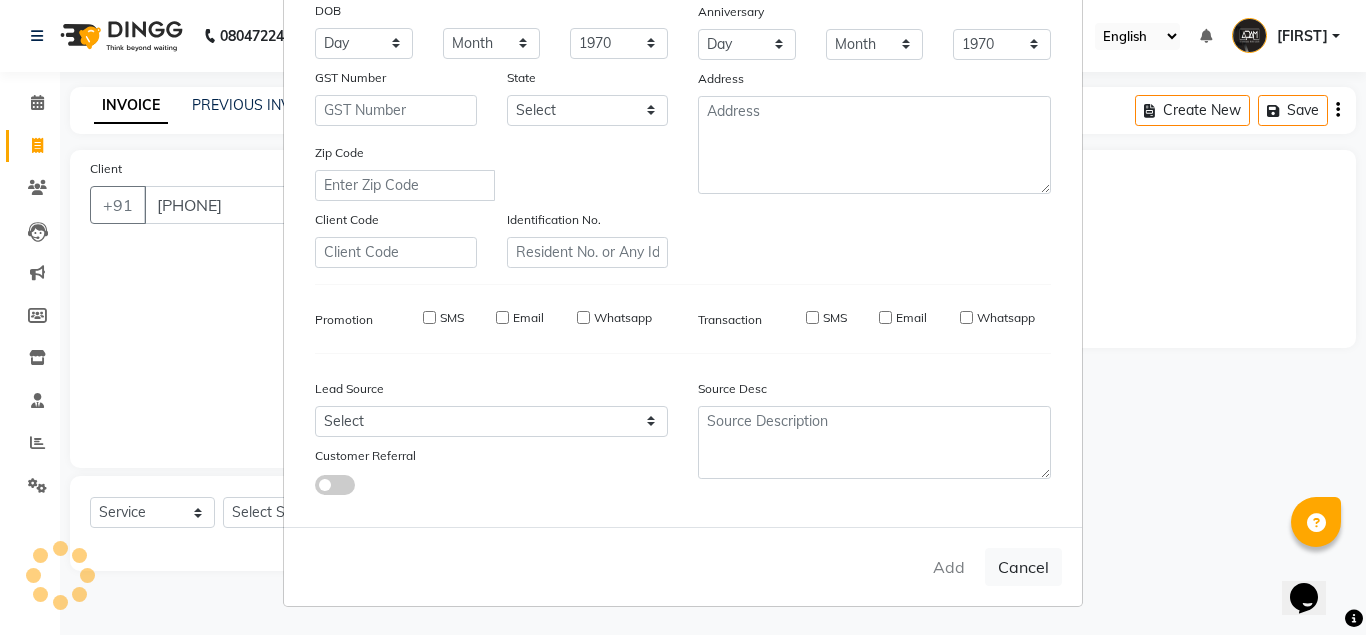 select 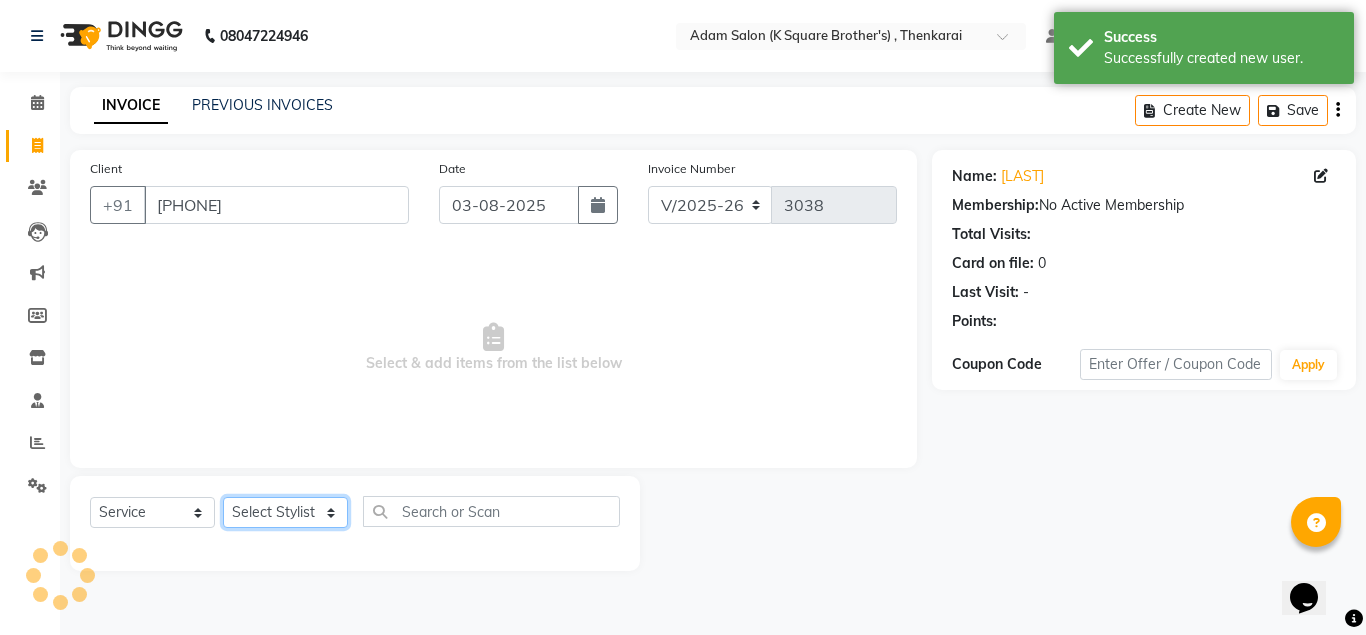 click on "Select Stylist [FIRST] [LAST] [FIRST] [FIRST] [FIRST]" 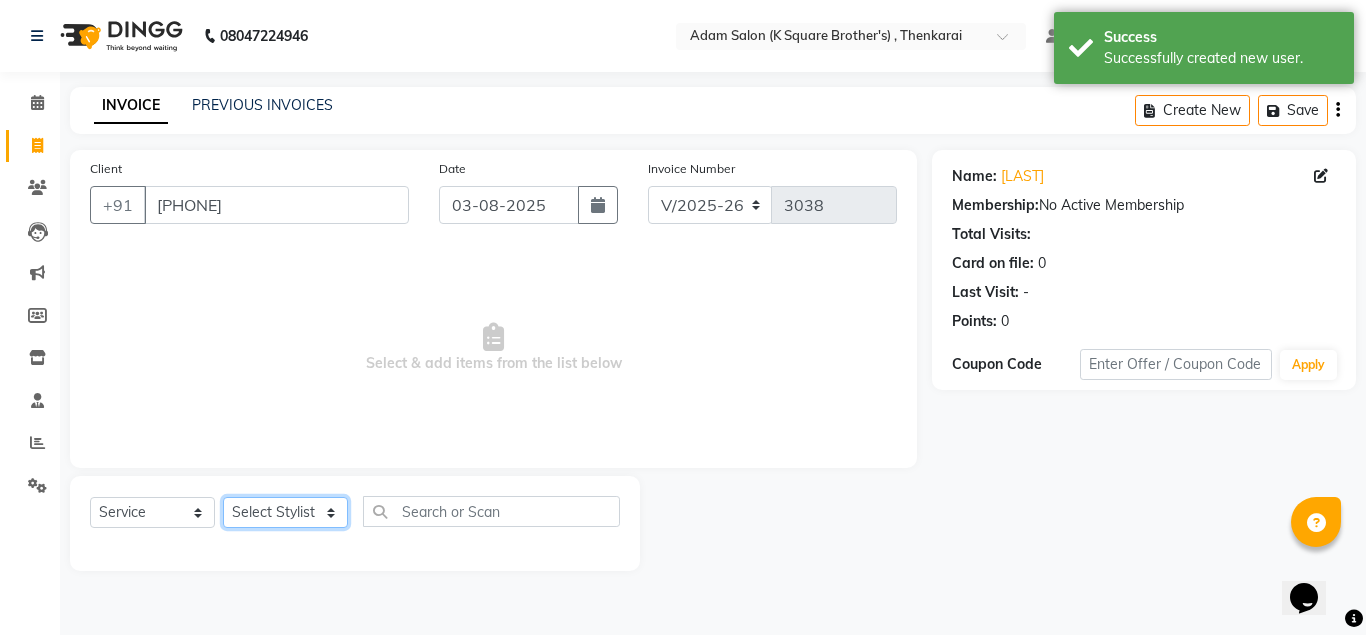 select on "[POSTAL_CODE]" 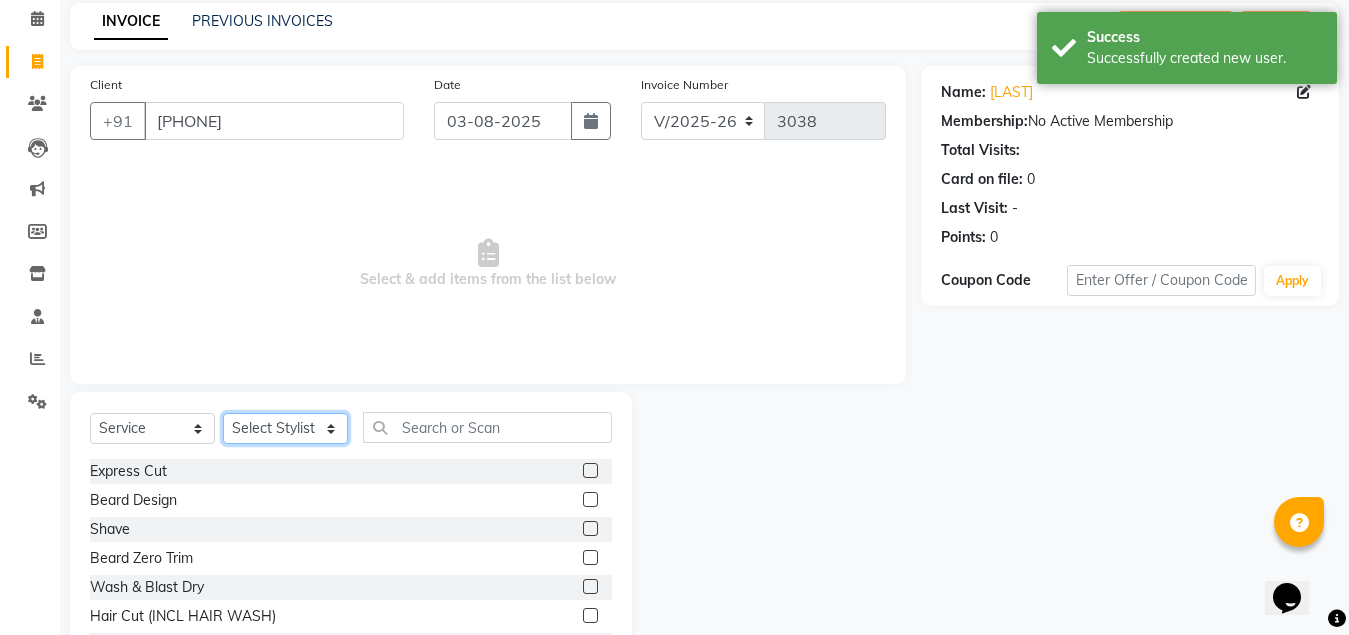 scroll, scrollTop: 166, scrollLeft: 0, axis: vertical 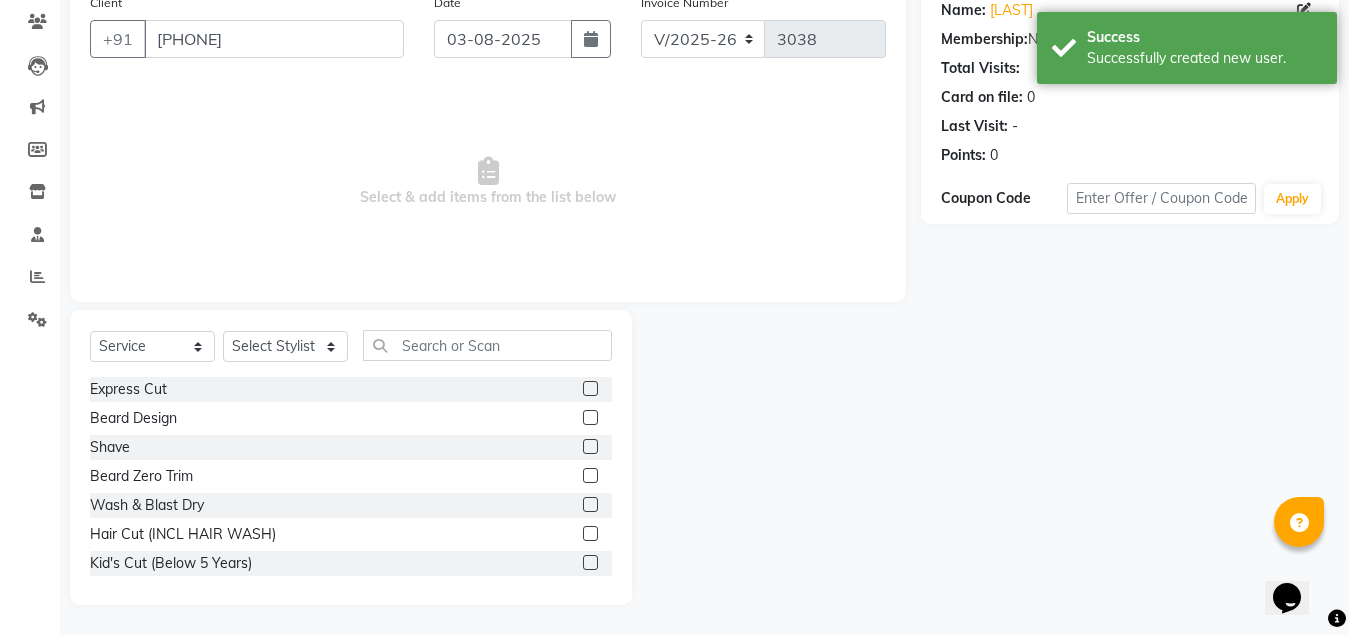 click 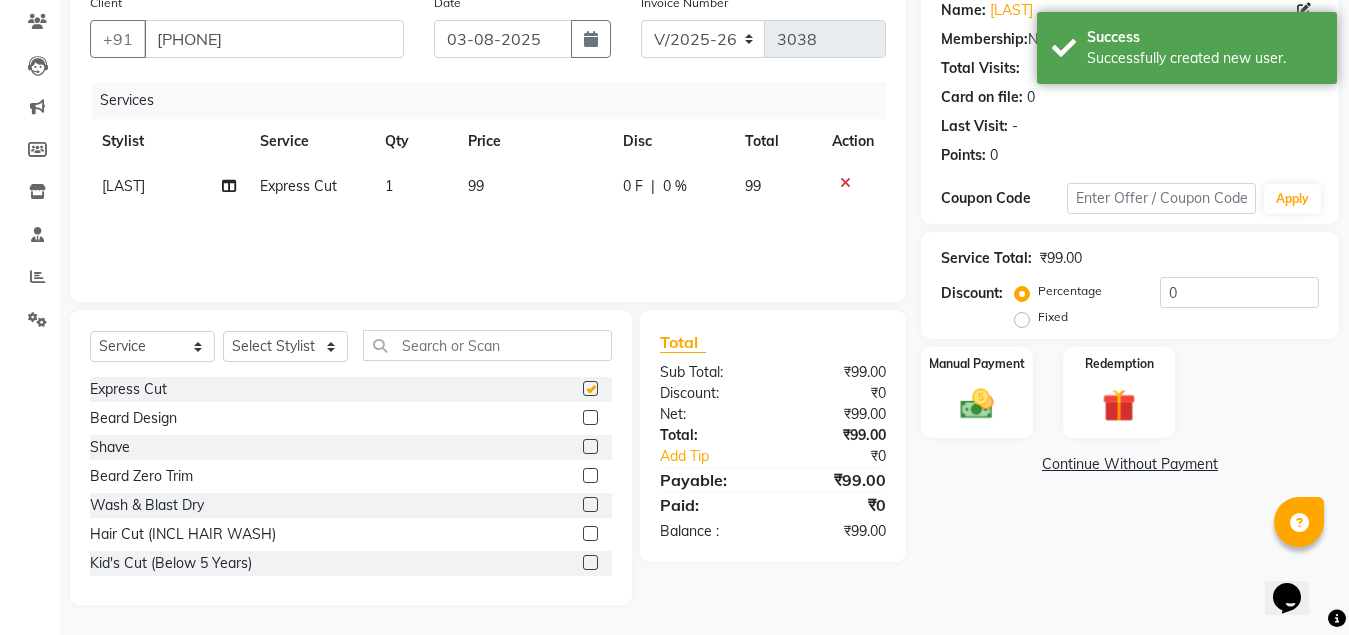 checkbox on "false" 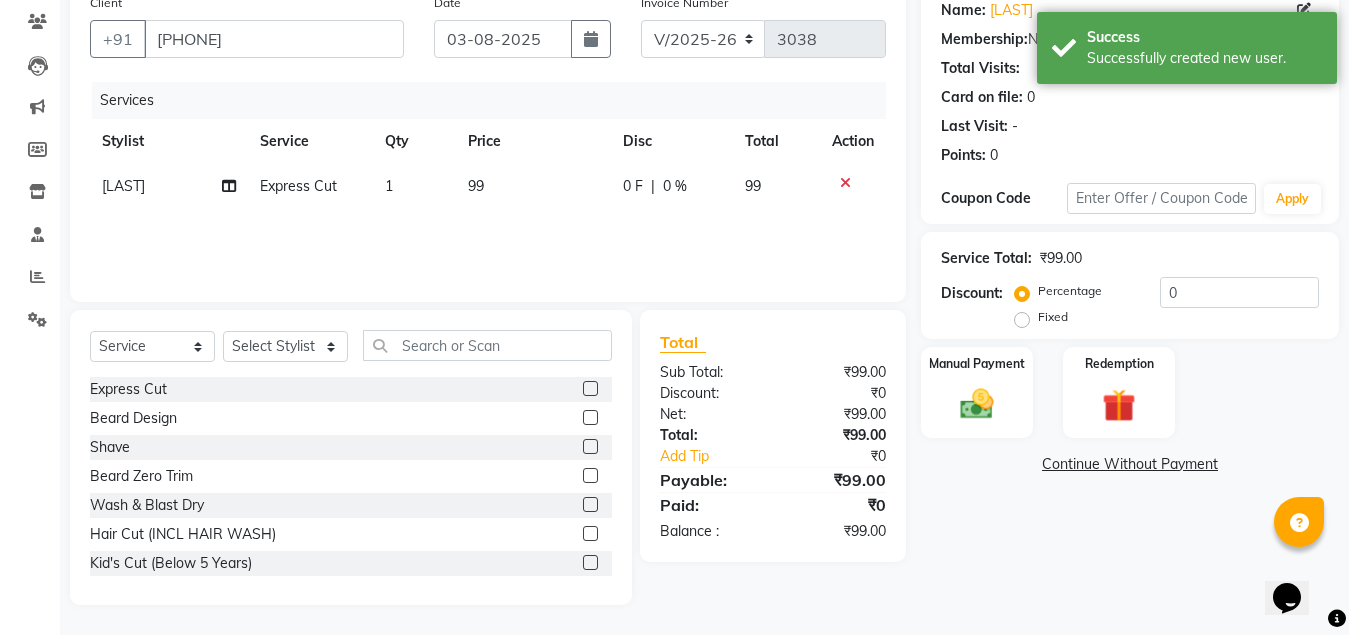 click 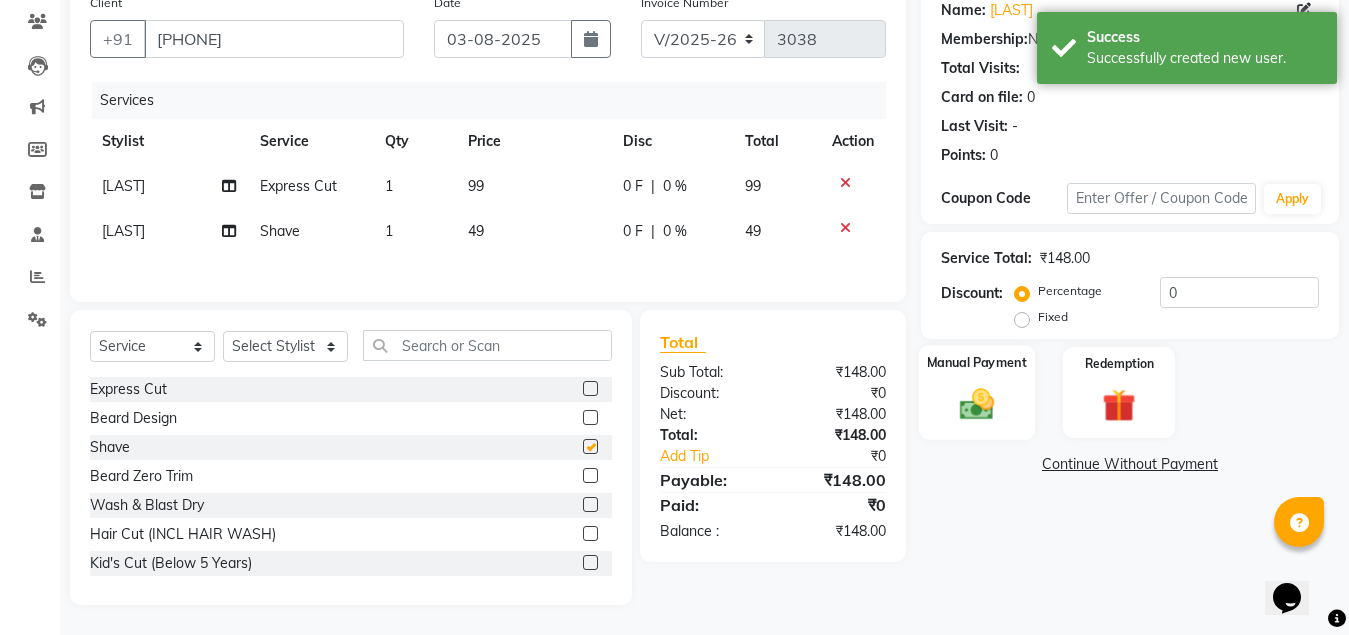 checkbox on "false" 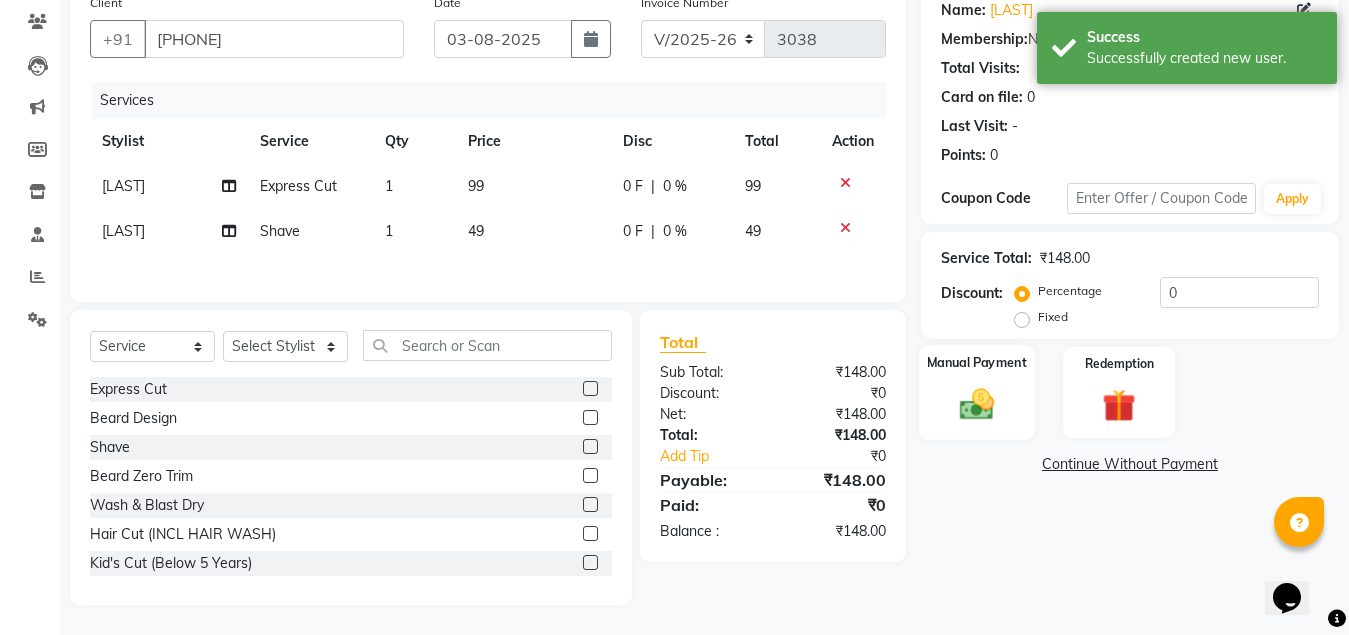 click on "Manual Payment" 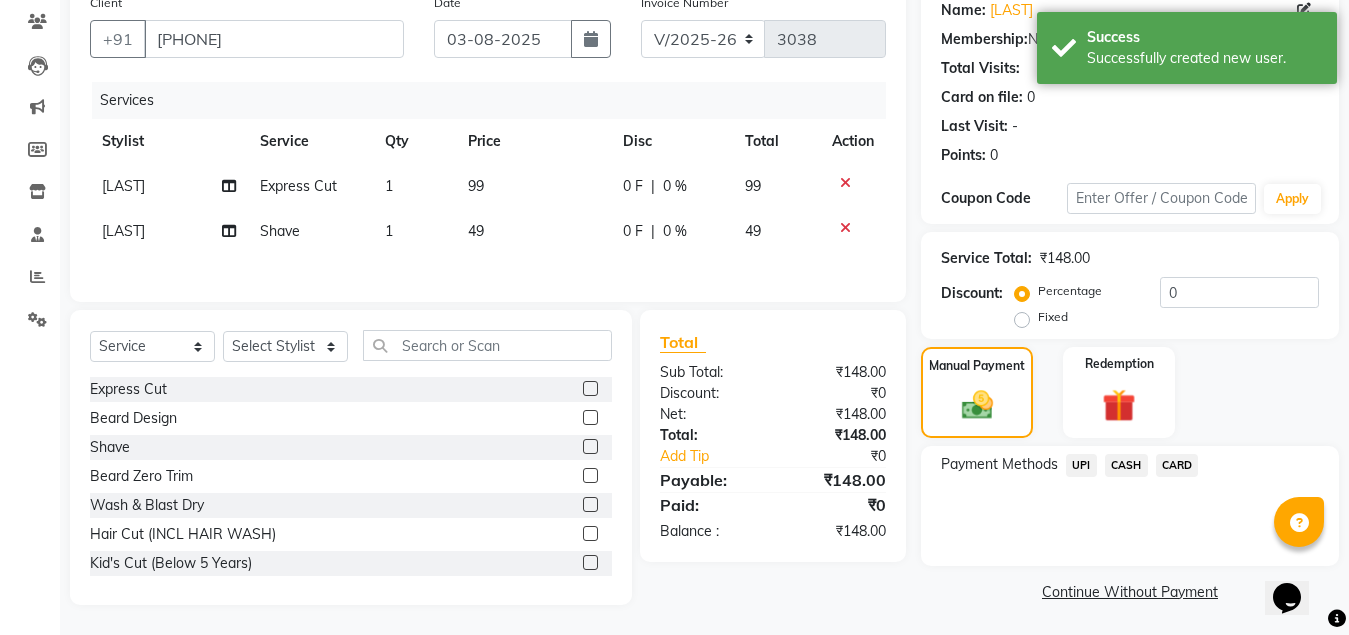 click on "UPI" 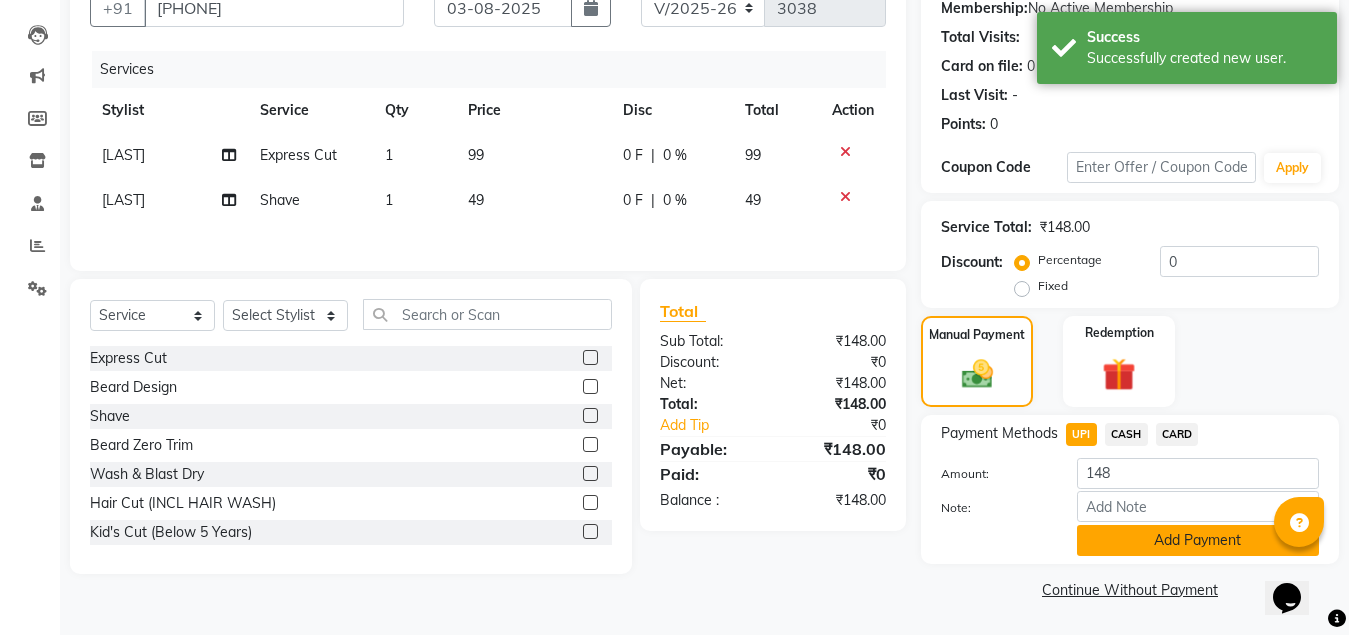 click on "Add Payment" 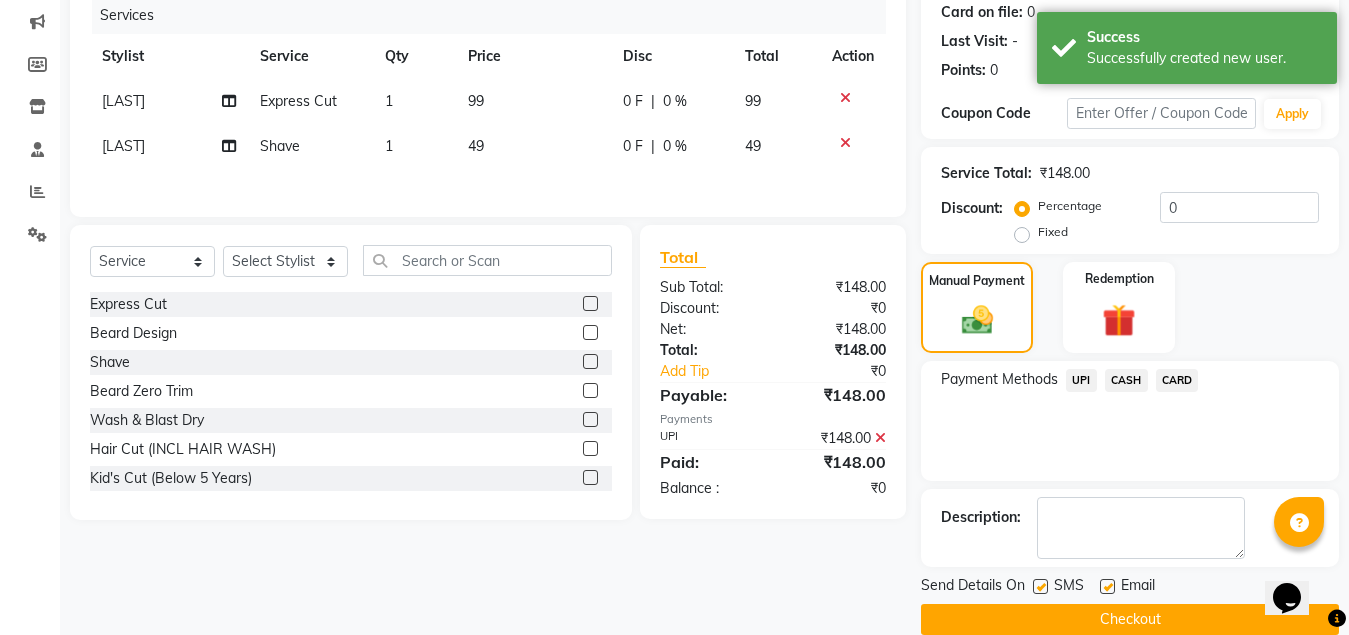 scroll, scrollTop: 281, scrollLeft: 0, axis: vertical 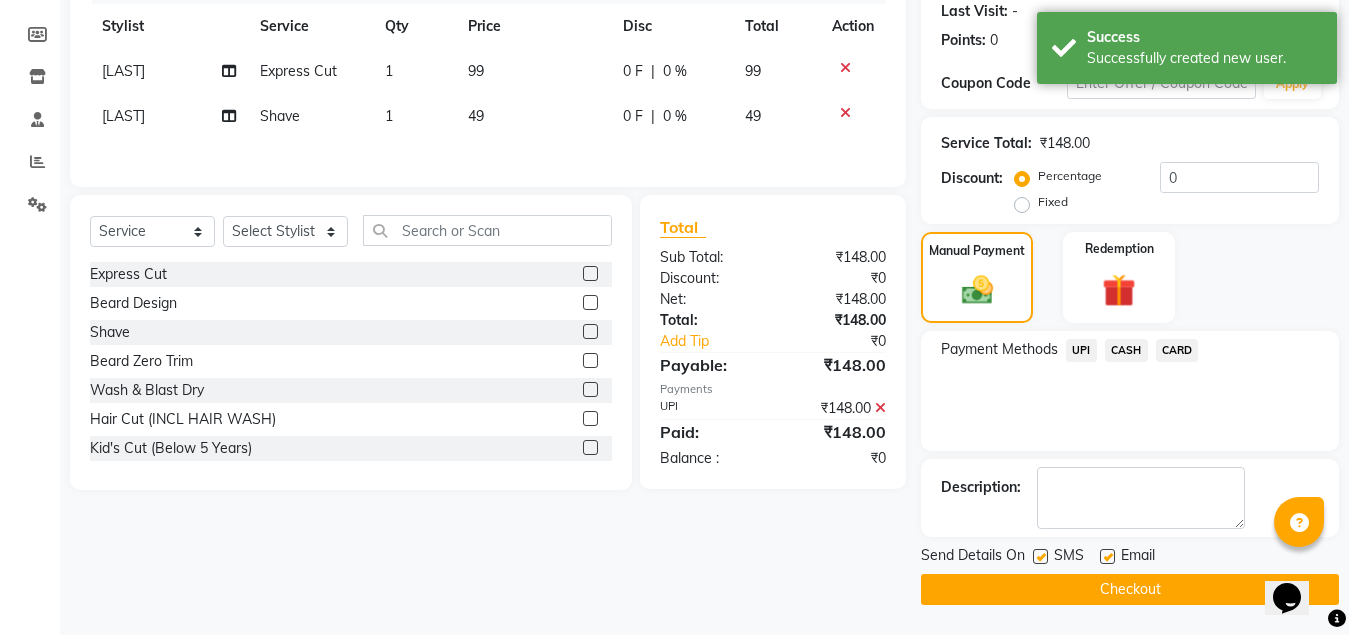 click on "Checkout" 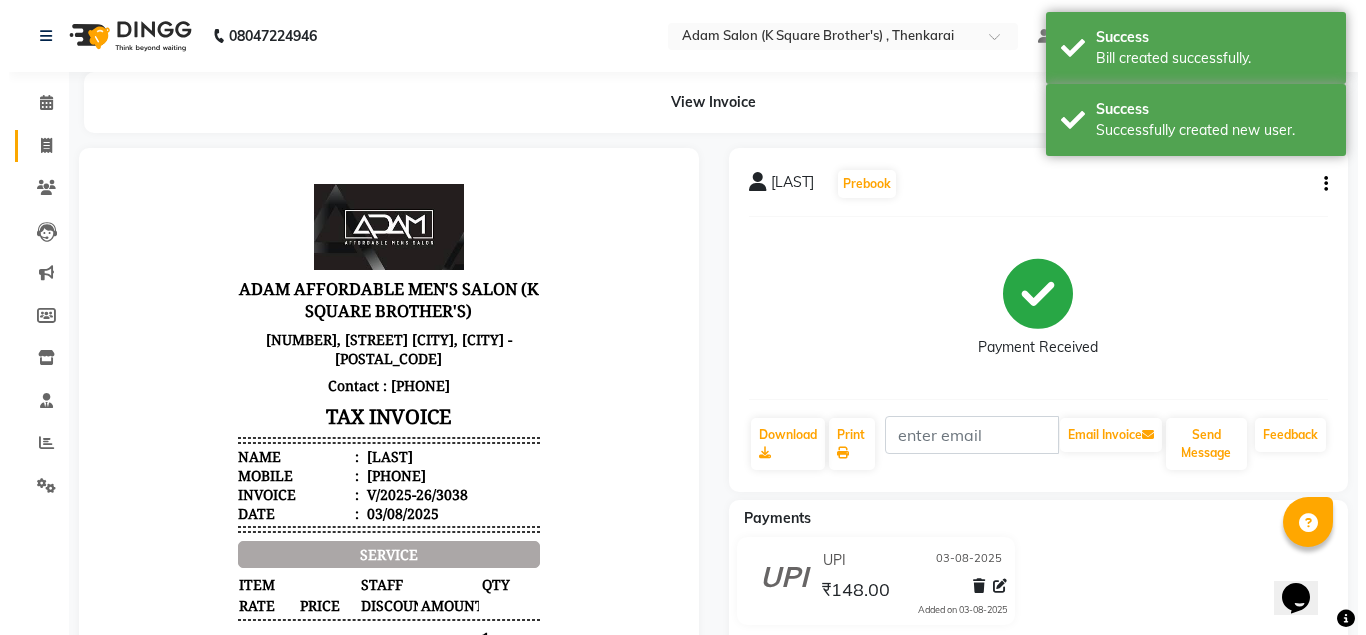 scroll, scrollTop: 0, scrollLeft: 0, axis: both 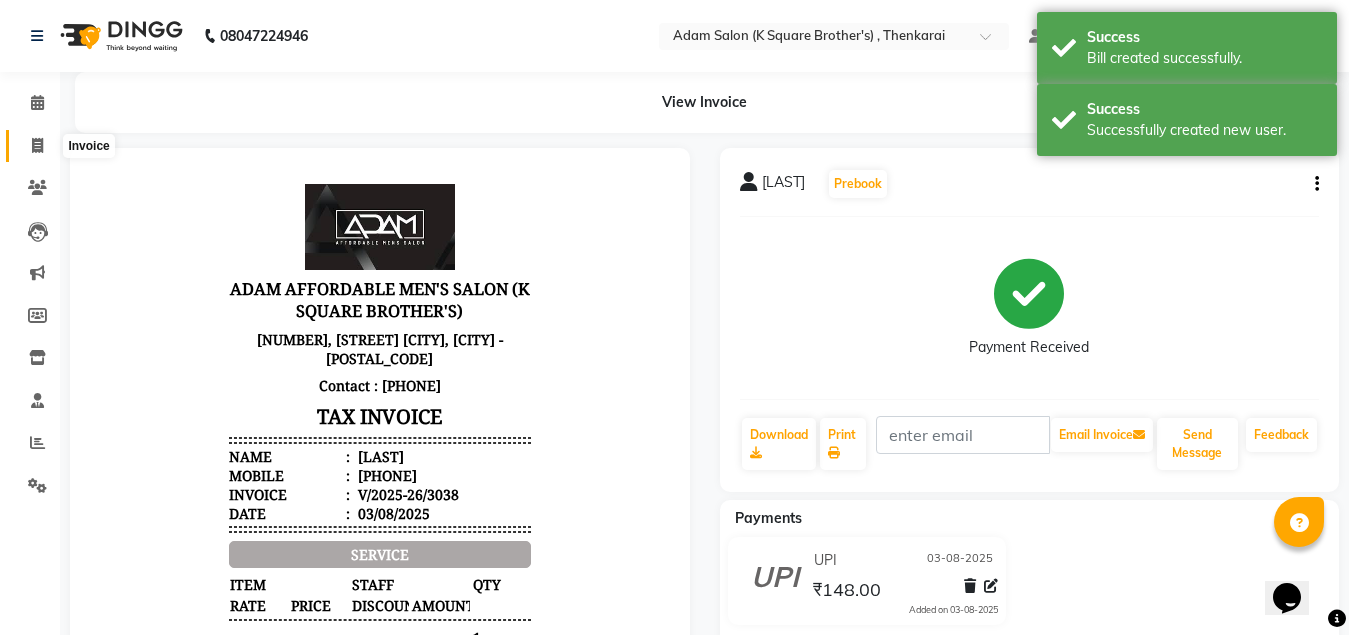 click 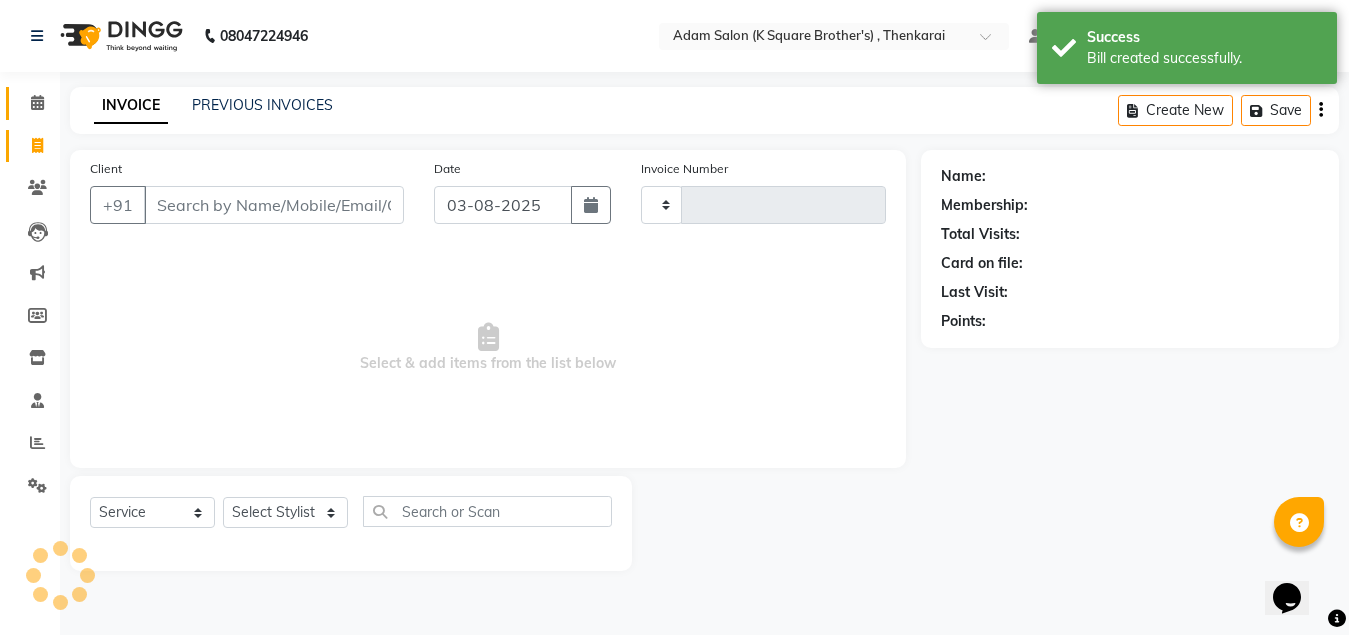 type on "3039" 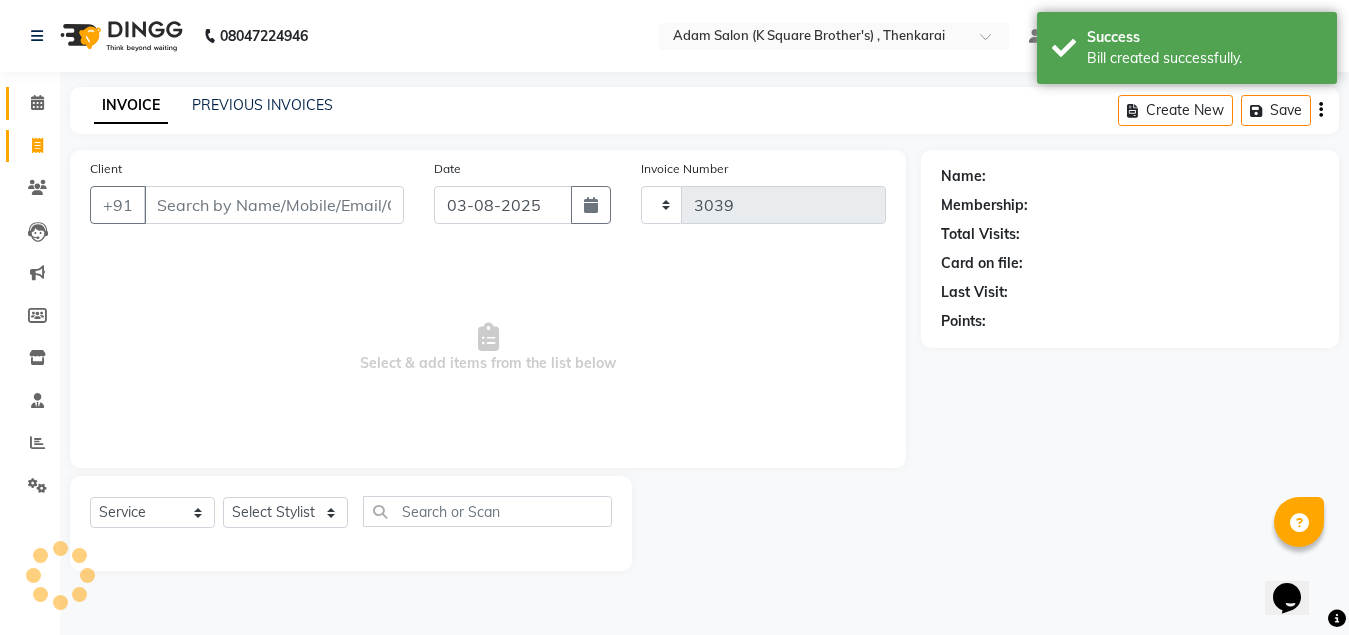select on "8195" 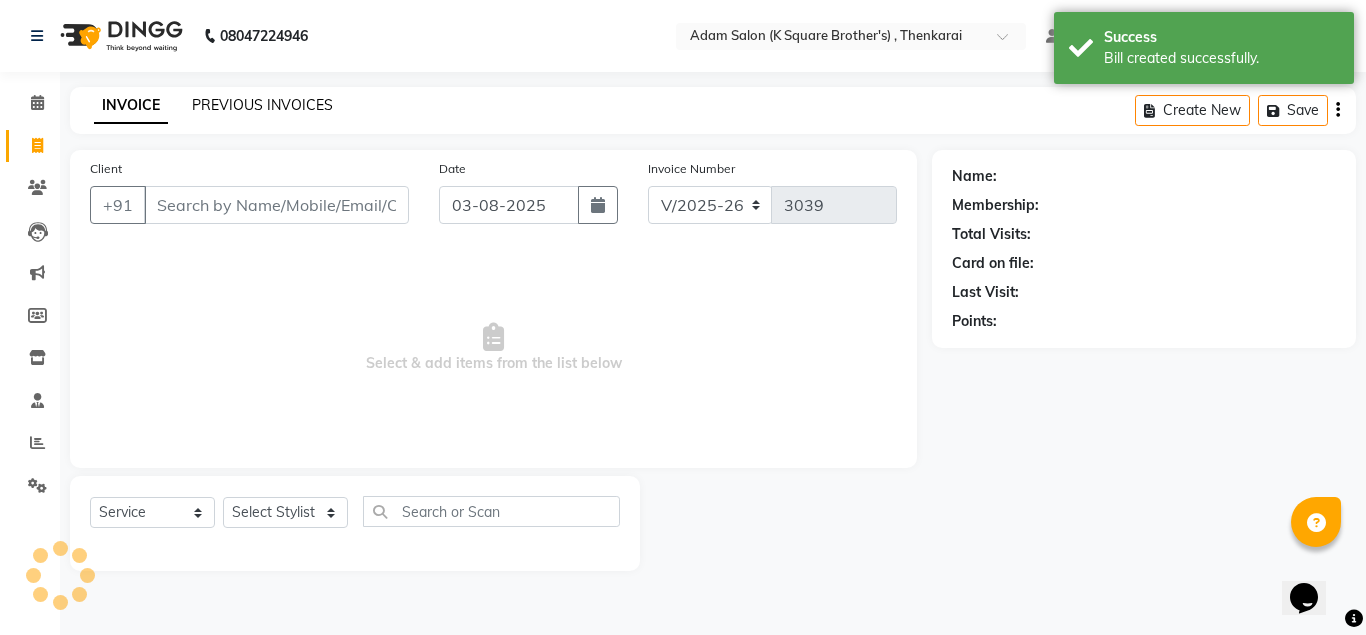 click on "PREVIOUS INVOICES" 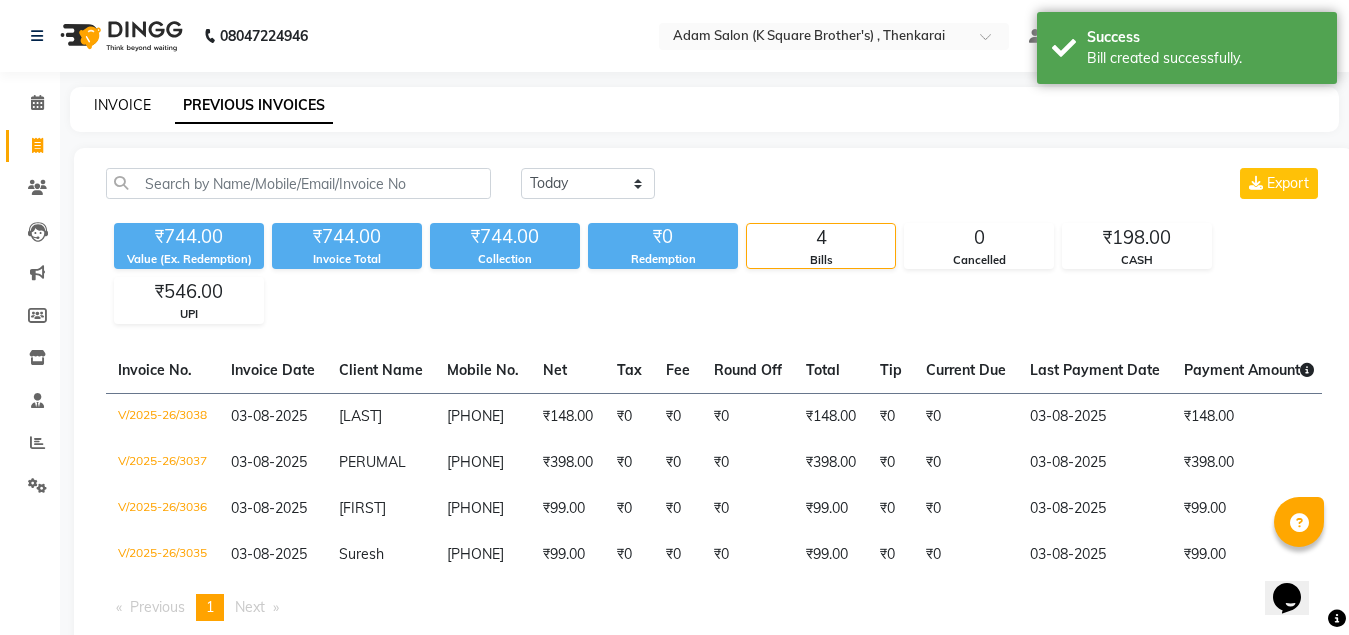 click on "INVOICE" 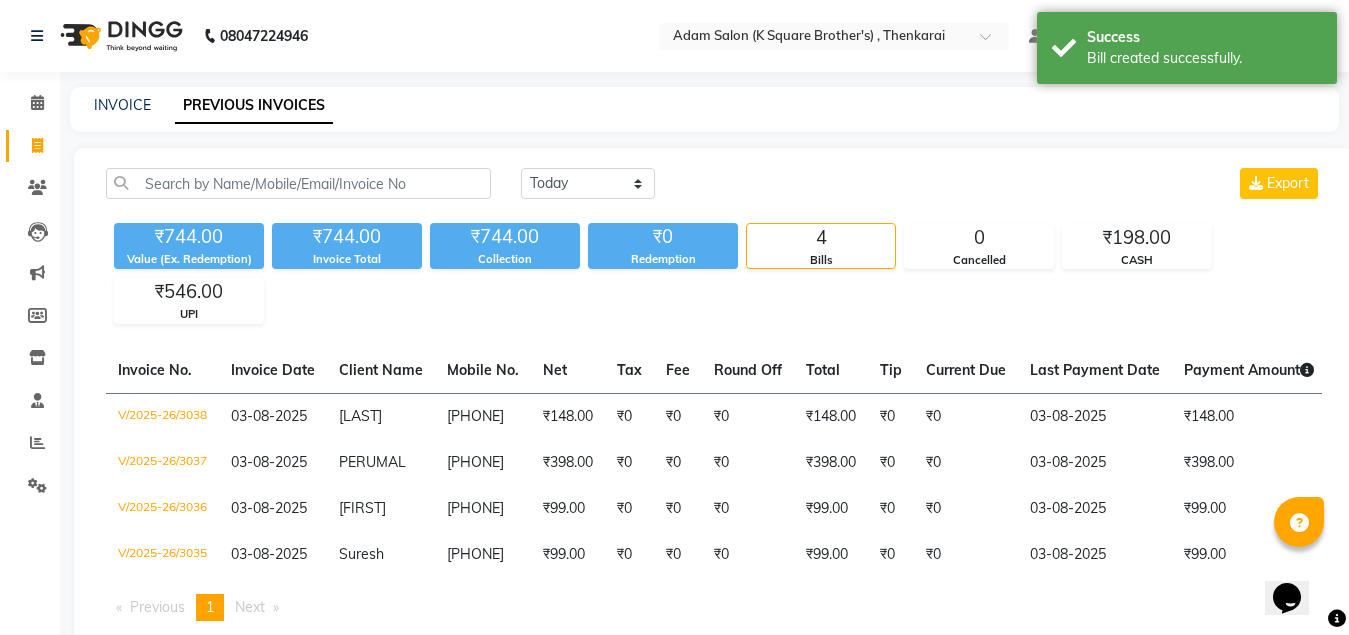 select on "service" 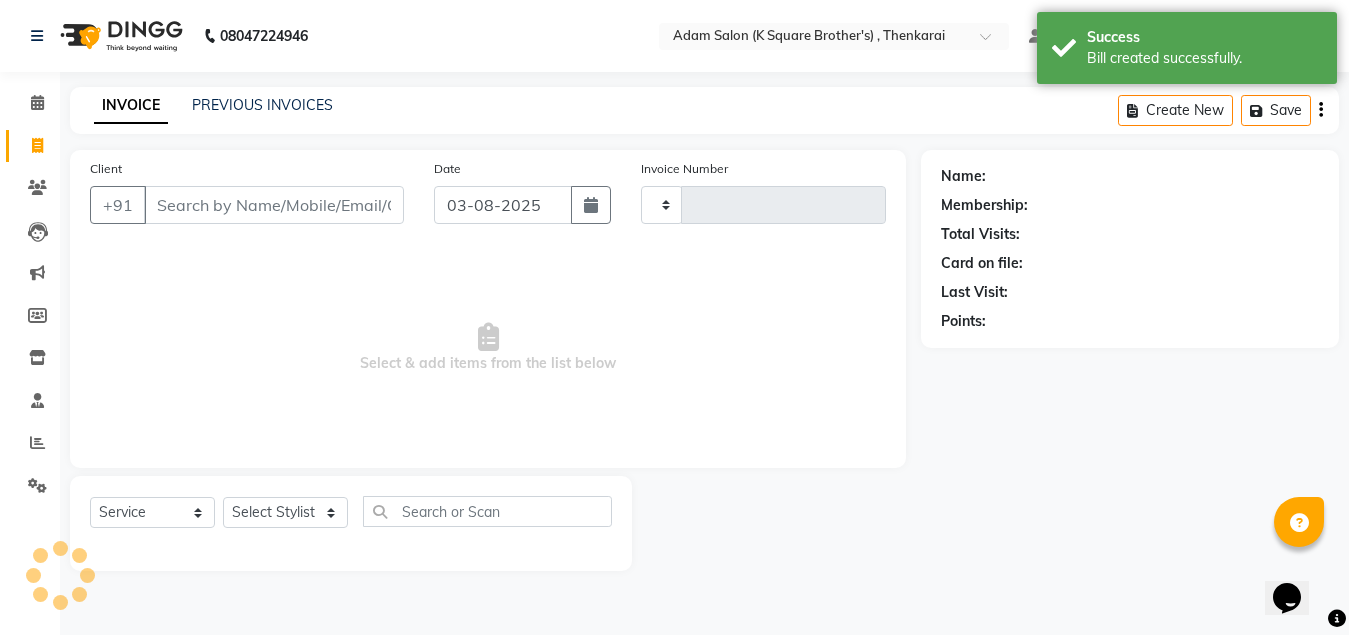 type on "3039" 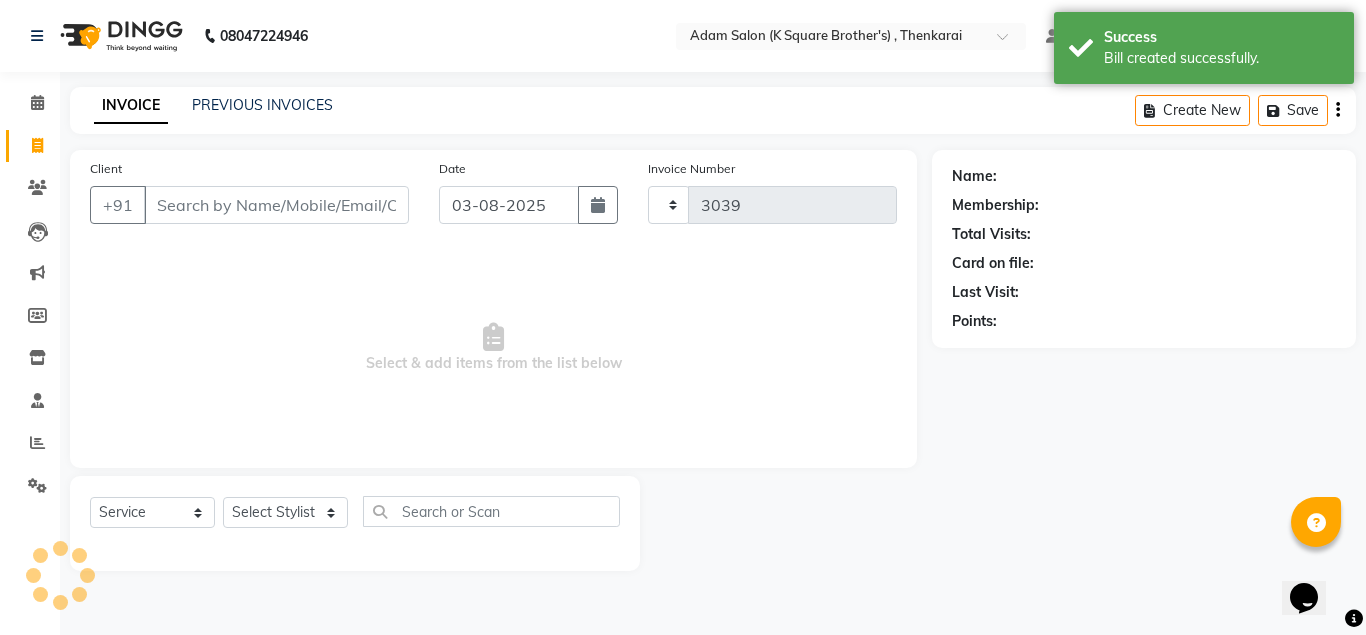select on "8195" 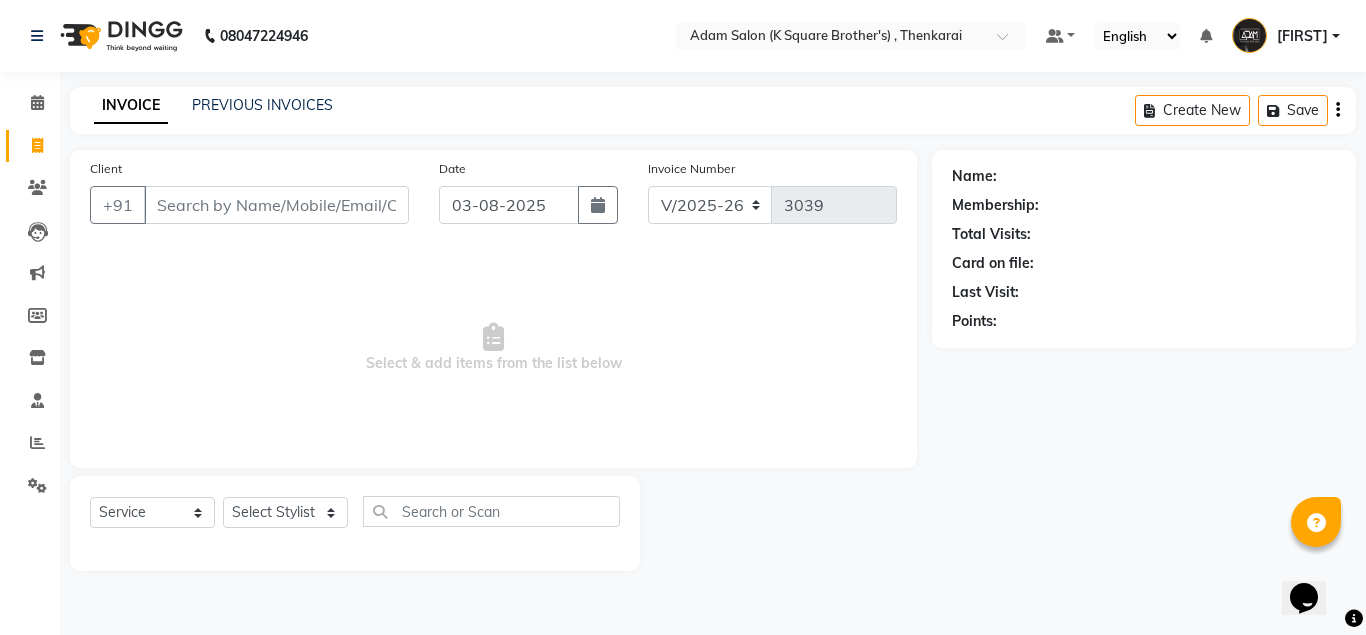 click on "08047224946 Select Location × [BRAND] (K SQUARE BROTHER'S) , [CITY] Default Panel My Panel English ENGLISH Español العربية मराठी हिंदी ગુજરાતી தமிழ் 中文 Notifications nothing to show [FIRST] [LAST] Manage Profile Change Password Sign out Version:3.15.11 ☀ [BRAND] (K SQUARE BROTHER'S) , [CITY] Calendar Invoice Clients Leads Marketing Members Inventory Staff Reports Settings Completed InProgress Upcoming Dropped Tentative Check-In Confirm Bookings Generate Report Segments Page Builder INVOICE PREVIOUS INVOICES Create New Save Client +91 Date 03-08-2025 Invoice Number V/2025 V/2025-26 3039 Select & add items from the list below Select Service Product Membership Package Voucher Prepaid Gift Card Select Stylist [FIRST] [LAST] [FIRST] [FIRST] Name: Membership: Total Visits: Card on file: Last Visit: Points:" at bounding box center (683, 317) 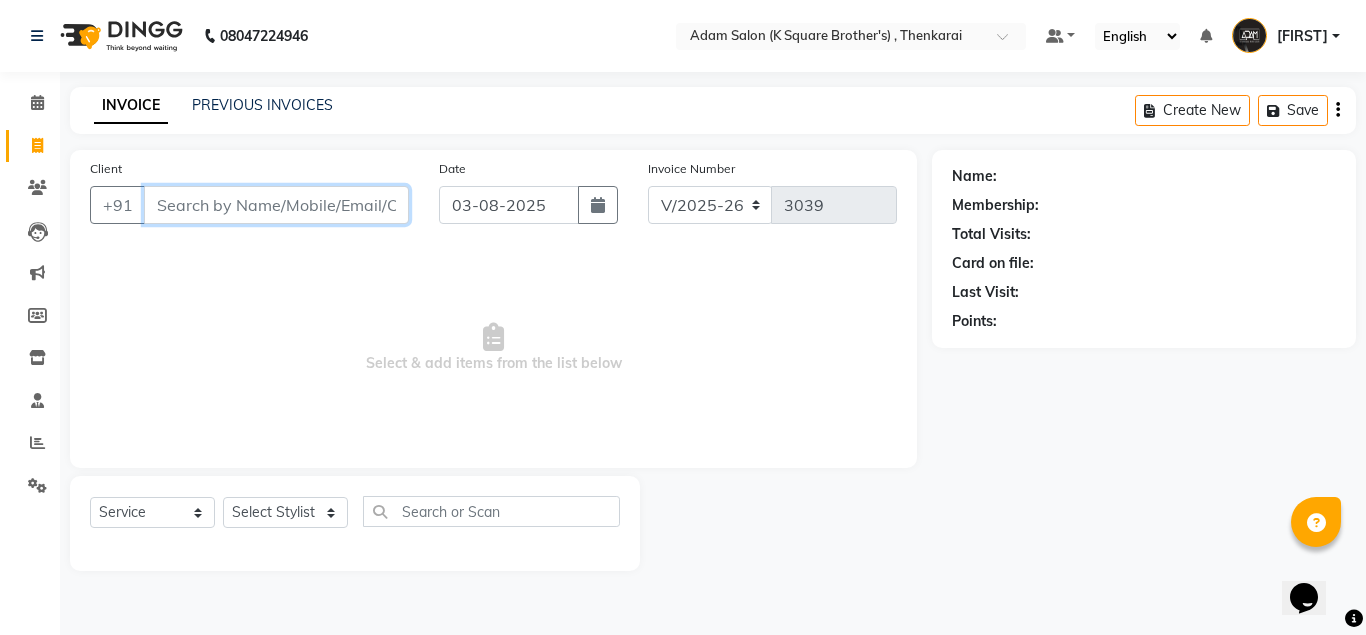 paste on "[PHONE]" 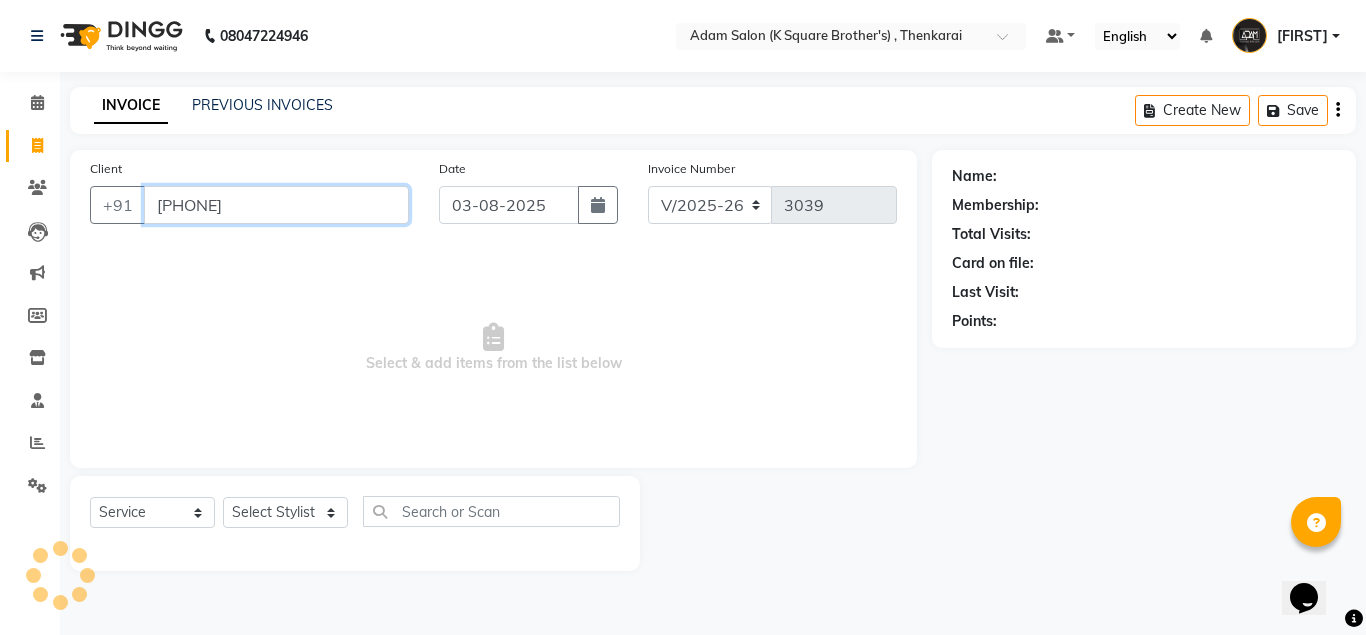 type on "[PHONE]" 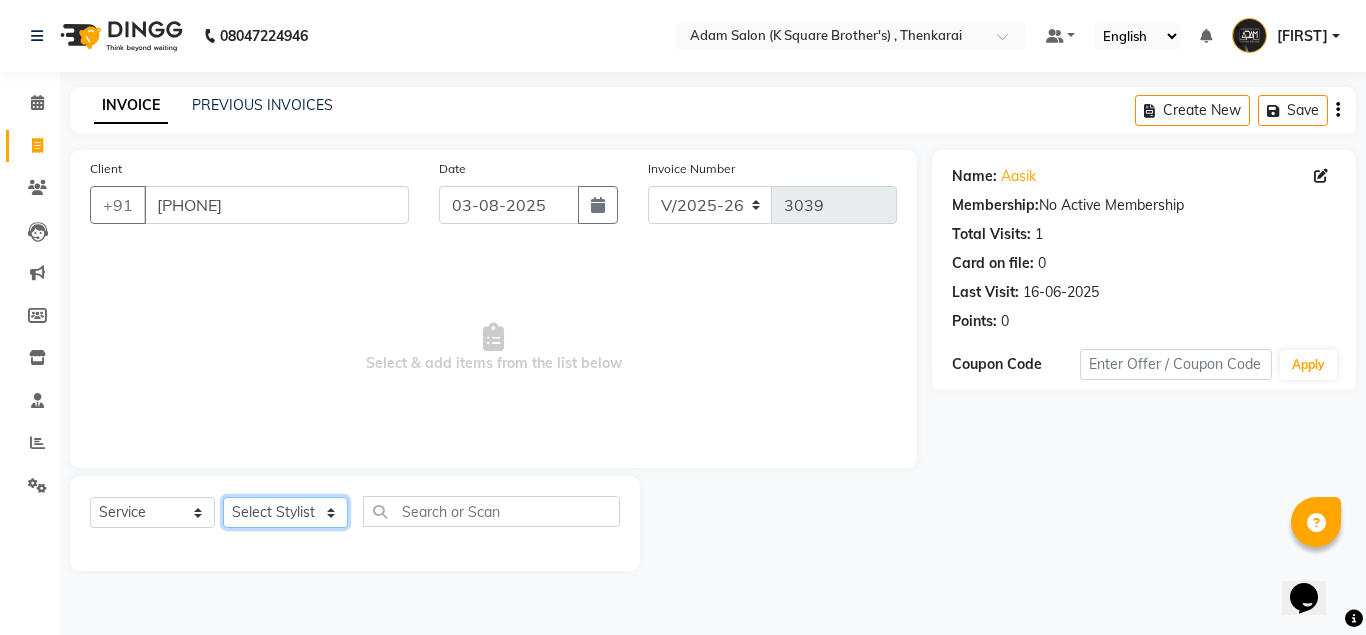 click on "Select Stylist [FIRST] [LAST] [FIRST] [FIRST] [FIRST]" 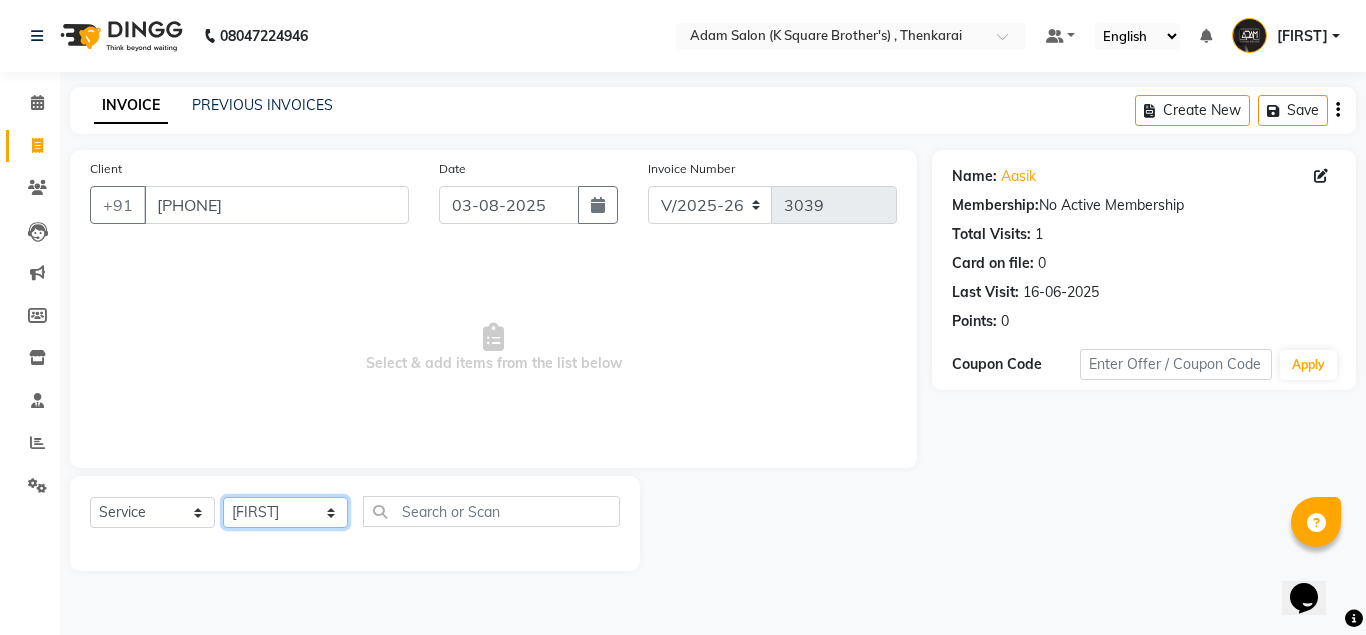 click on "Select Stylist [FIRST] [LAST] [FIRST] [FIRST] [FIRST]" 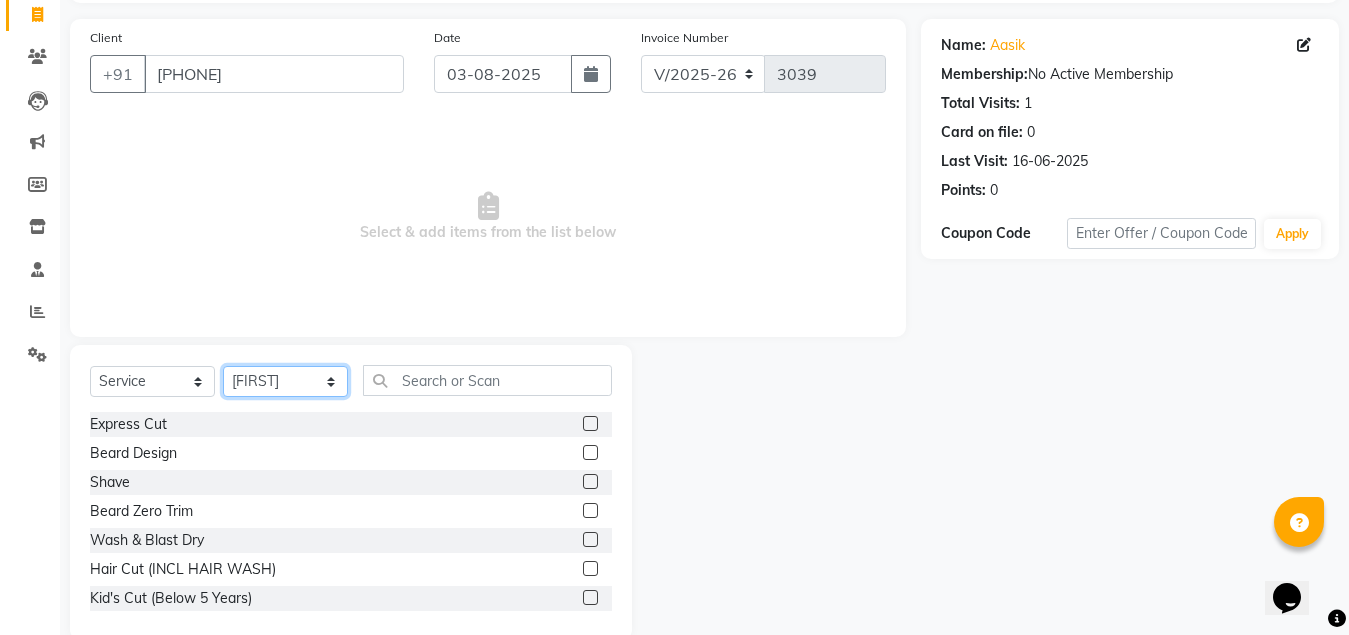 scroll, scrollTop: 166, scrollLeft: 0, axis: vertical 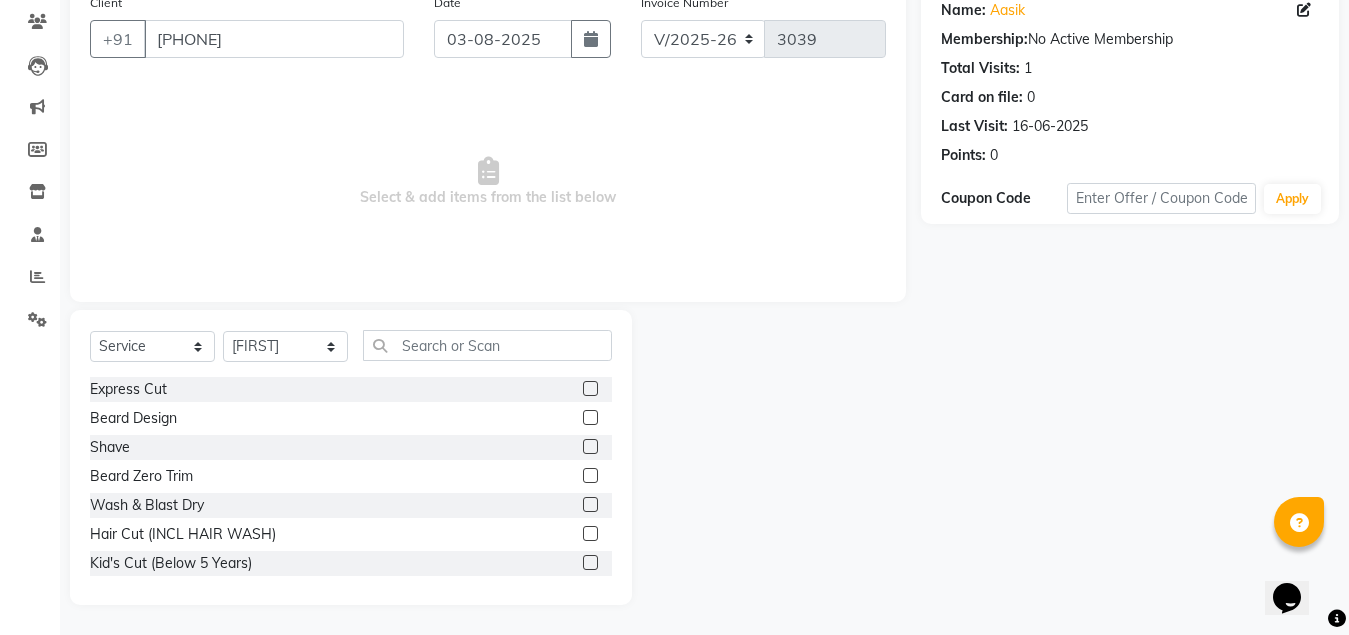 click 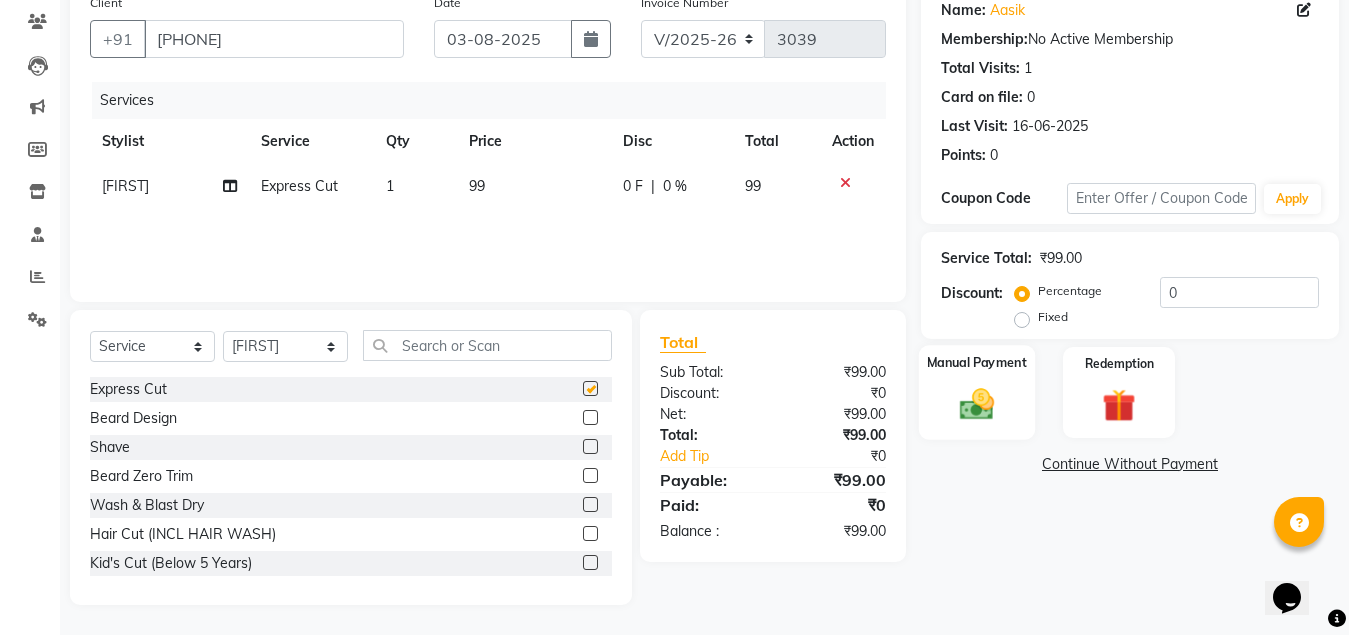 checkbox on "false" 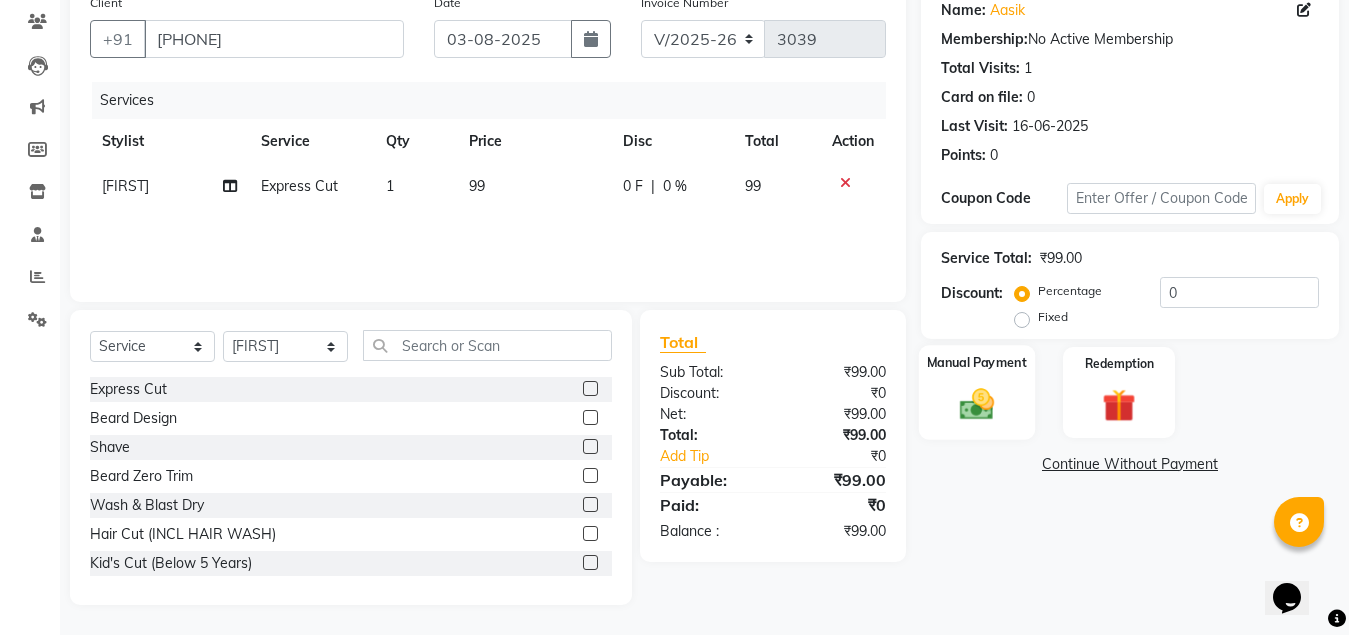 click on "Manual Payment" 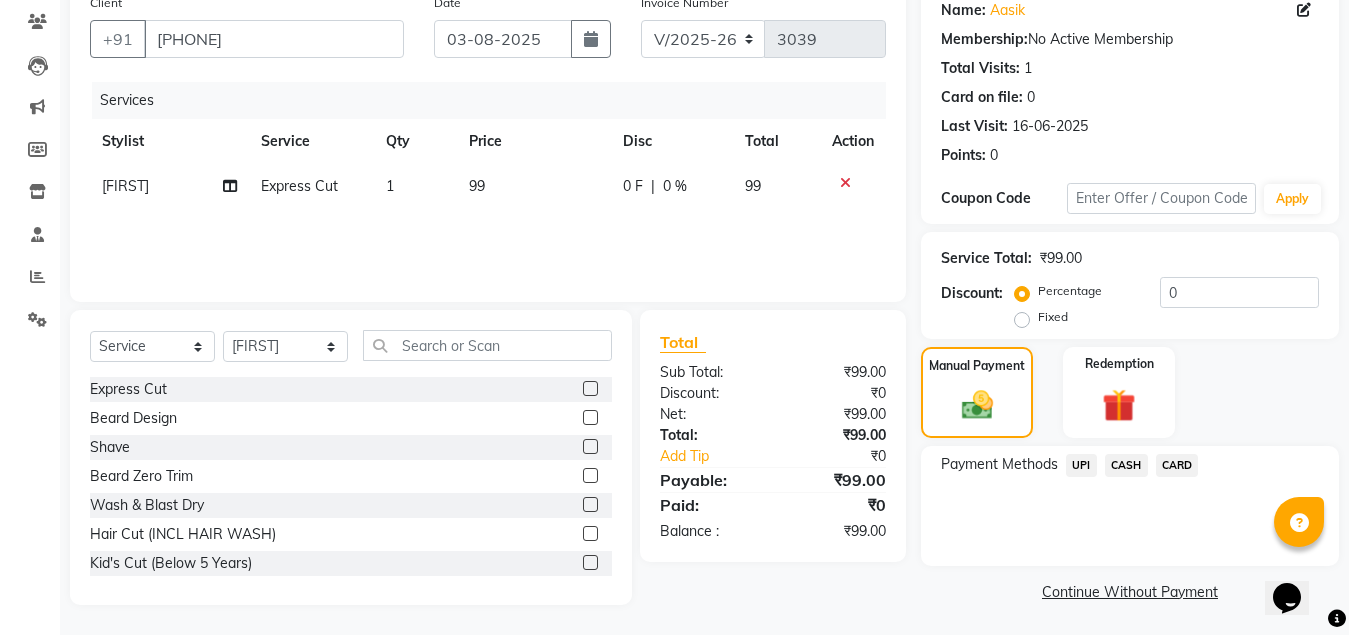 click on "CASH" 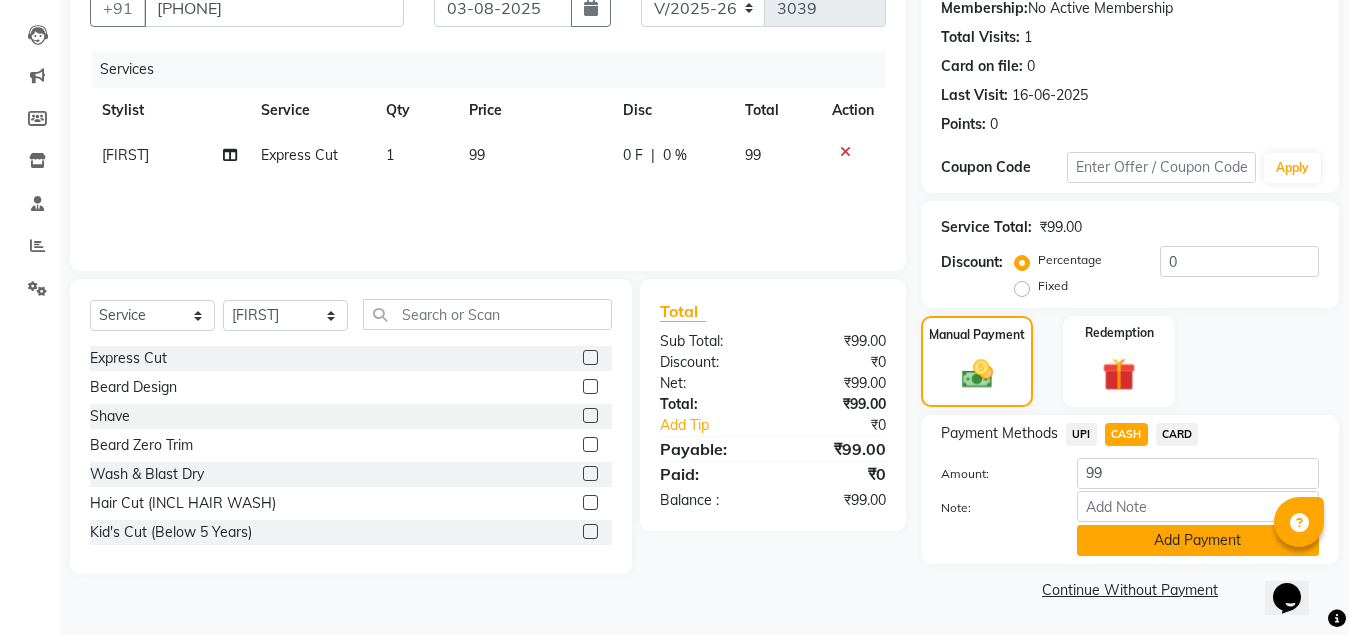 click on "Add Payment" 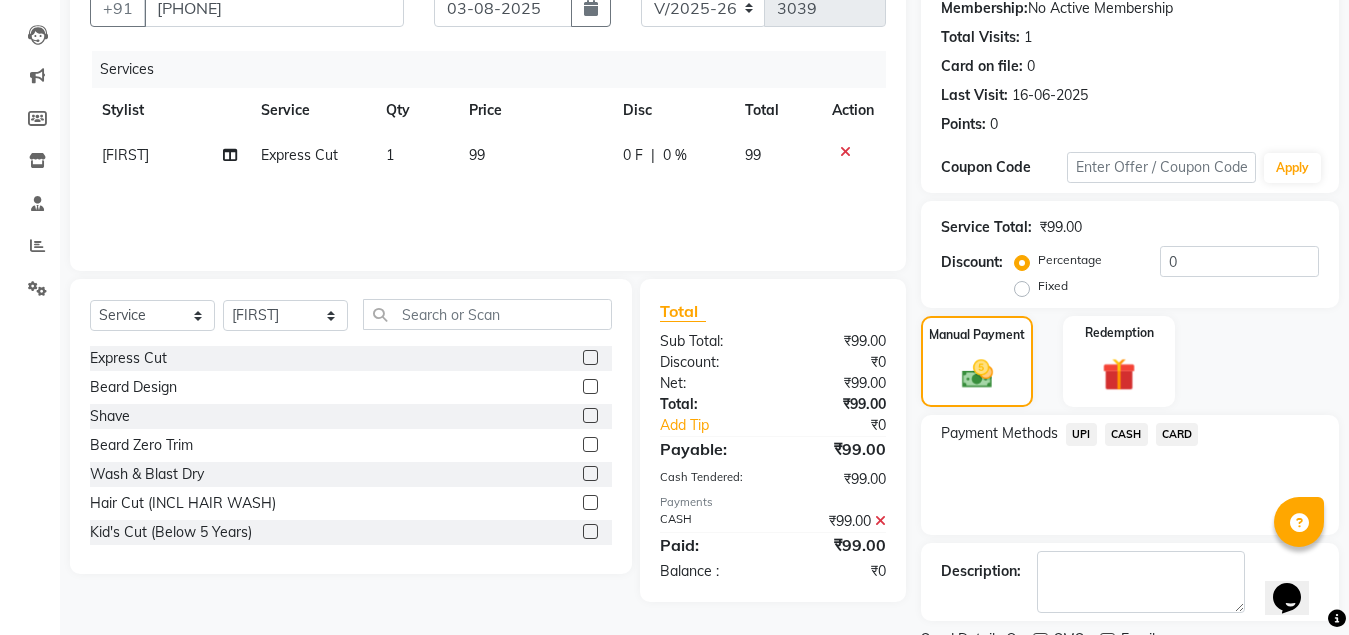 scroll, scrollTop: 281, scrollLeft: 0, axis: vertical 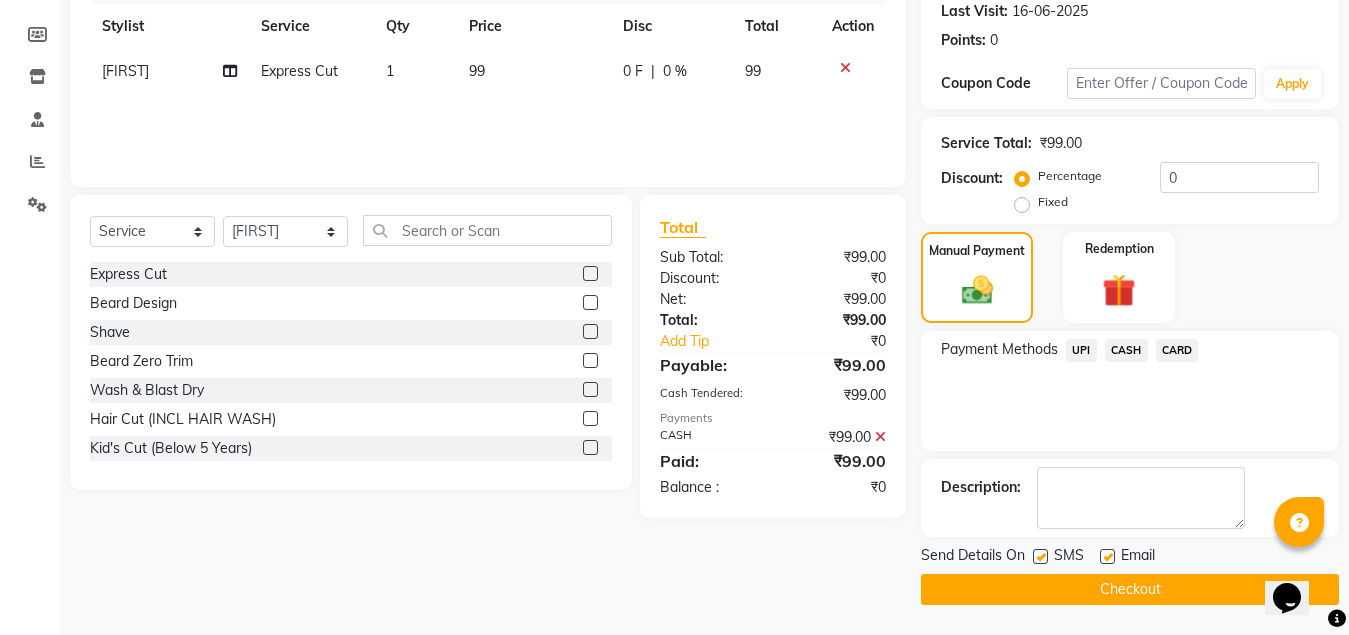 click on "Checkout" 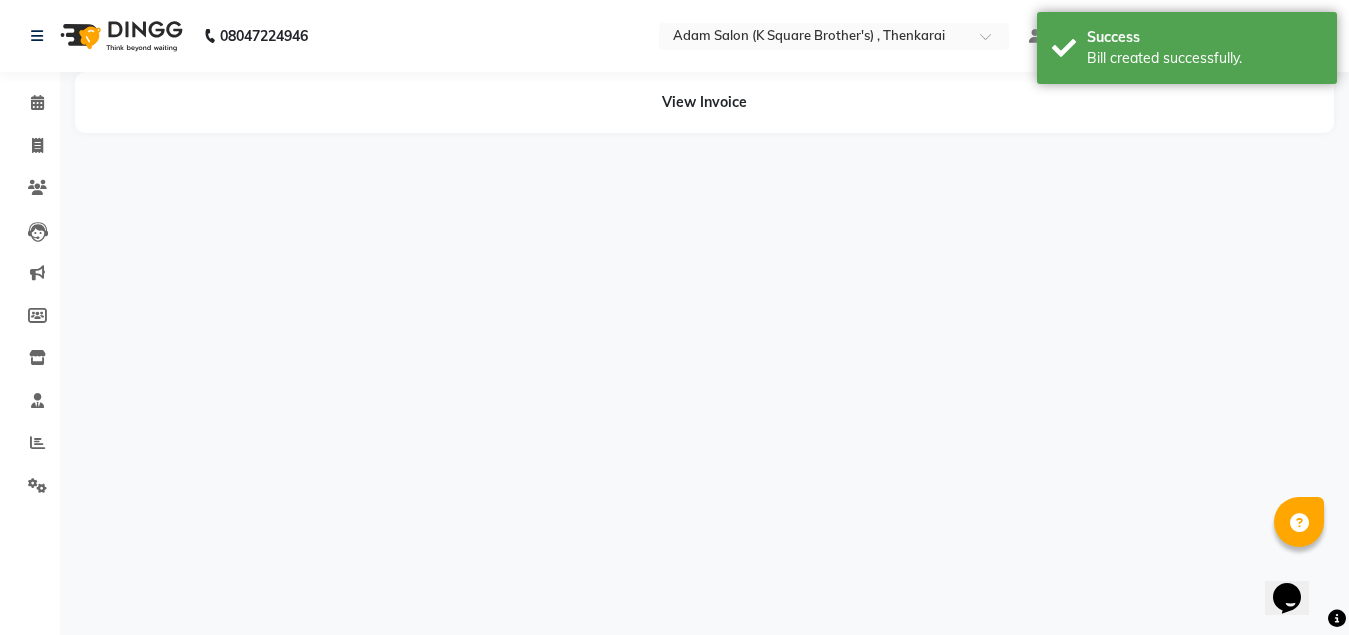 scroll, scrollTop: 0, scrollLeft: 0, axis: both 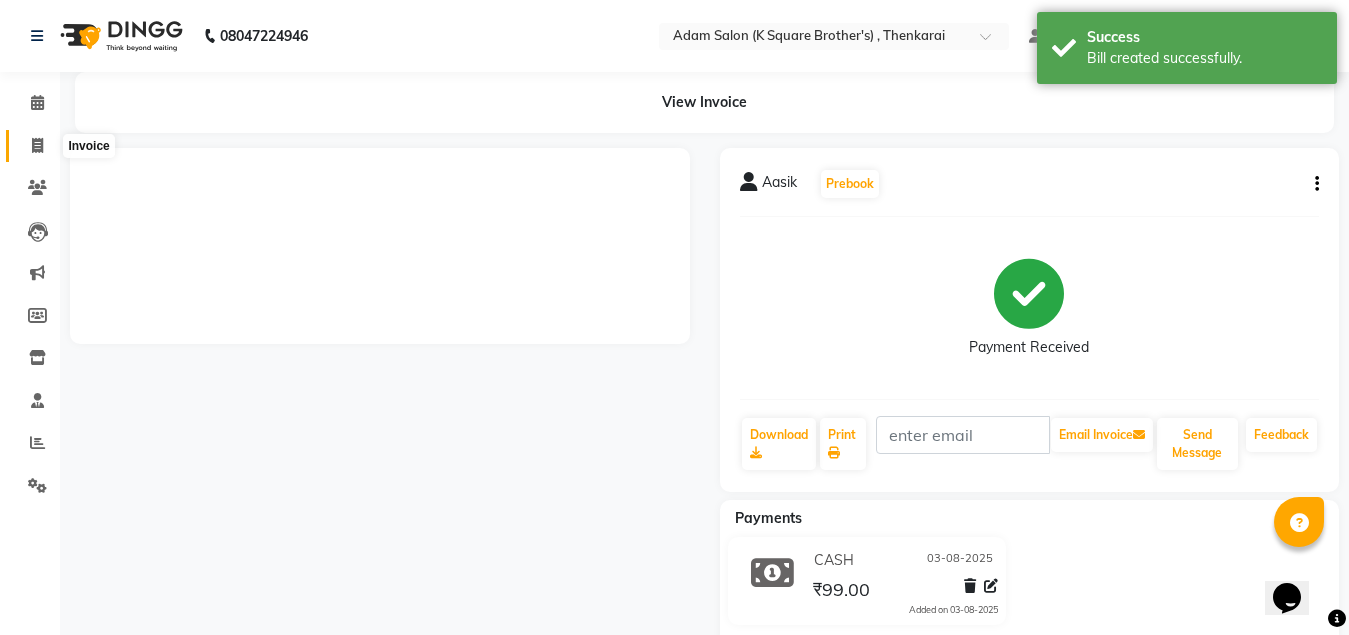 click 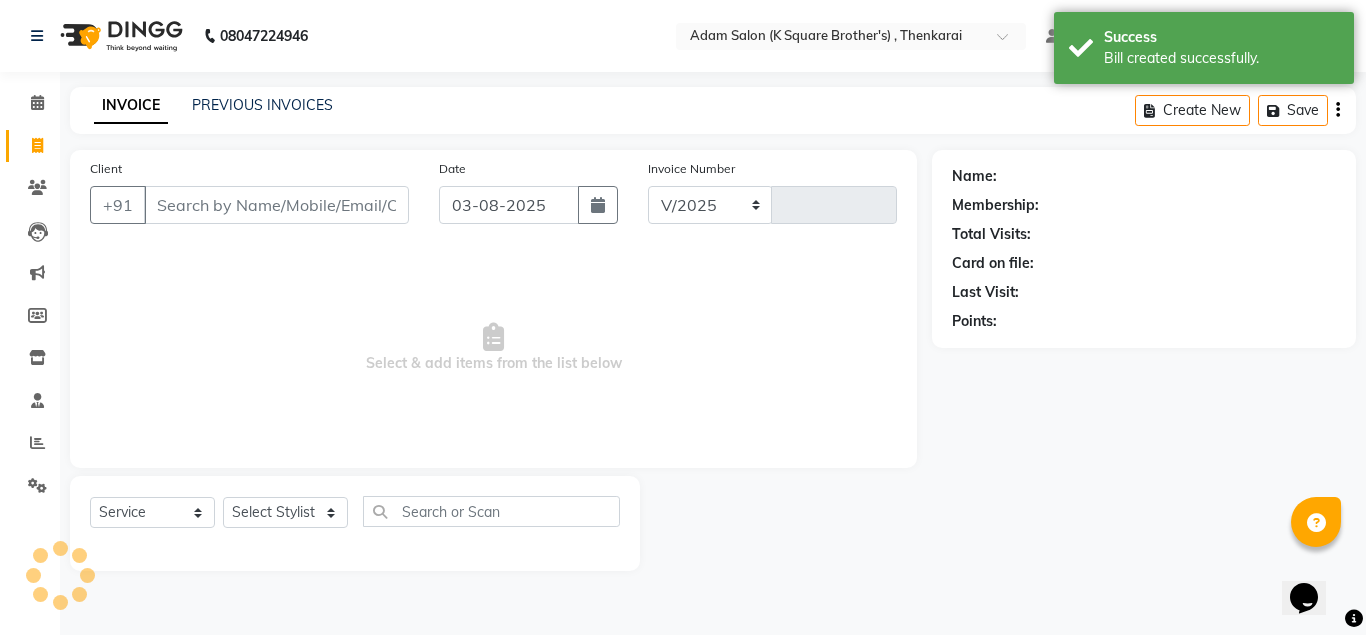 select on "8195" 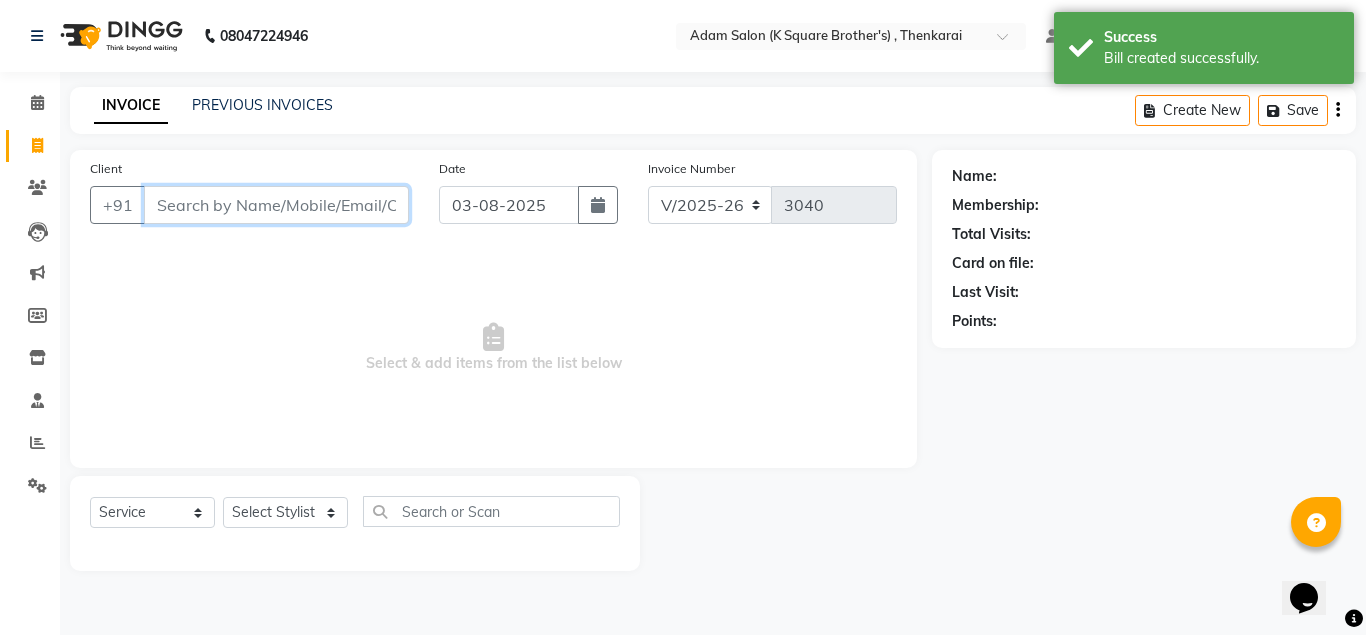 paste on "[PHONE]" 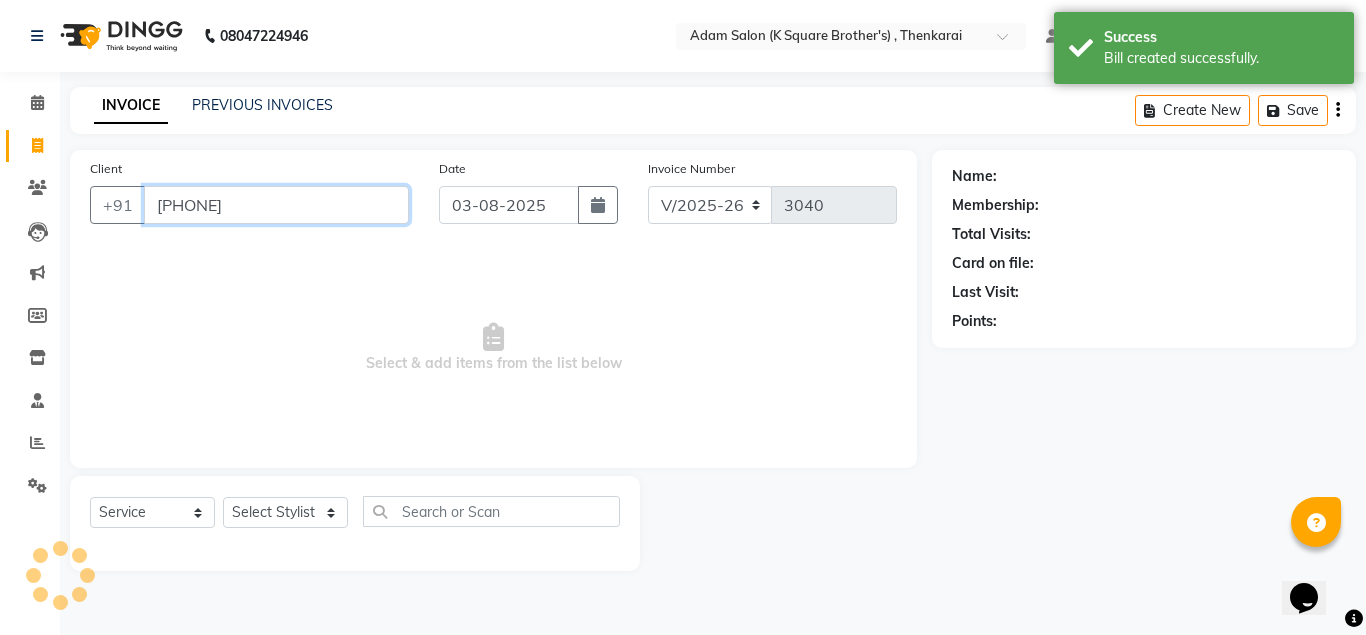 type on "[PHONE]" 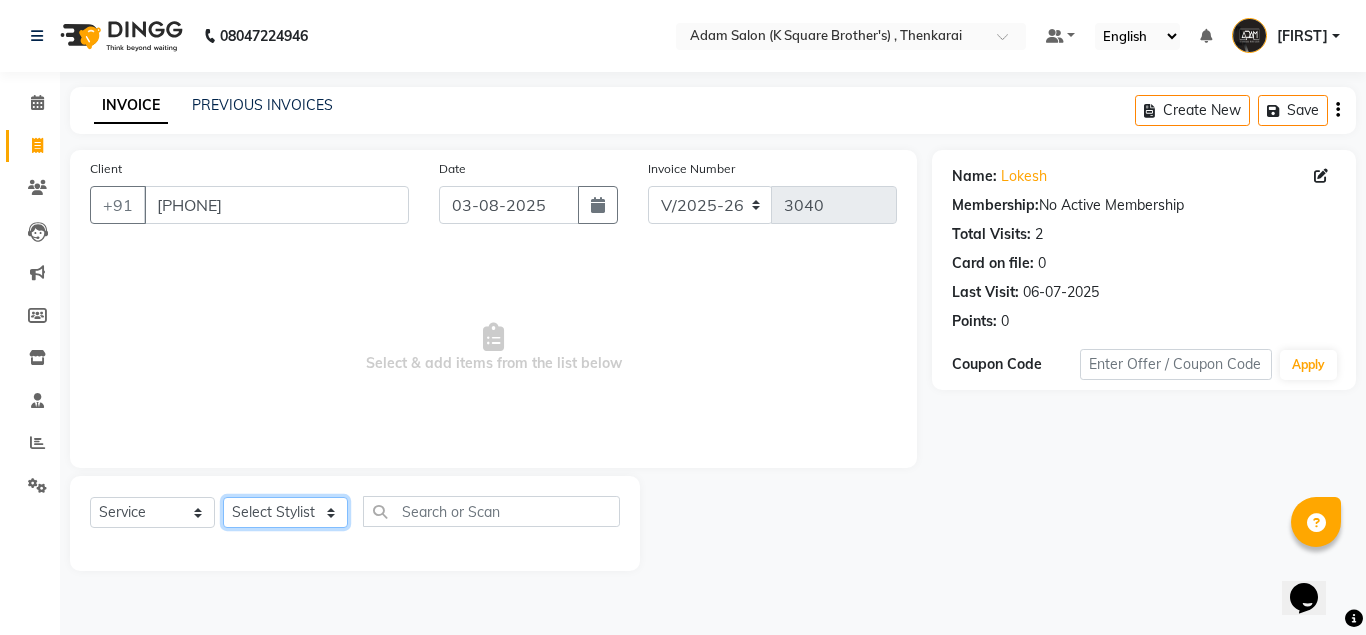 click on "Select Stylist [FIRST] [LAST] [FIRST] [FIRST] [FIRST]" 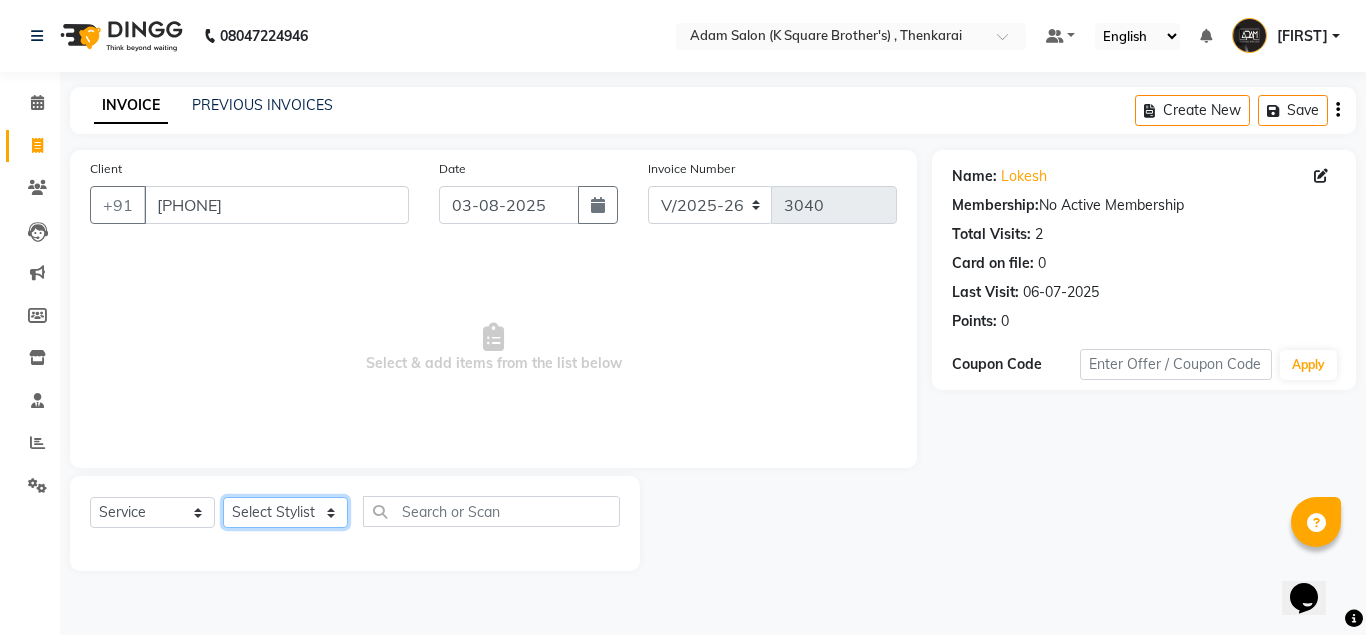 select on "78095" 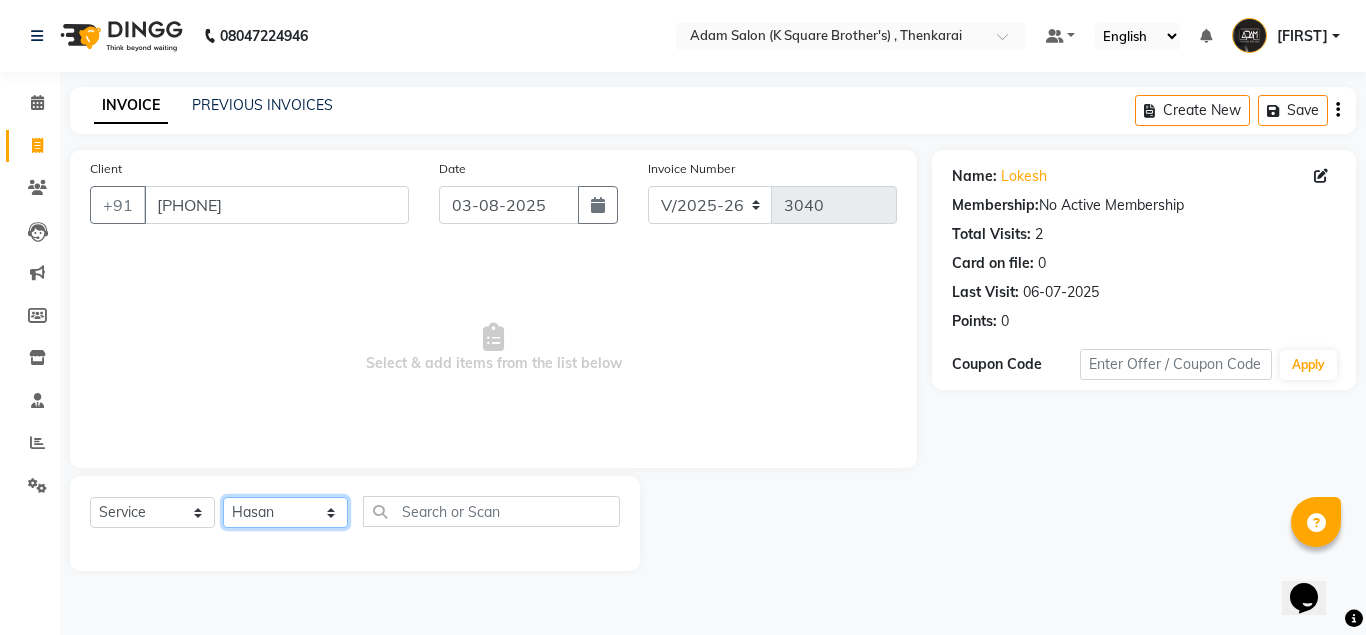 click on "Select Stylist [FIRST] [LAST] [FIRST] [FIRST] [FIRST]" 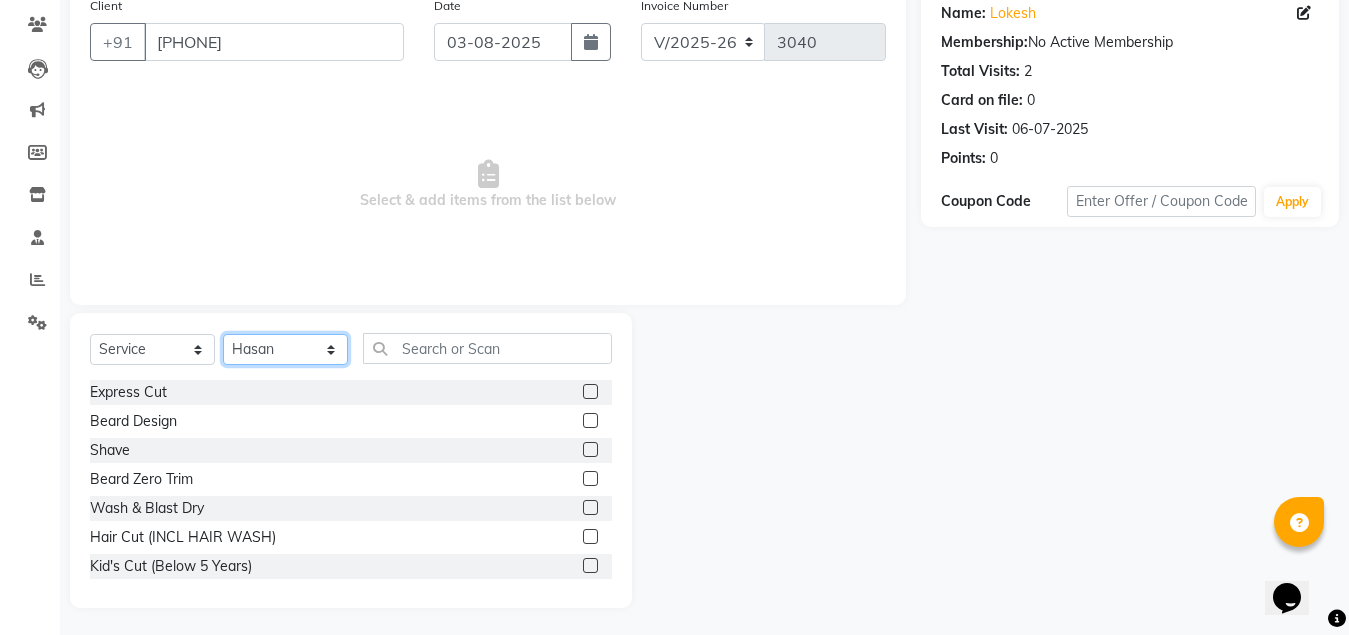 scroll, scrollTop: 166, scrollLeft: 0, axis: vertical 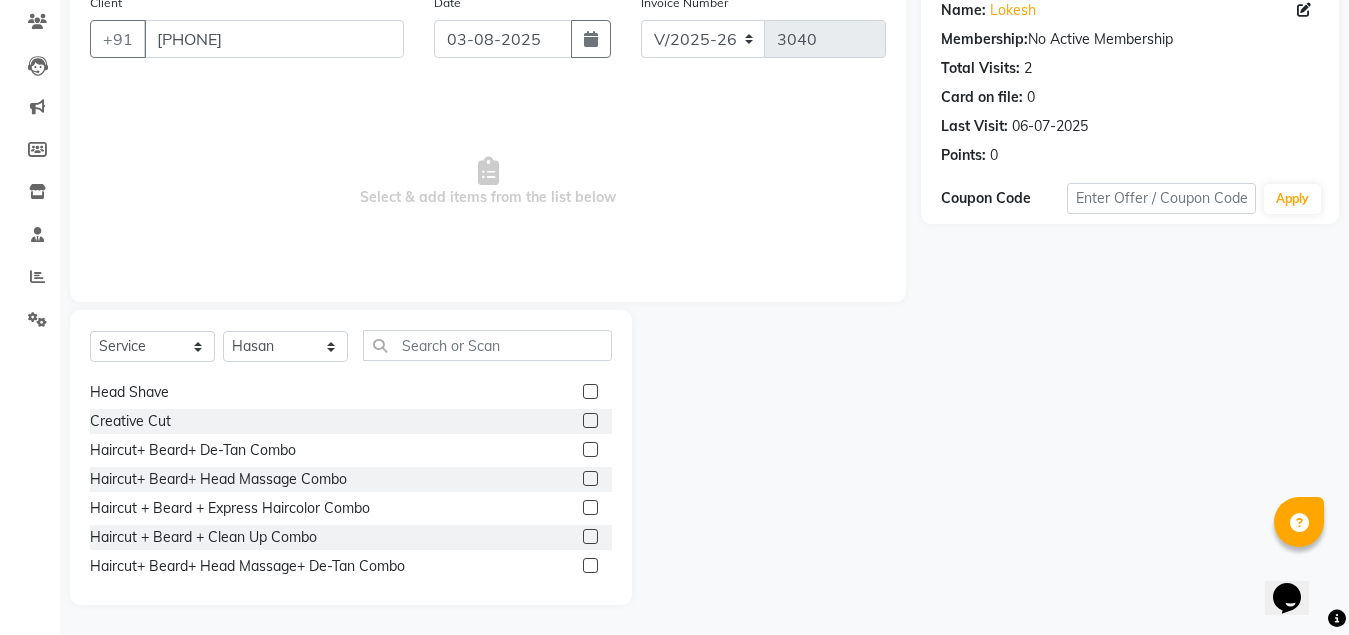 click 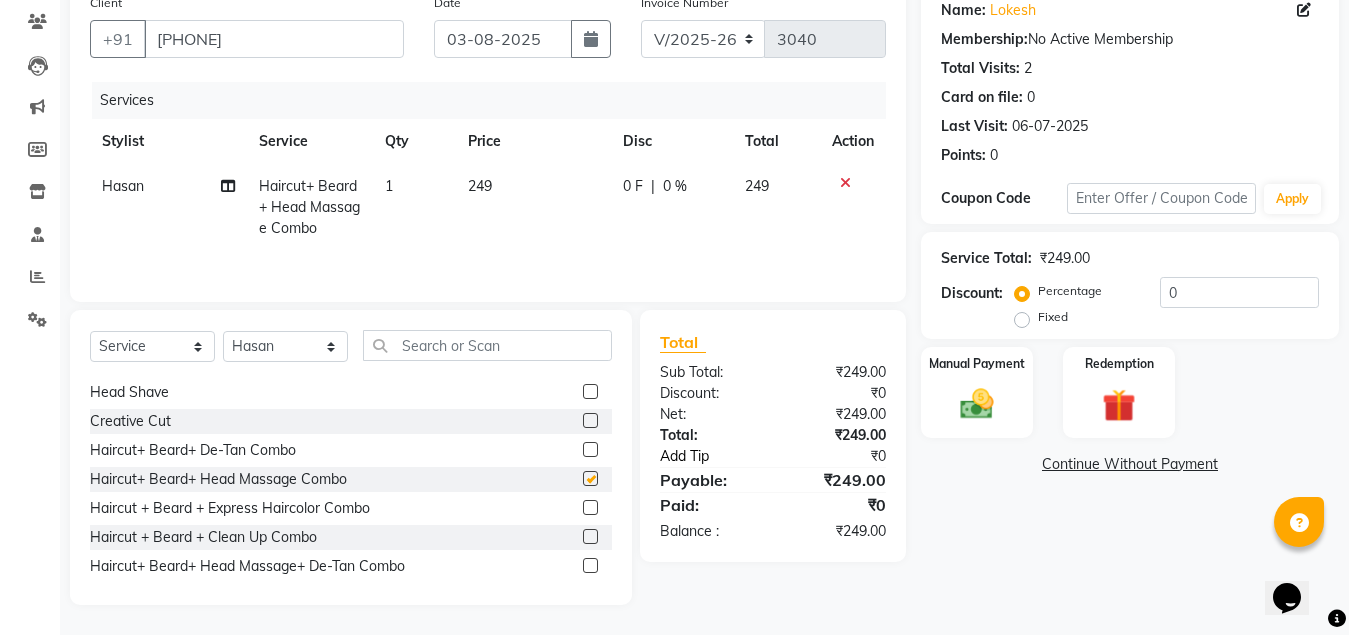 checkbox on "false" 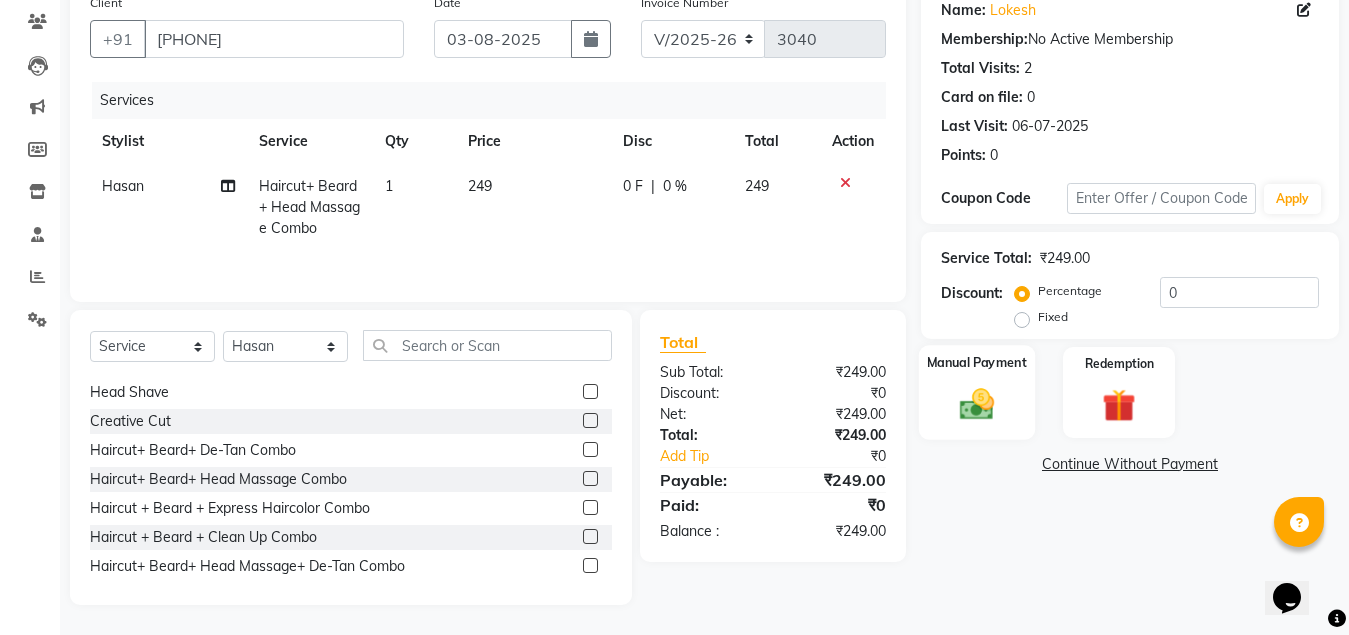 click on "Manual Payment" 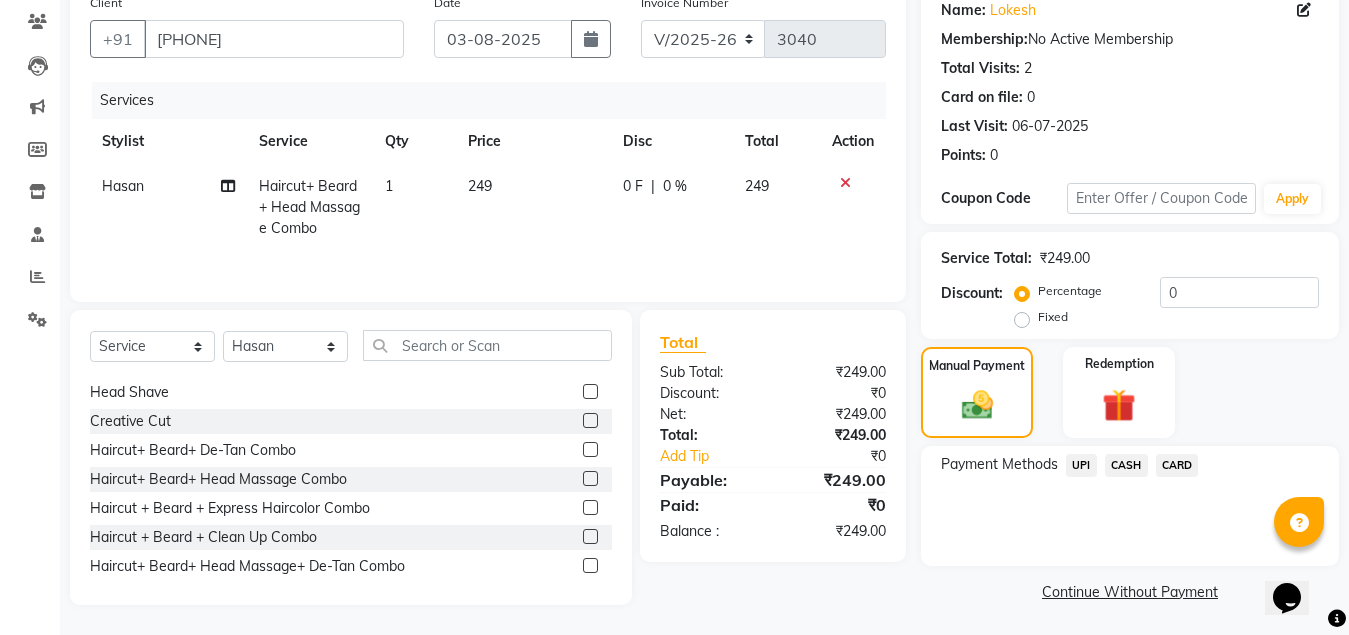click on "CASH" 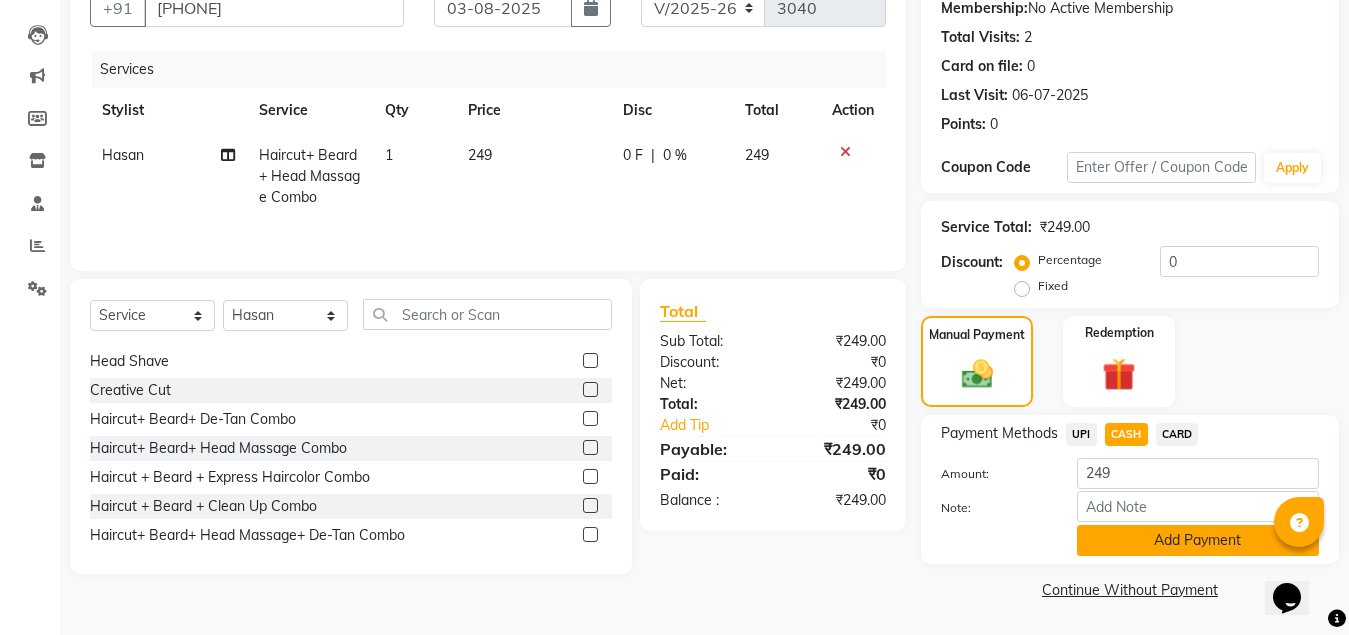 click on "Add Payment" 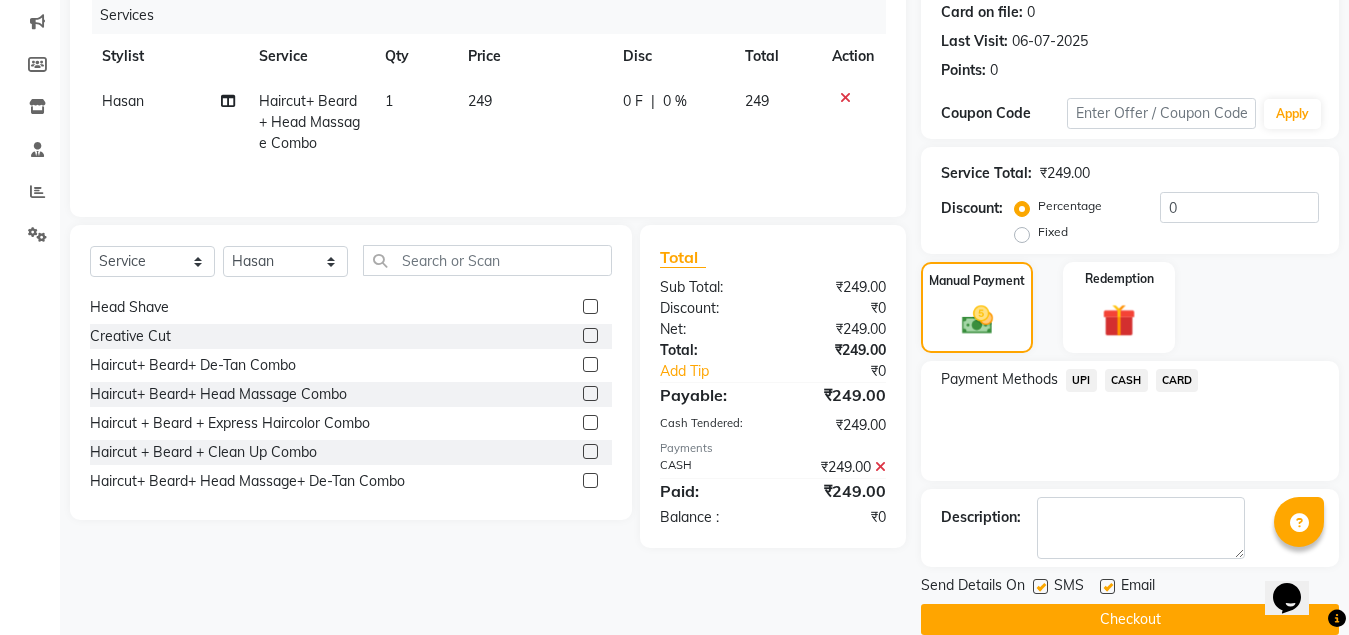 scroll, scrollTop: 281, scrollLeft: 0, axis: vertical 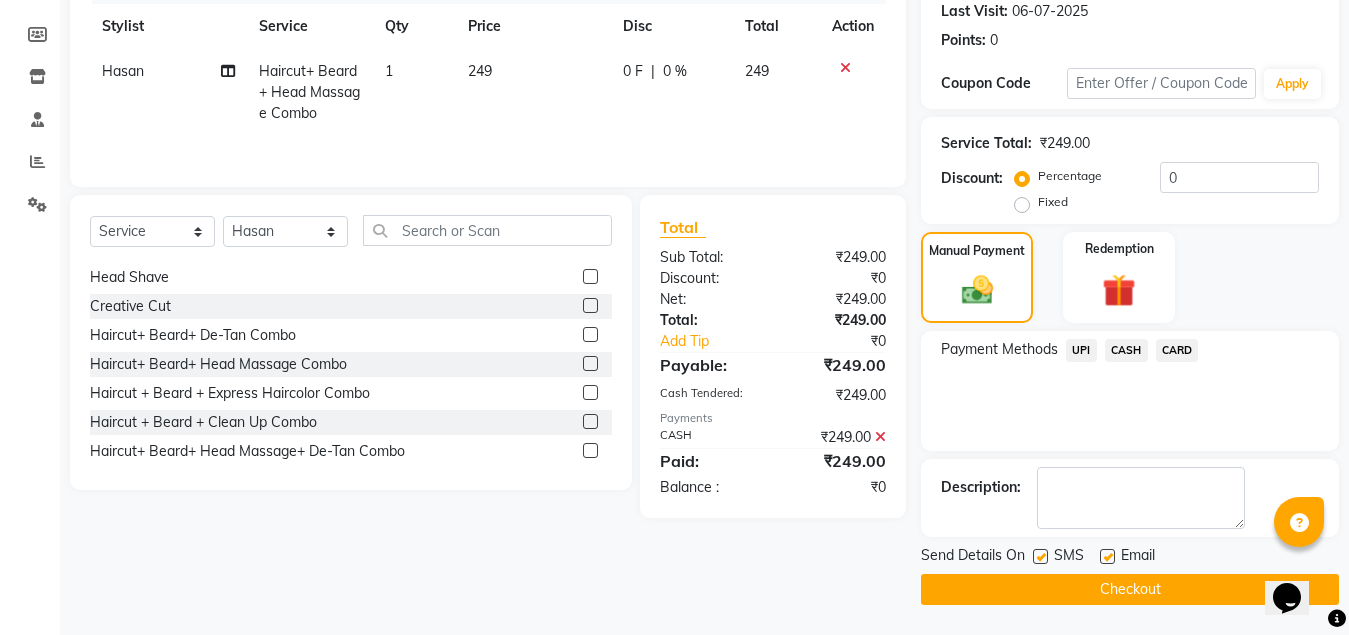 click on "Send Details On SMS Email  Checkout" 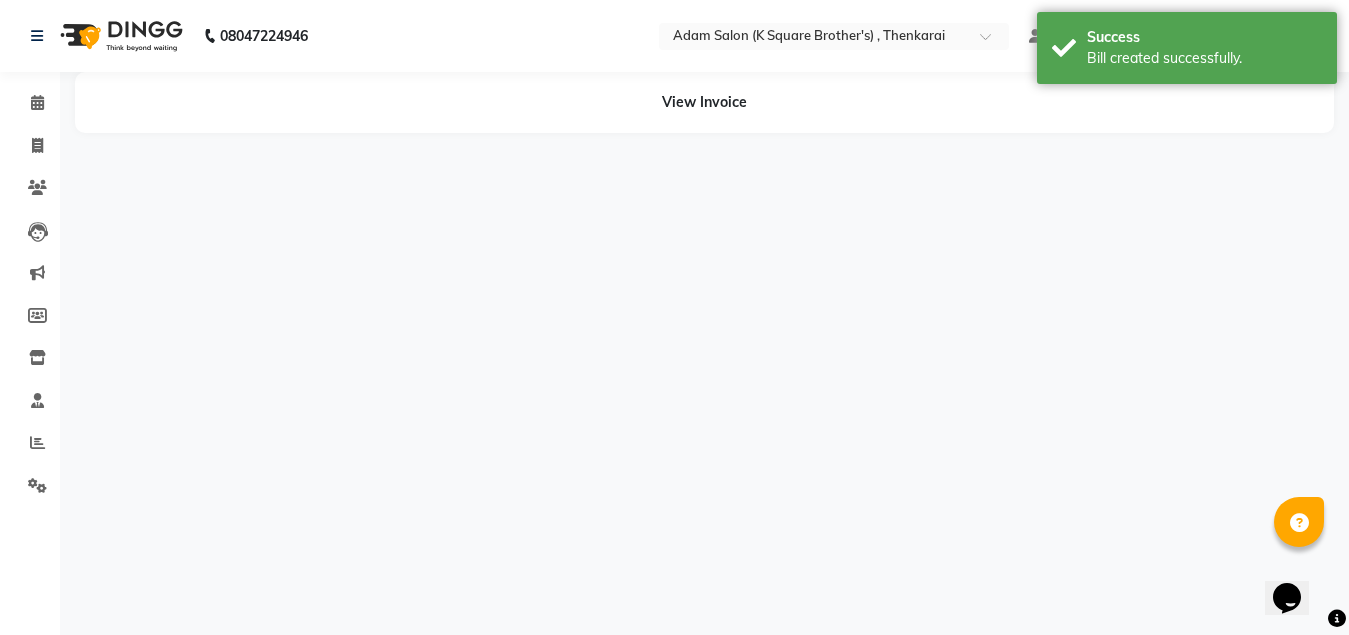 scroll, scrollTop: 0, scrollLeft: 0, axis: both 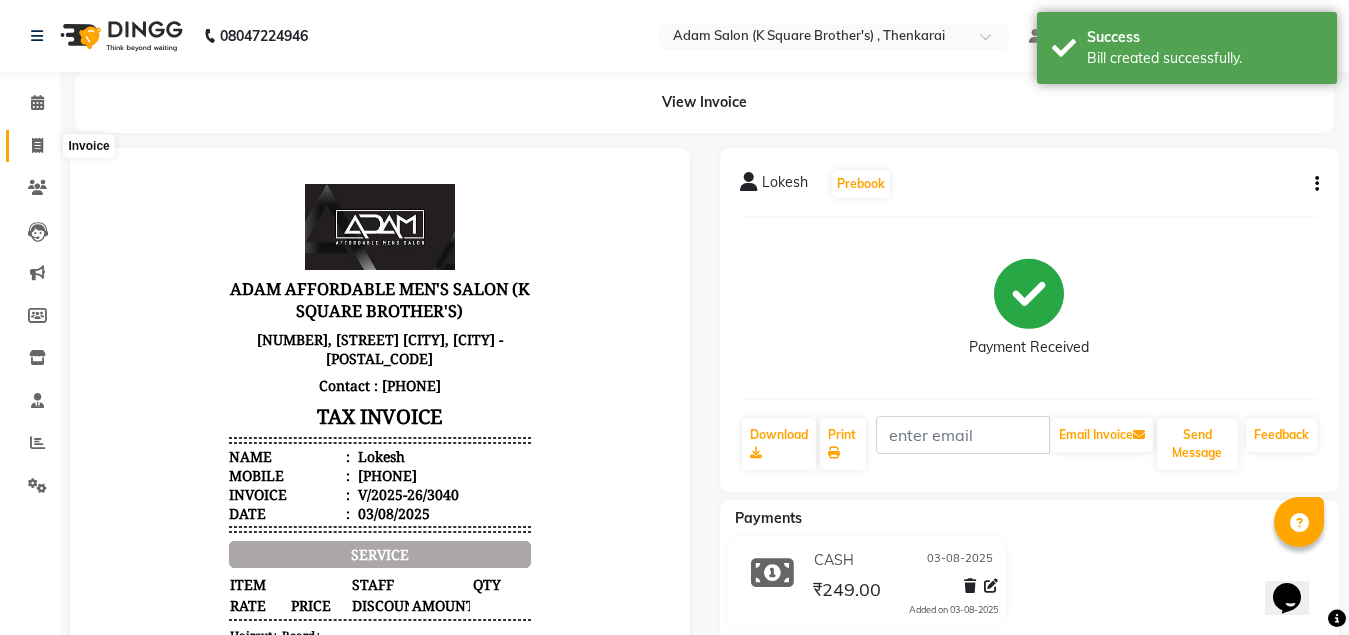 click 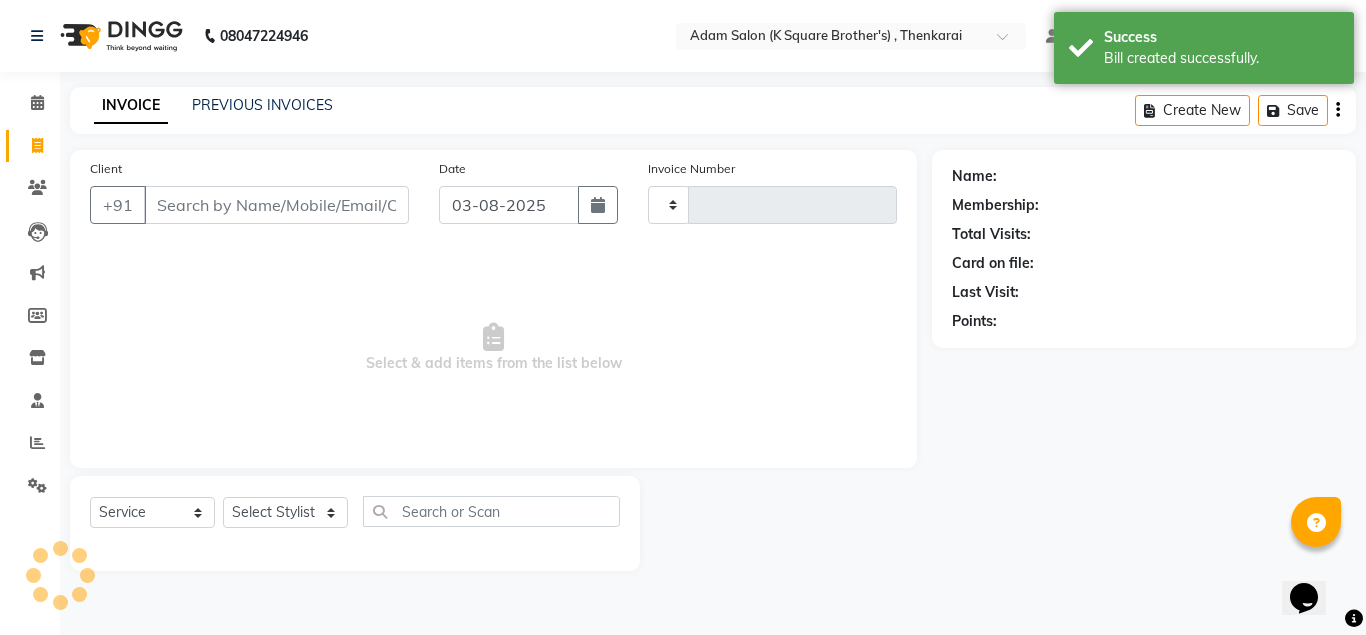 type on "3041" 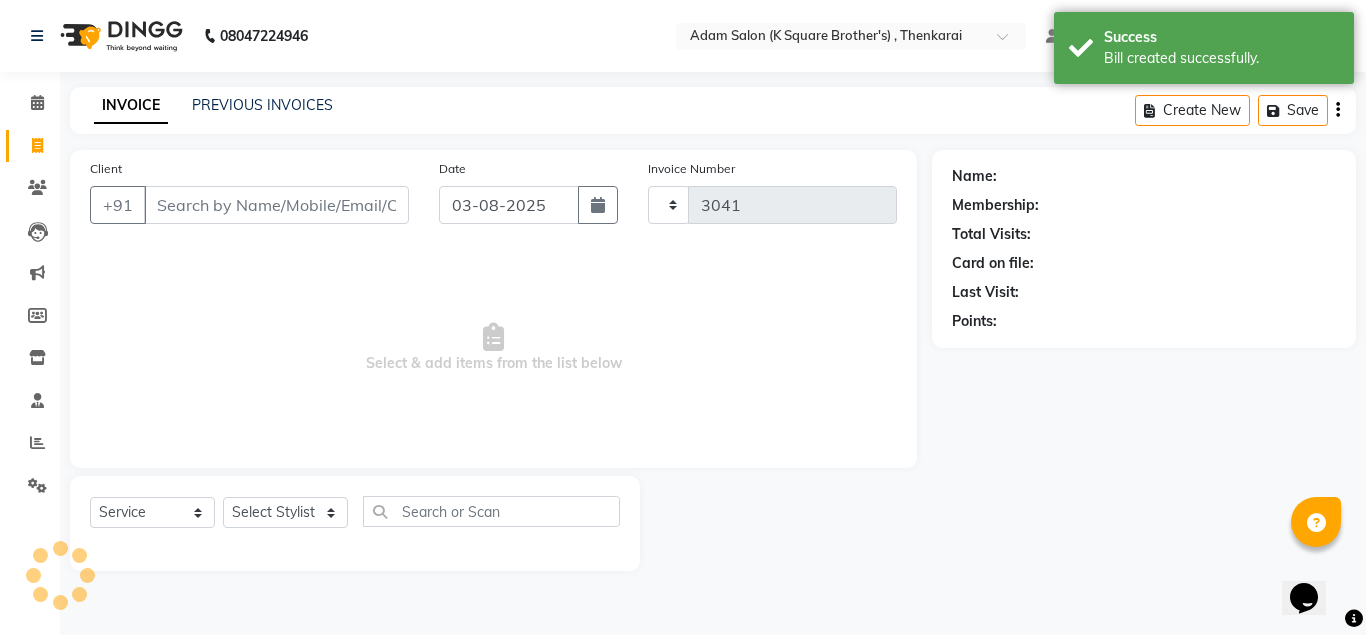 select on "8195" 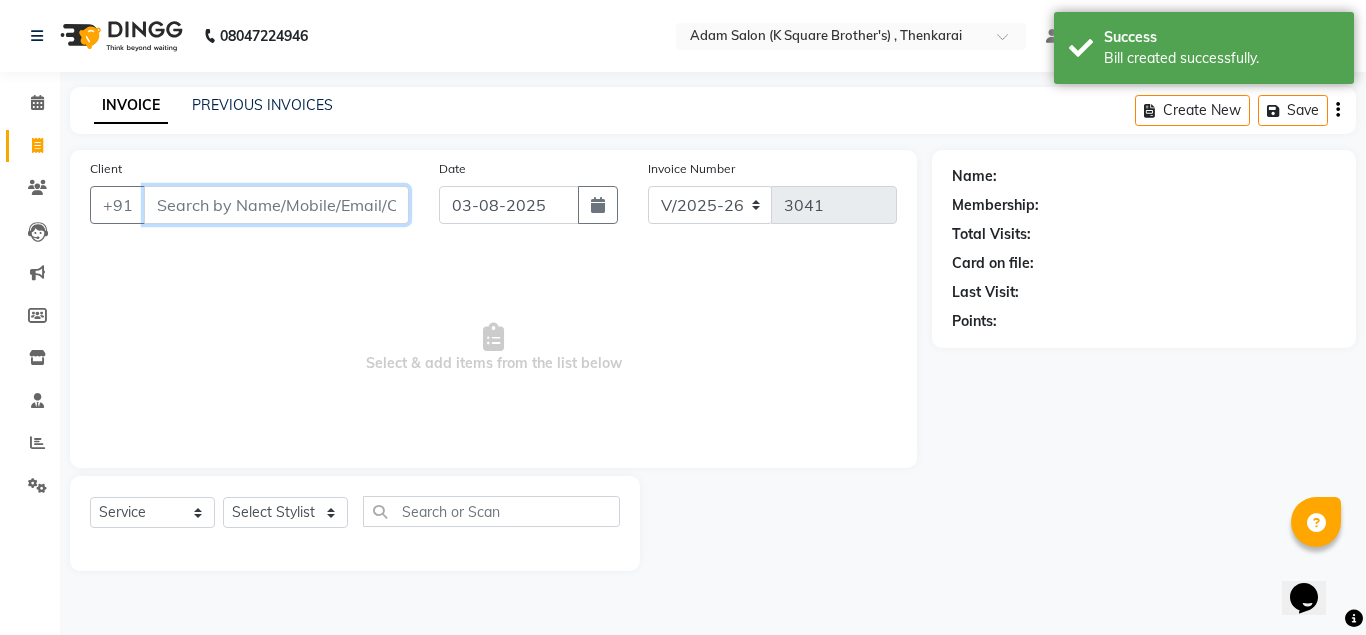 paste on "[PHONE]" 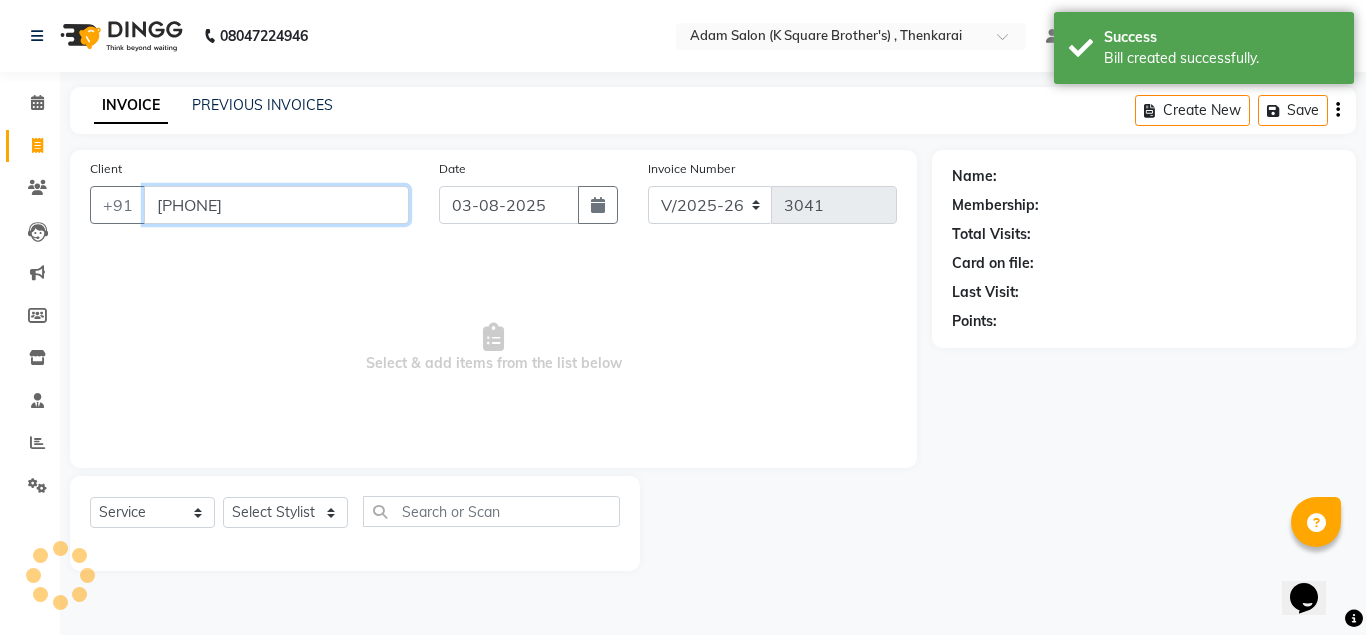 type on "[PHONE]" 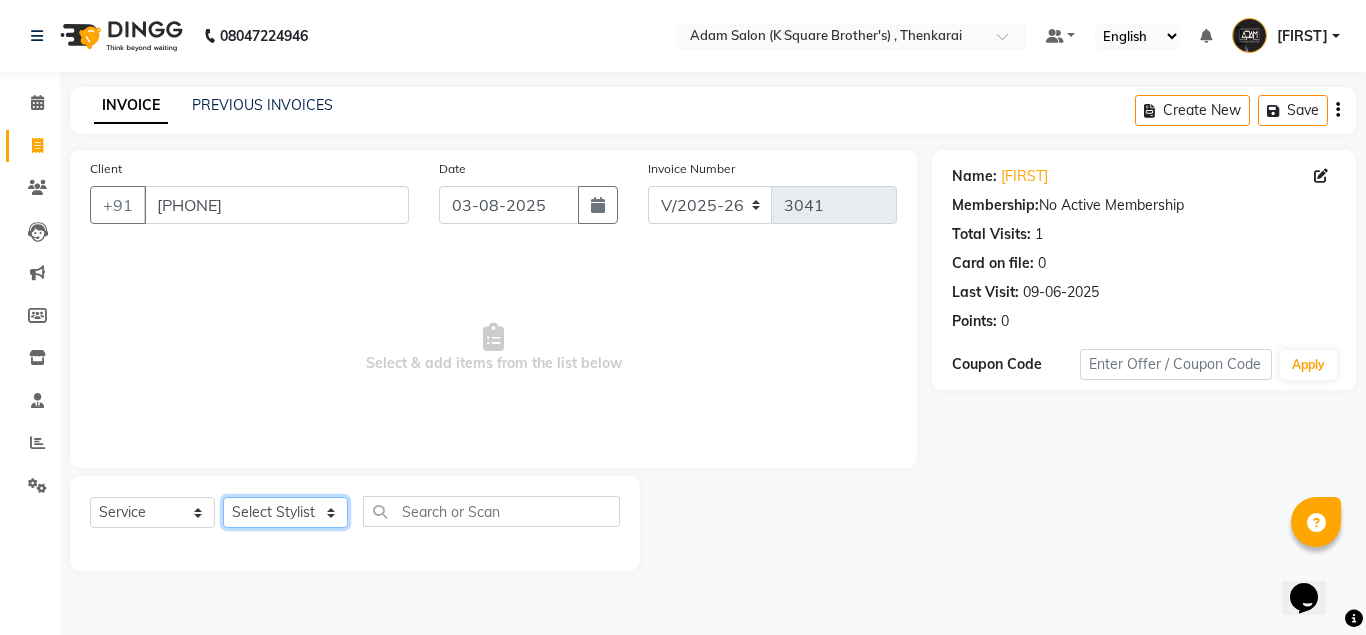 click on "Select Stylist [FIRST] [LAST] [FIRST] [FIRST] [FIRST]" 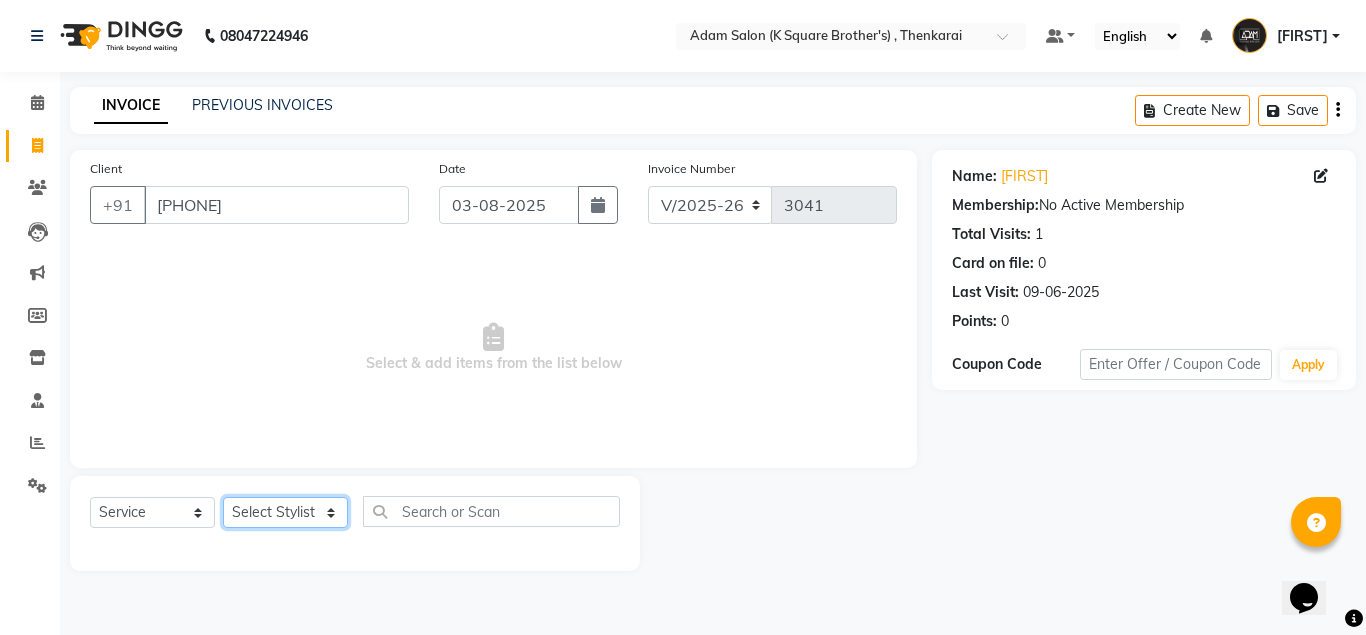 select on "78096" 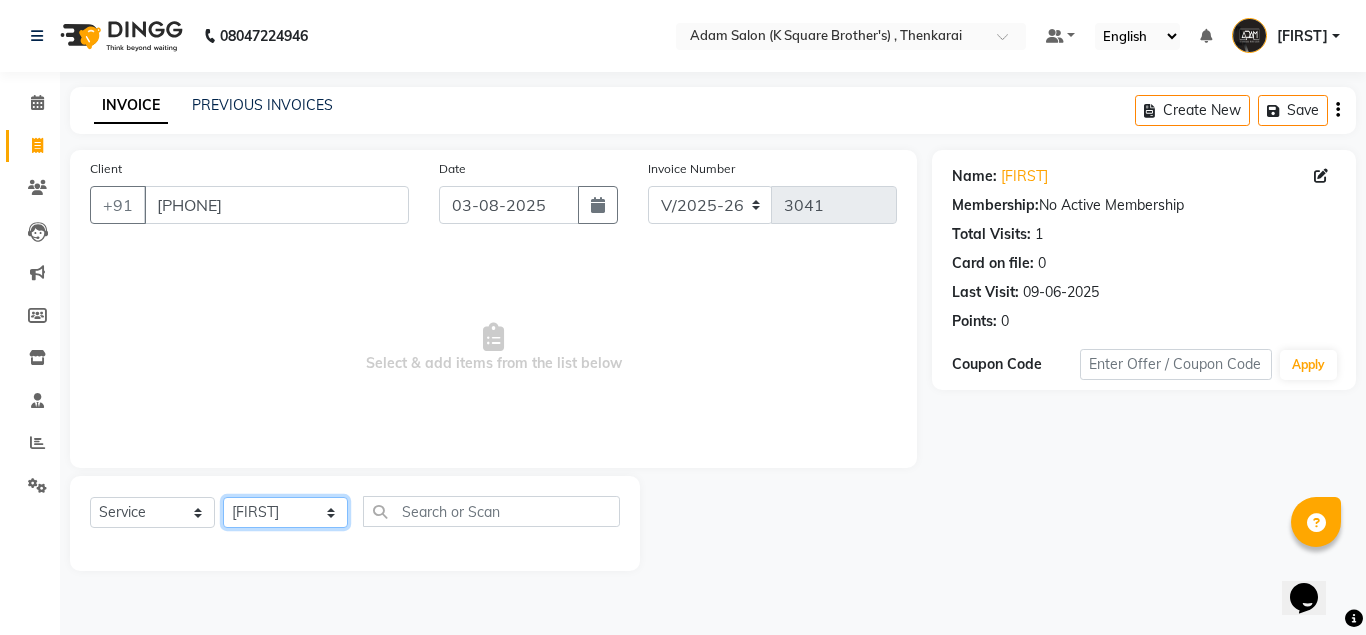 click on "Select Stylist [FIRST] [LAST] [FIRST] [FIRST] [FIRST]" 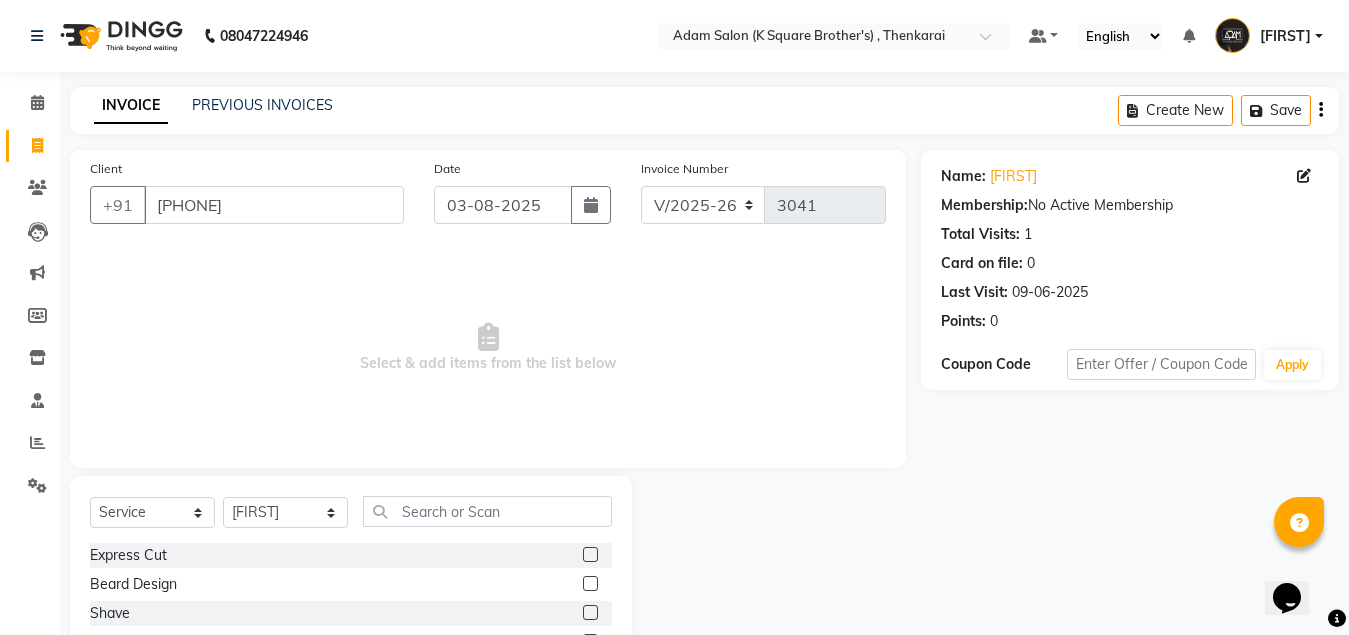 click 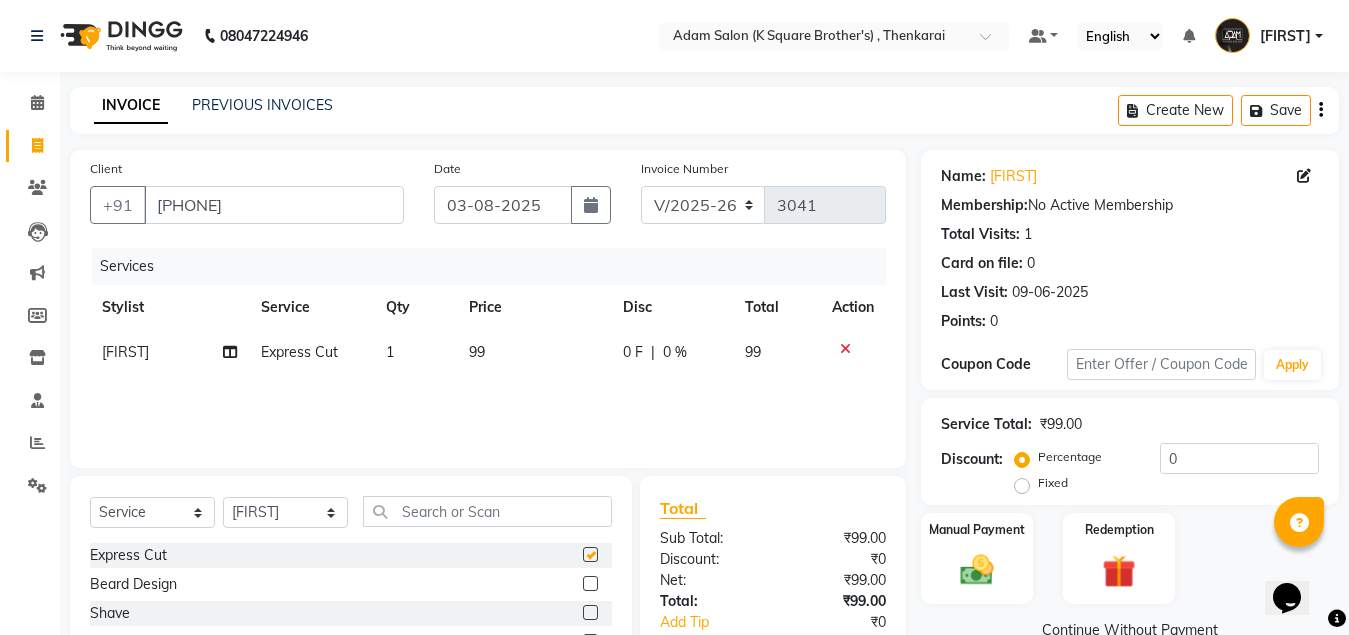 checkbox on "false" 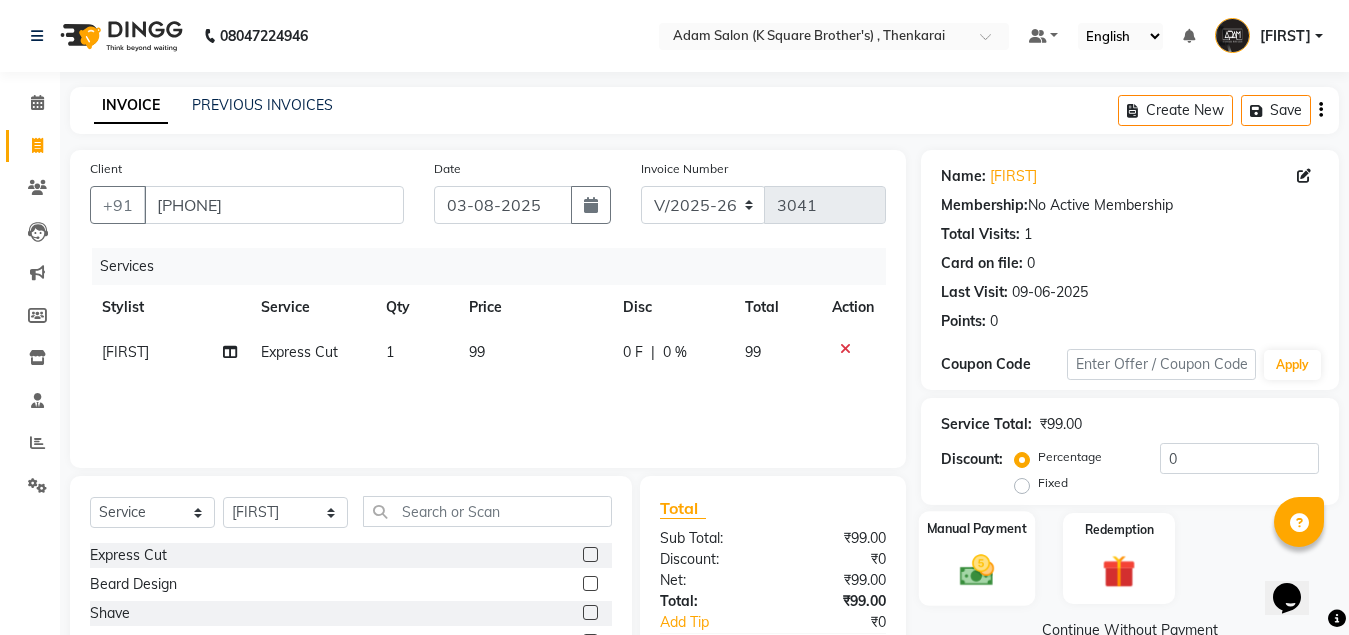 click on "Manual Payment" 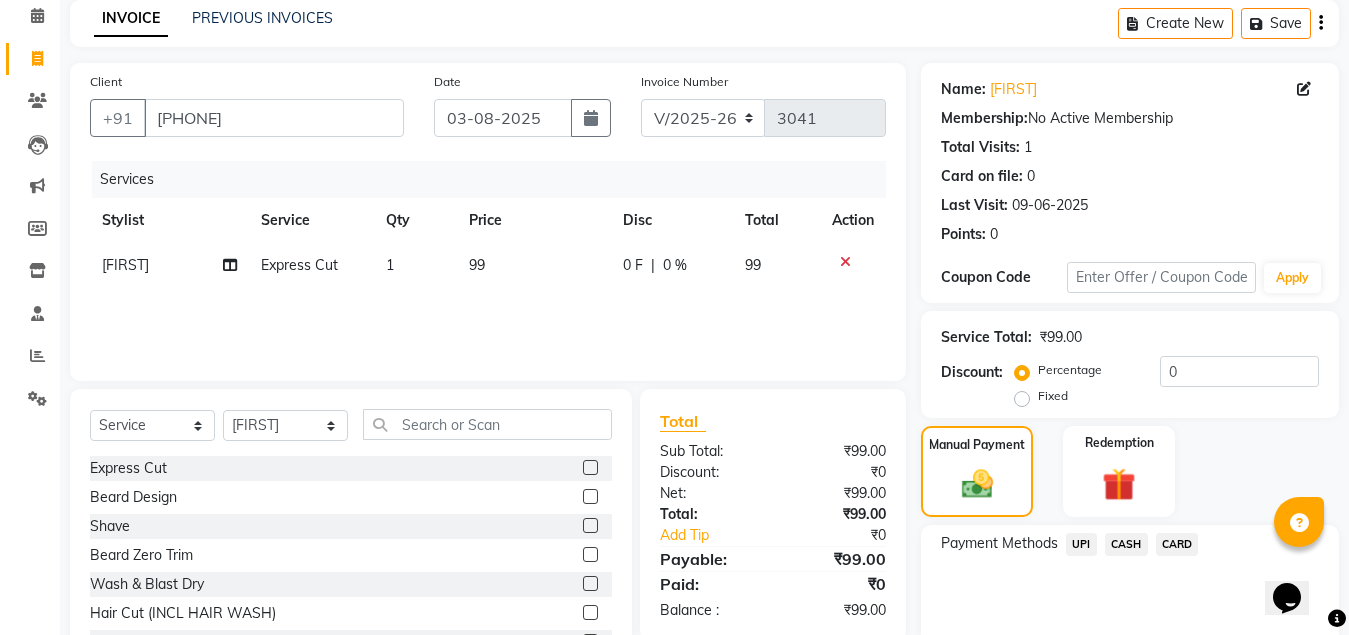 scroll, scrollTop: 168, scrollLeft: 0, axis: vertical 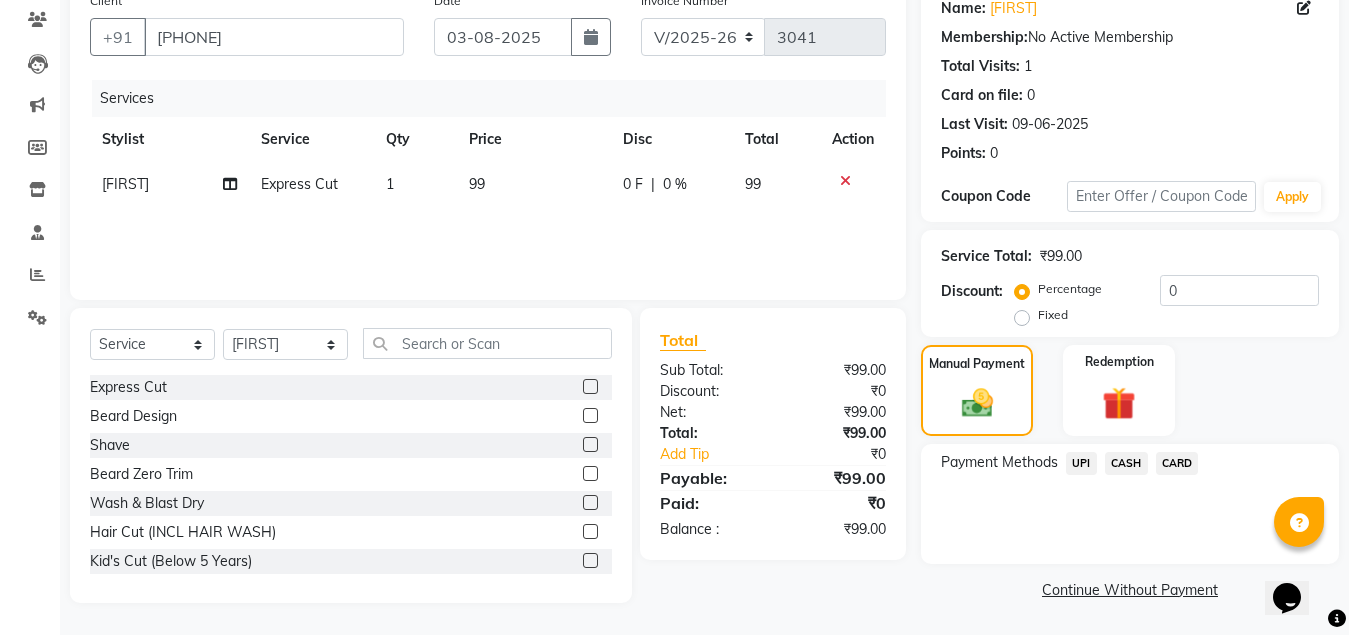 click on "CASH" 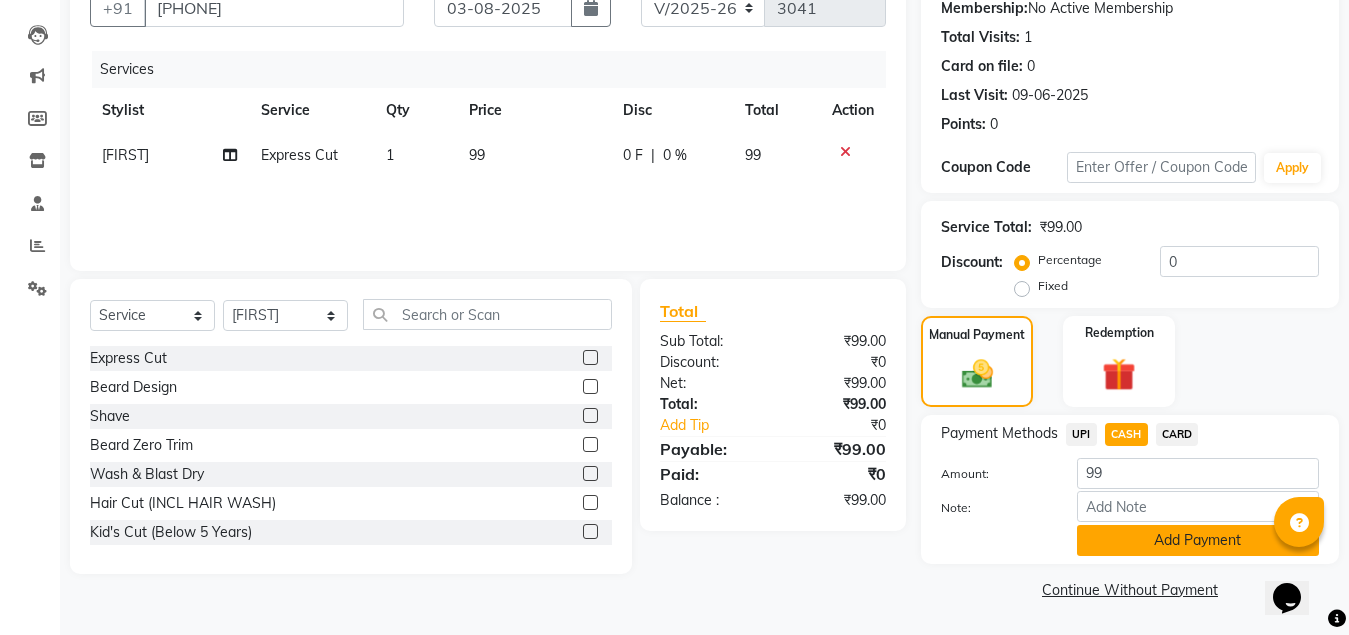 click on "Add Payment" 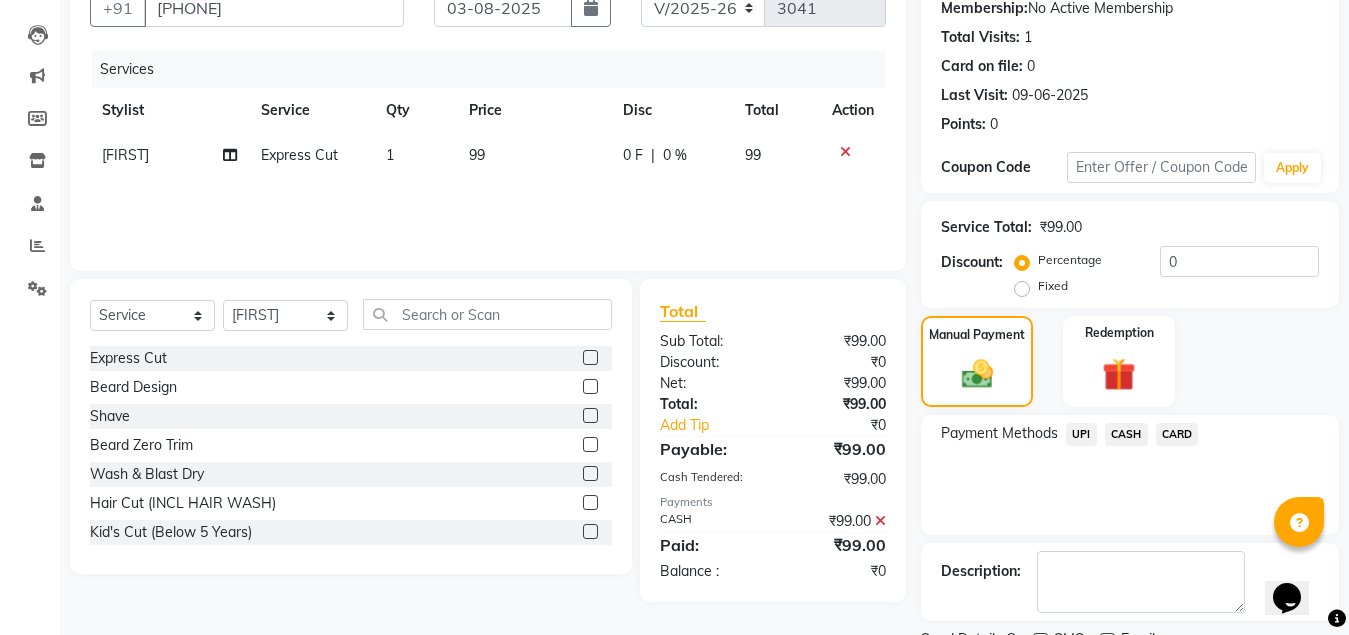 scroll, scrollTop: 281, scrollLeft: 0, axis: vertical 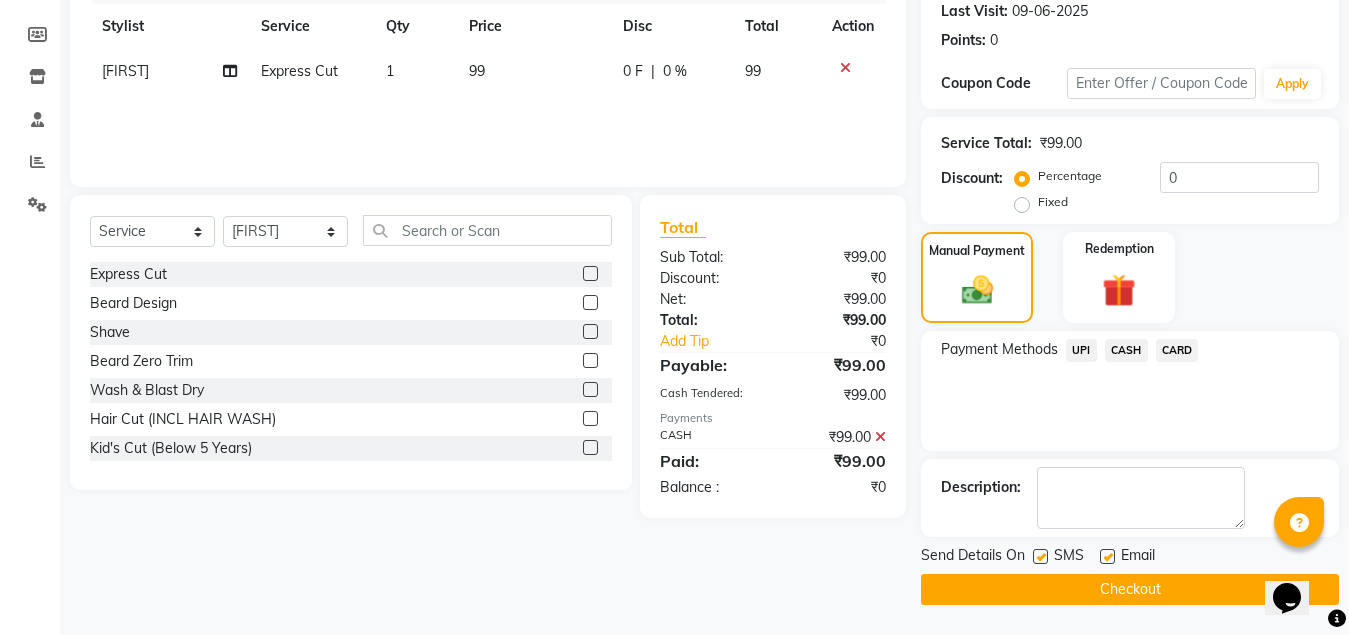 click on "Checkout" 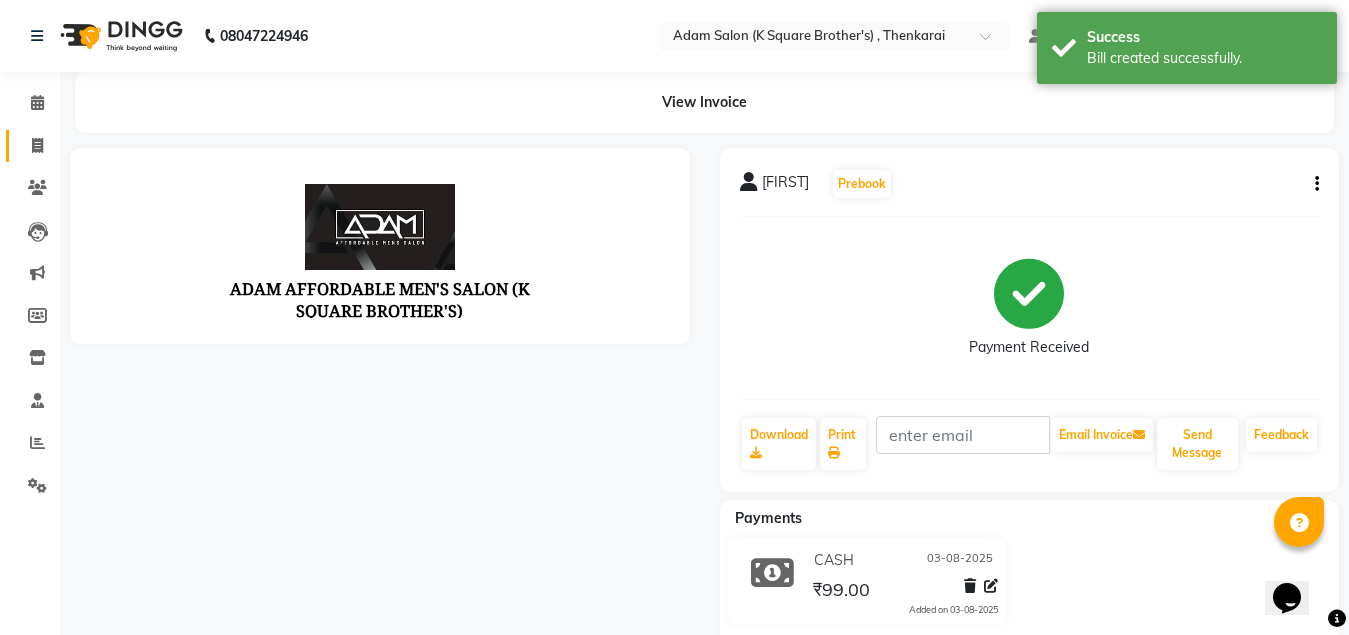 scroll, scrollTop: 0, scrollLeft: 0, axis: both 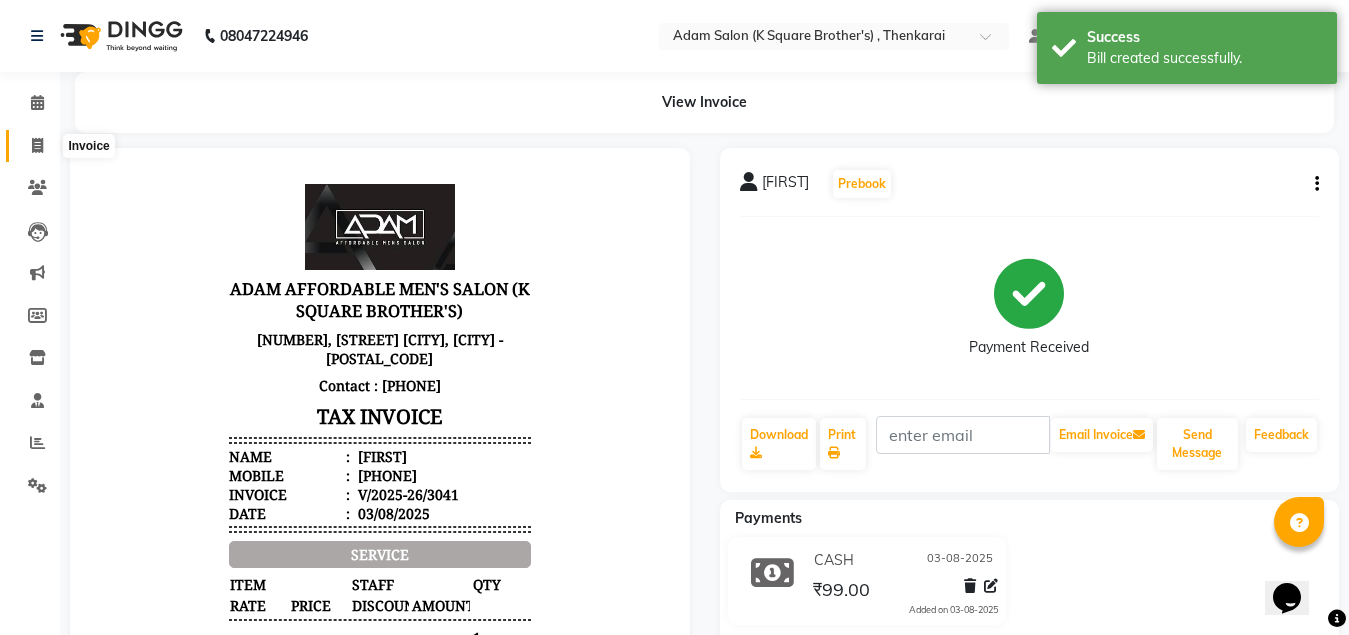 click 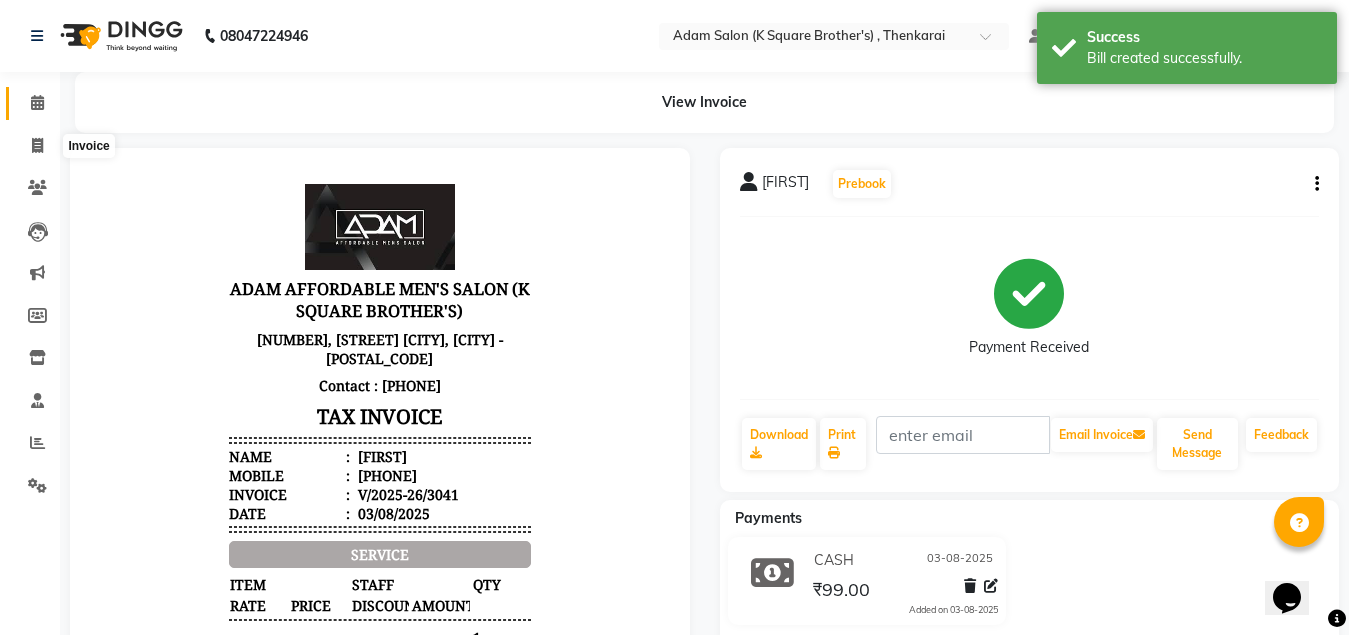 select on "service" 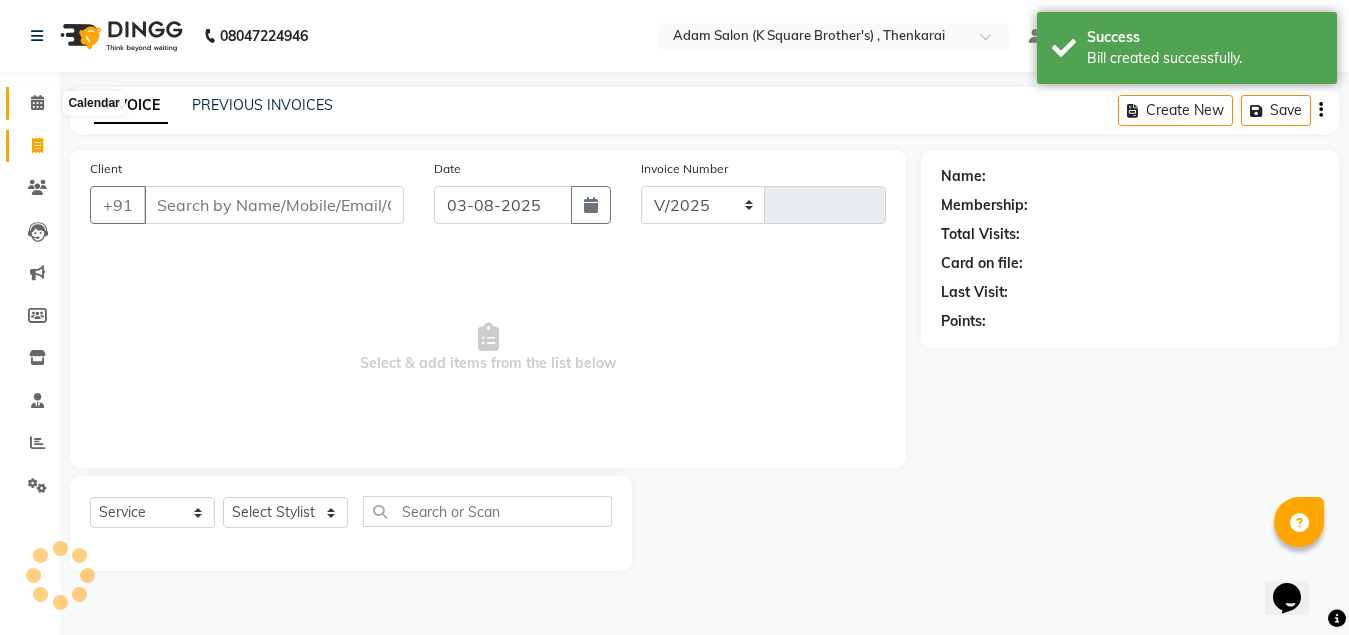 select on "8195" 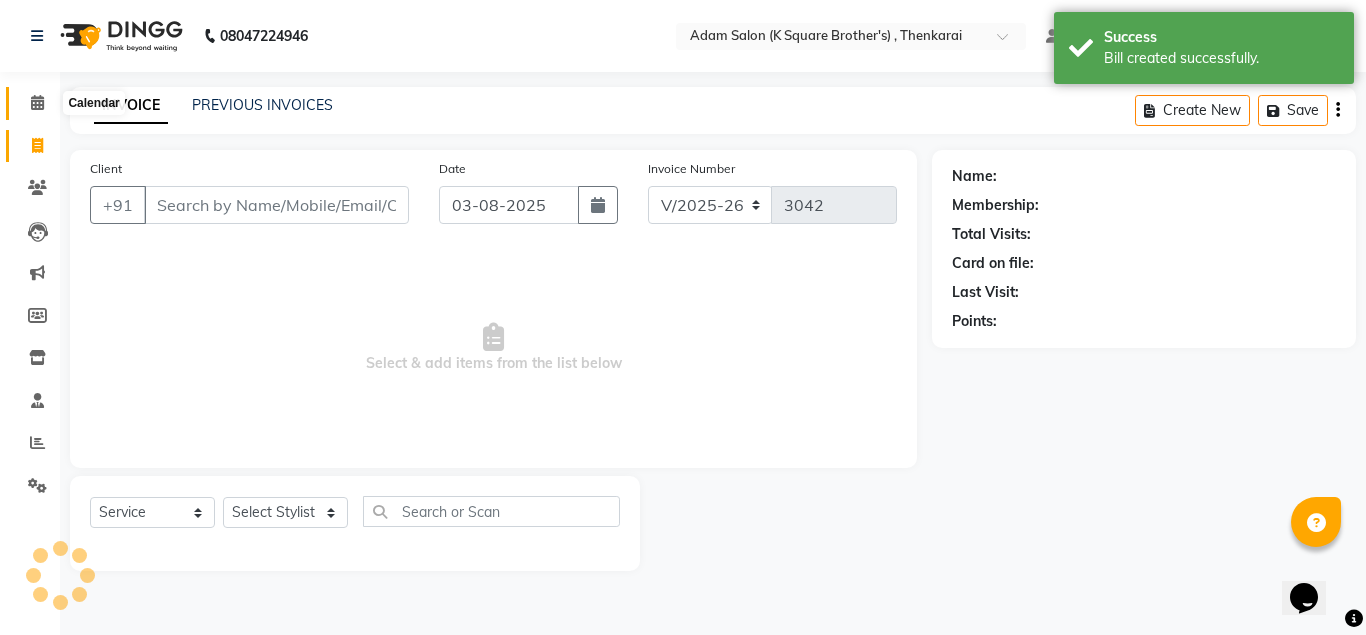 click 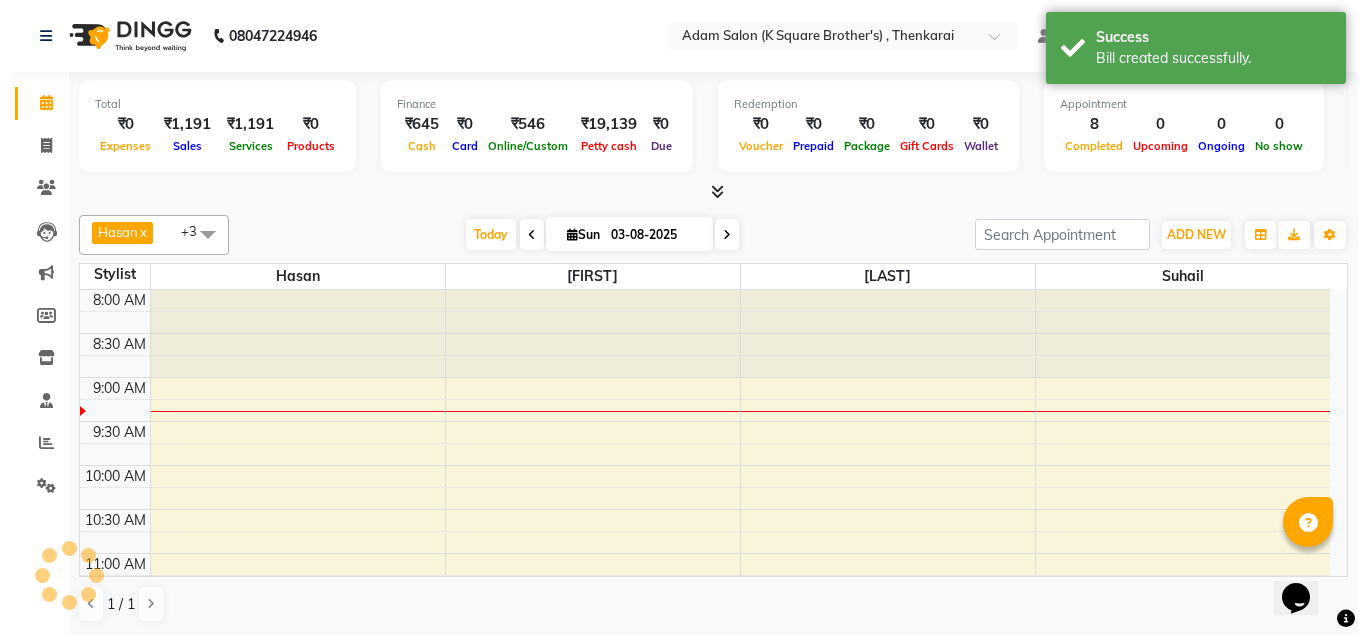 scroll, scrollTop: 0, scrollLeft: 0, axis: both 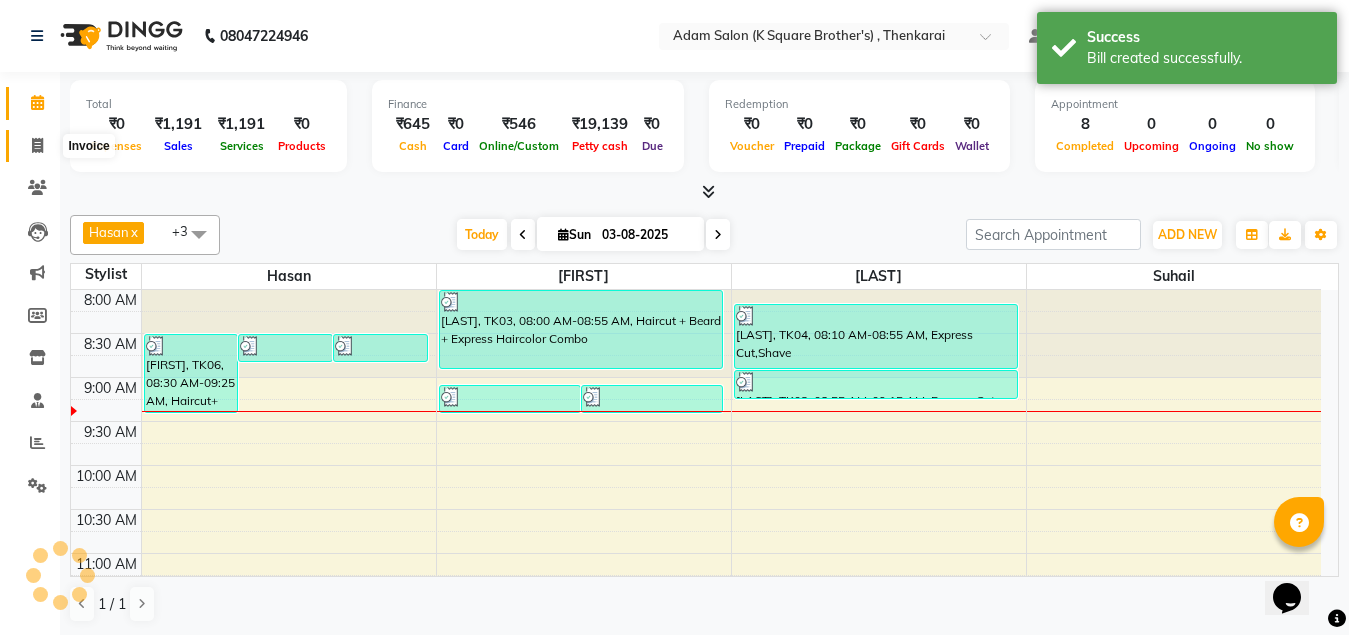 click 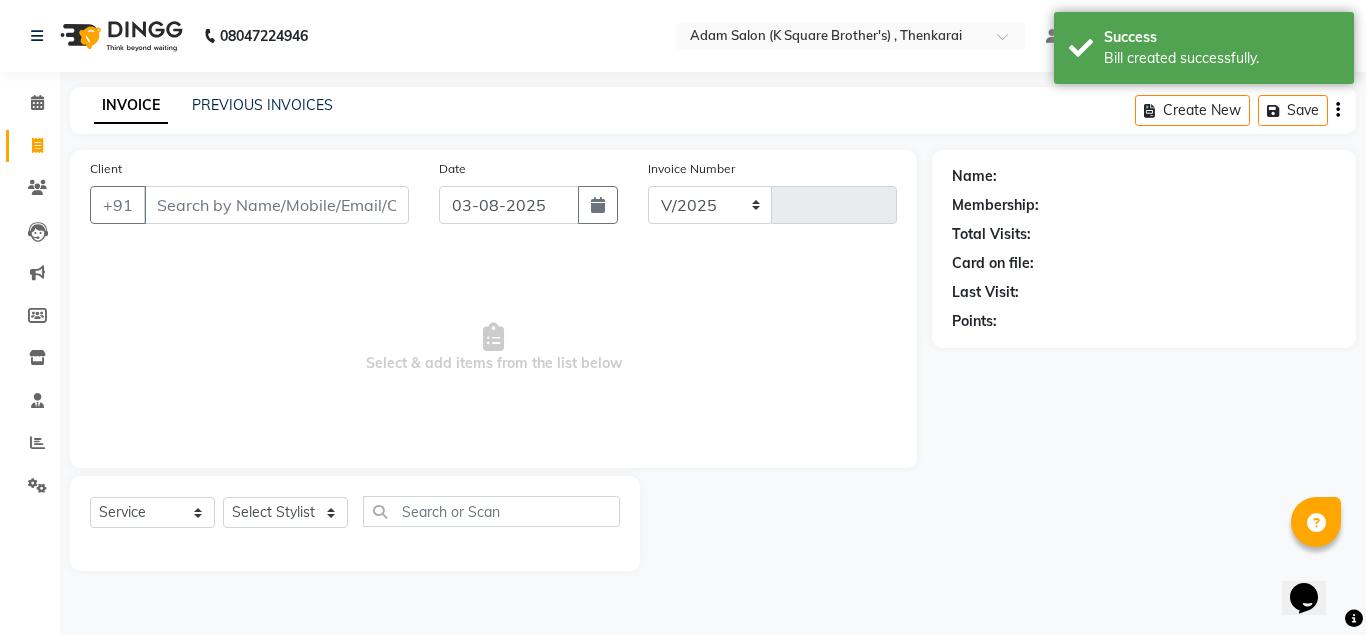 select on "8195" 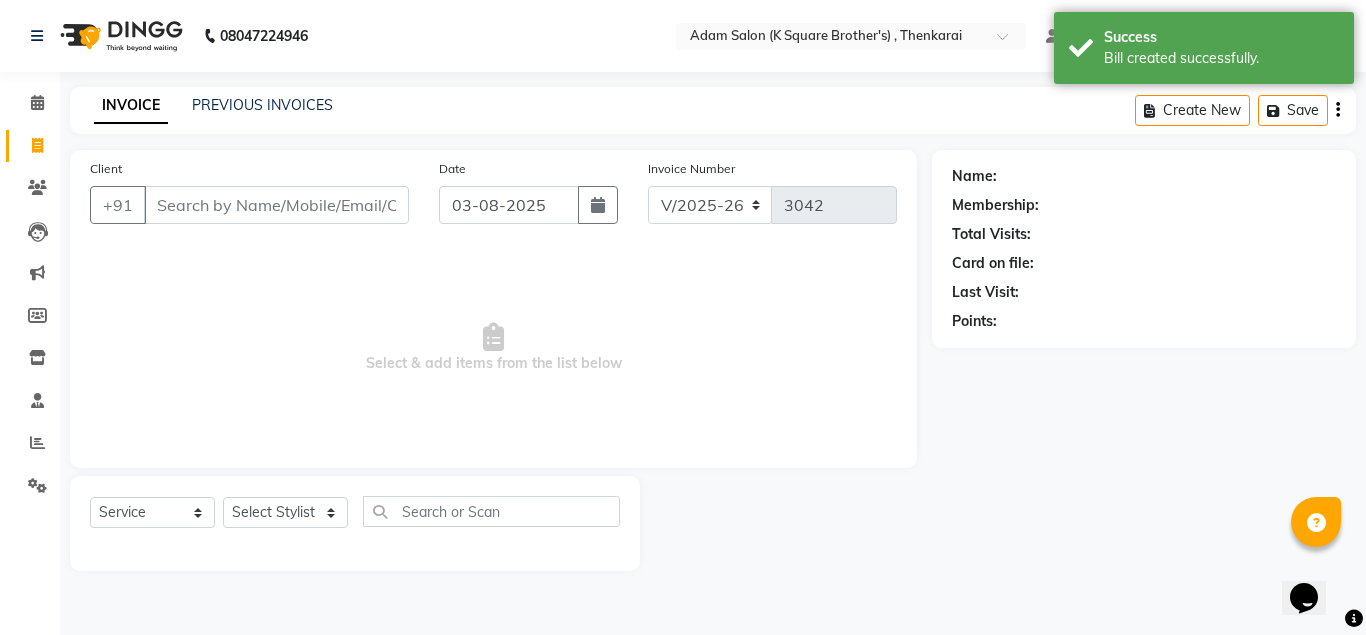 drag, startPoint x: 319, startPoint y: 624, endPoint x: 325, endPoint y: 633, distance: 10.816654 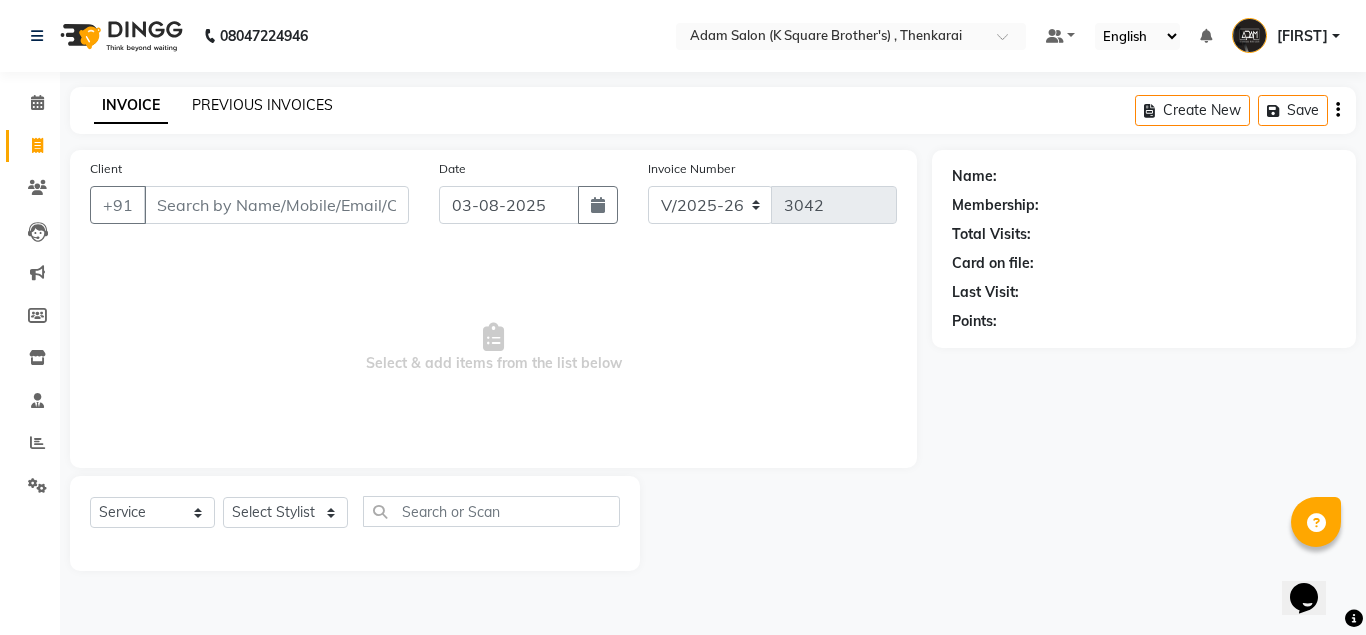 click on "PREVIOUS INVOICES" 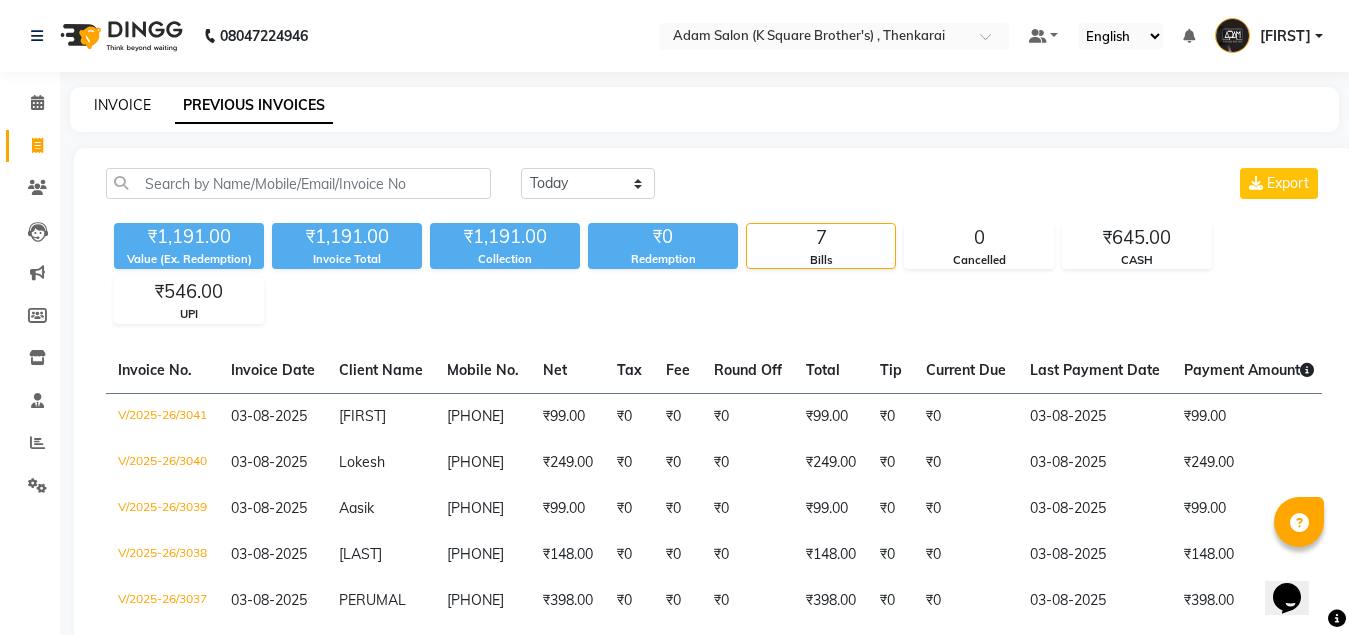 click on "INVOICE" 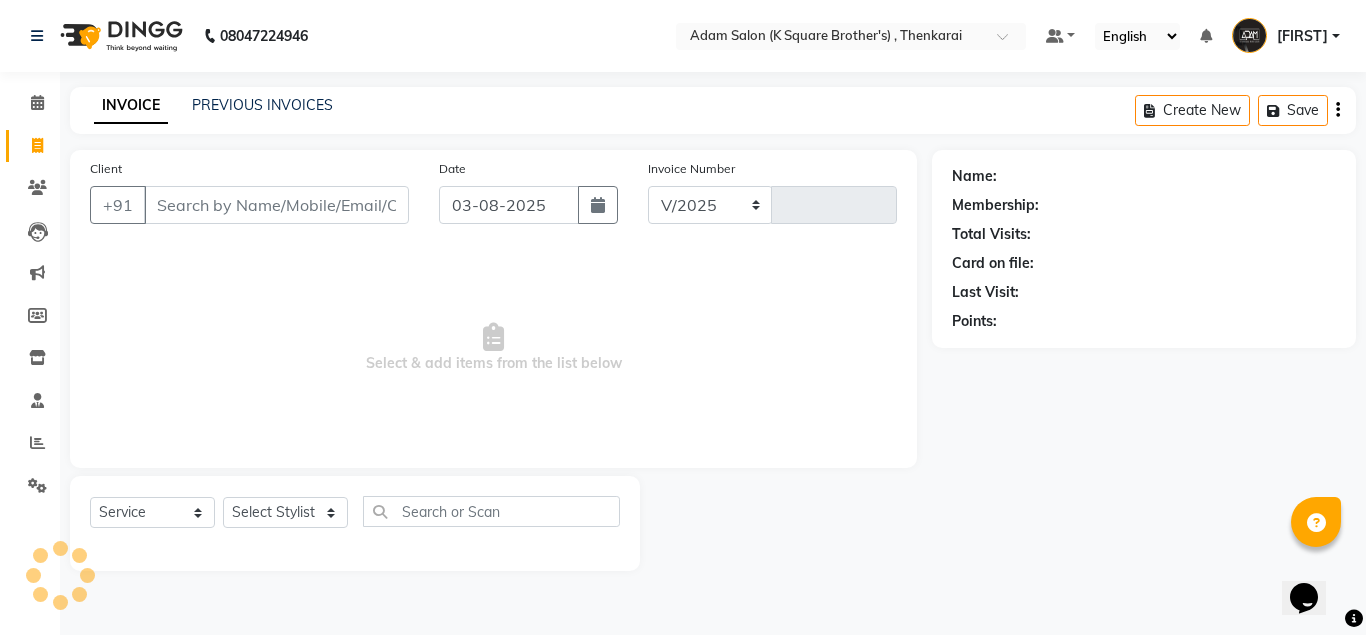 select on "8195" 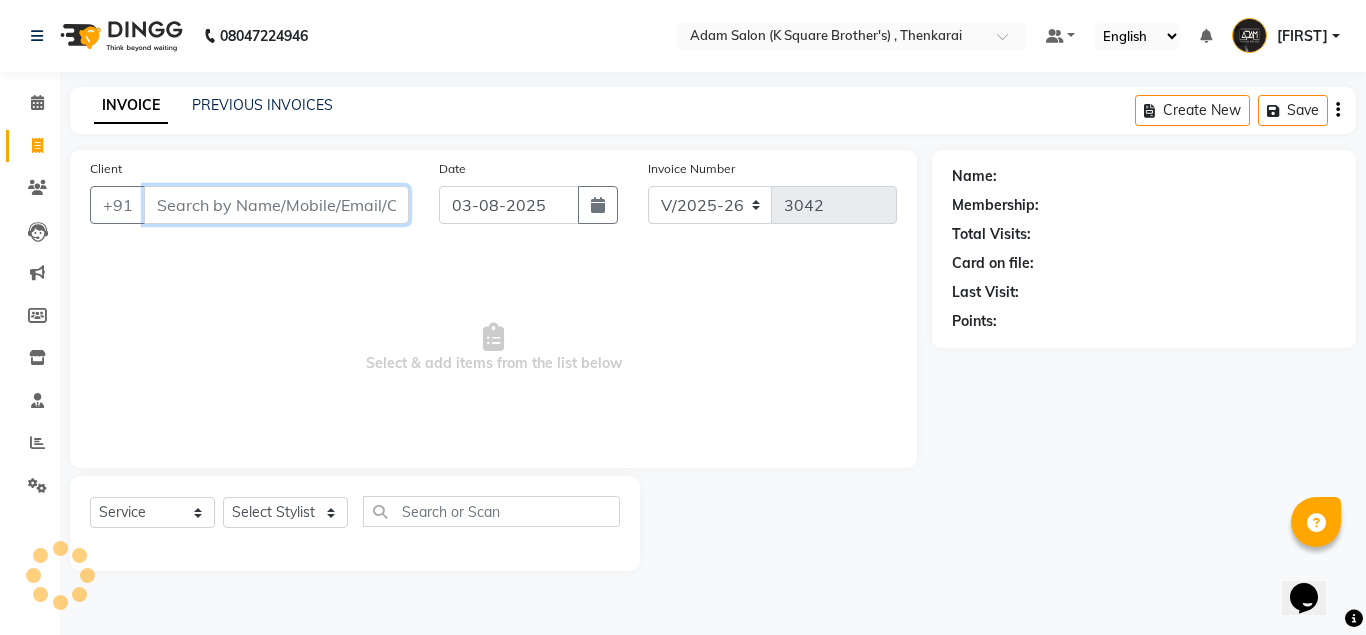 paste on "[PHONE]" 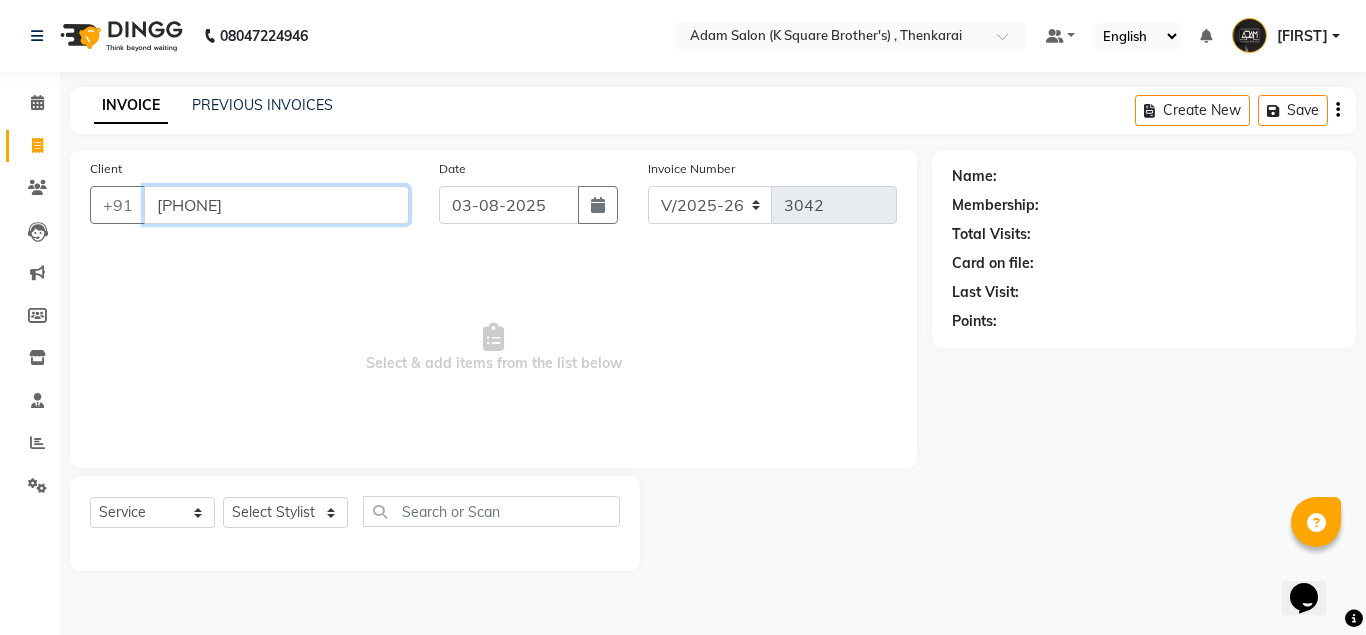 type on "[PHONE]" 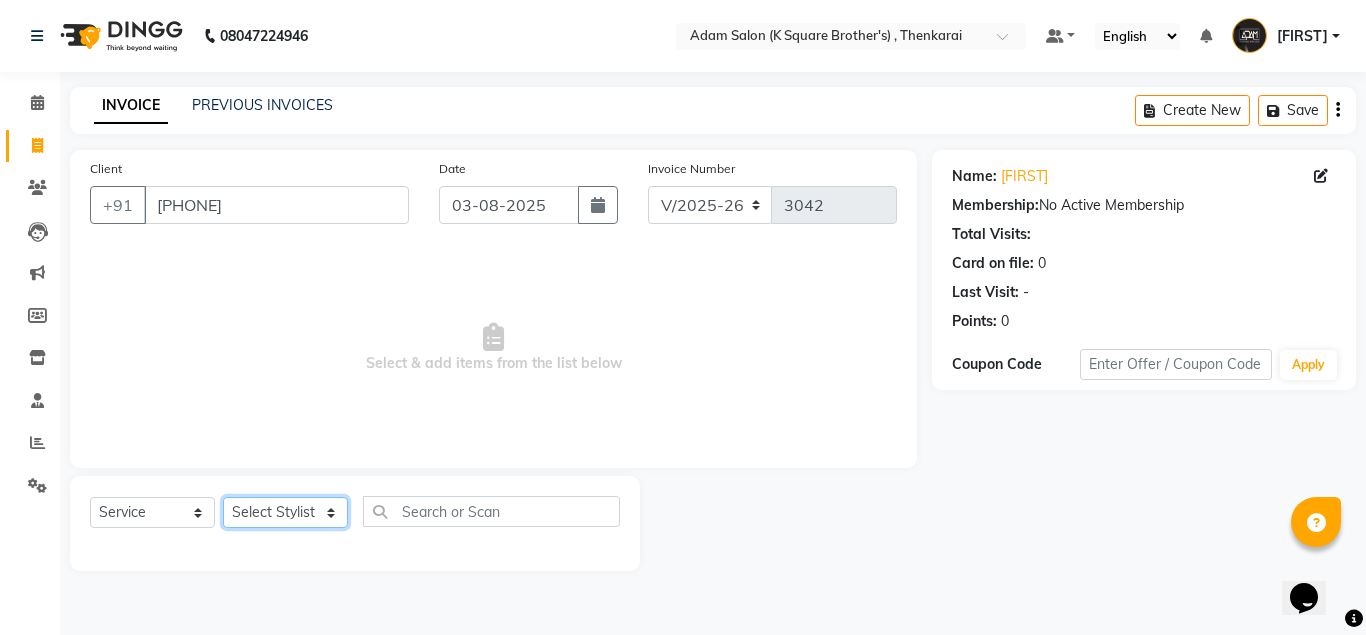 click on "Select Stylist [FIRST] [LAST] [FIRST] [FIRST] [FIRST]" 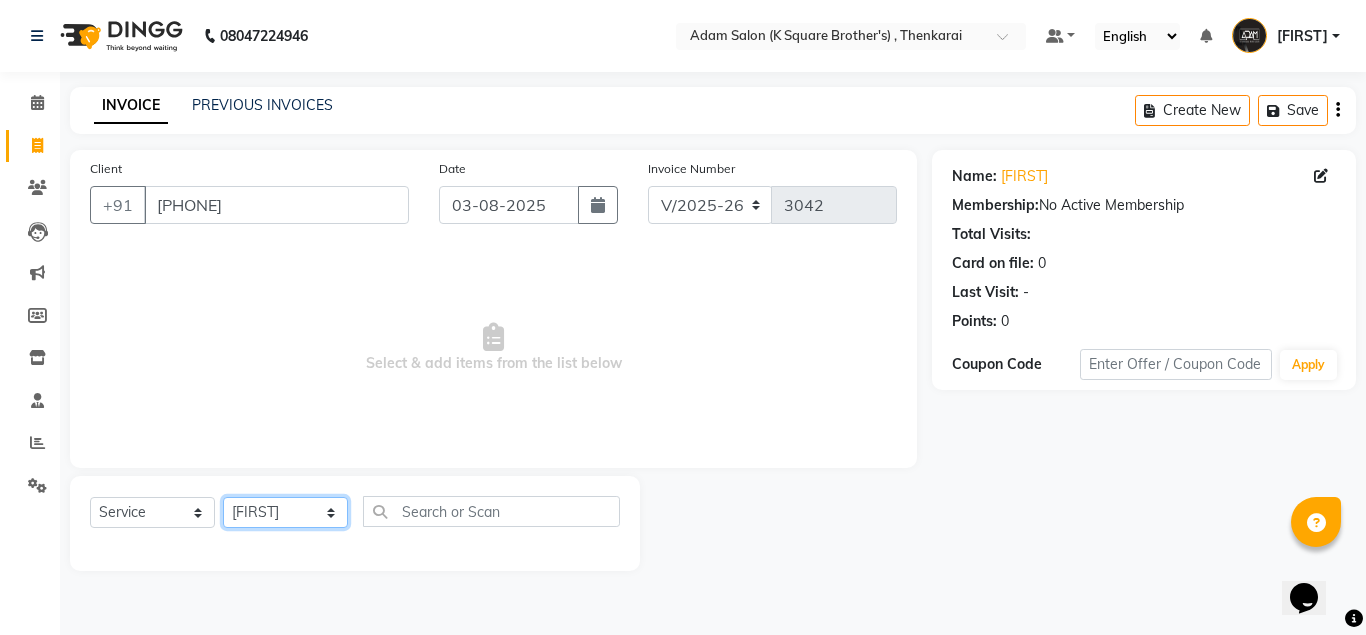 click on "Select Stylist [FIRST] [LAST] [FIRST] [FIRST] [FIRST]" 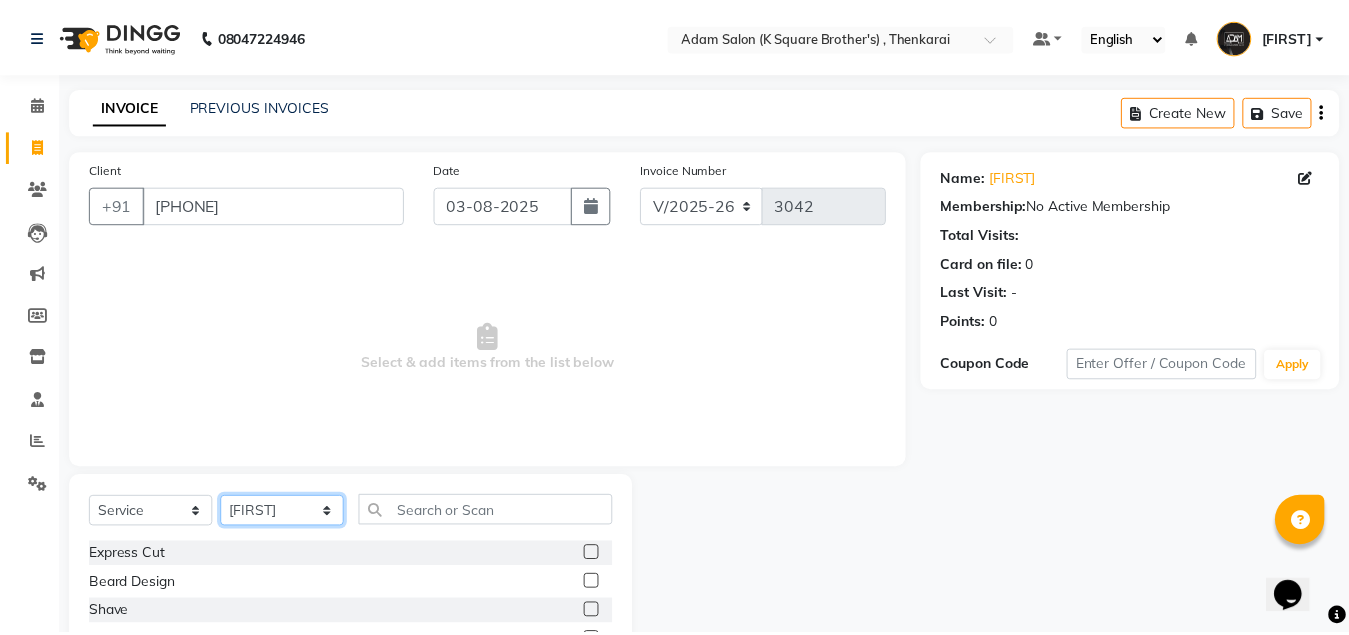 scroll, scrollTop: 166, scrollLeft: 0, axis: vertical 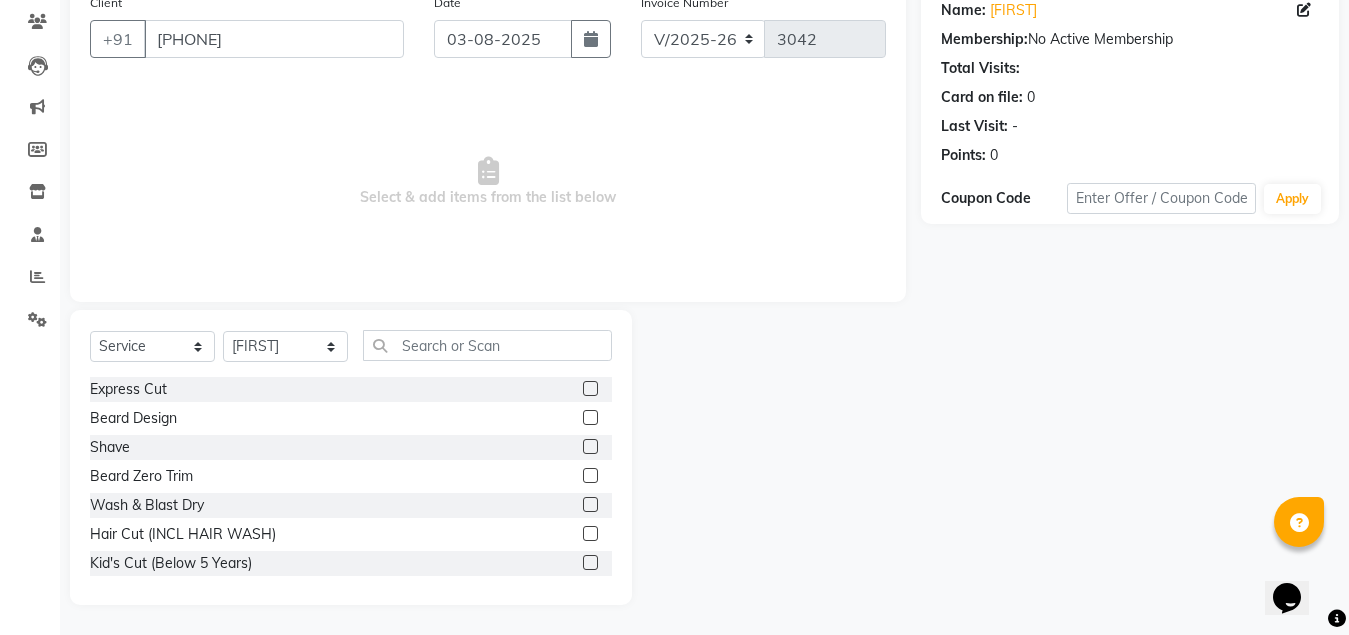 click 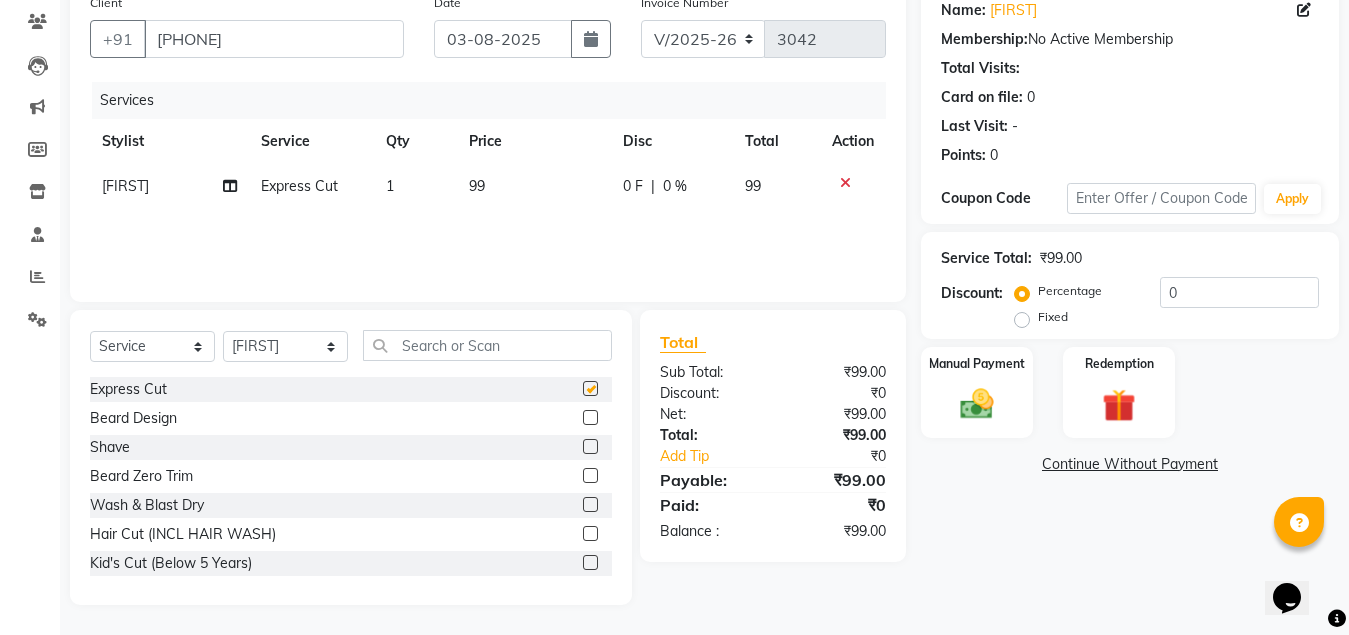 checkbox on "false" 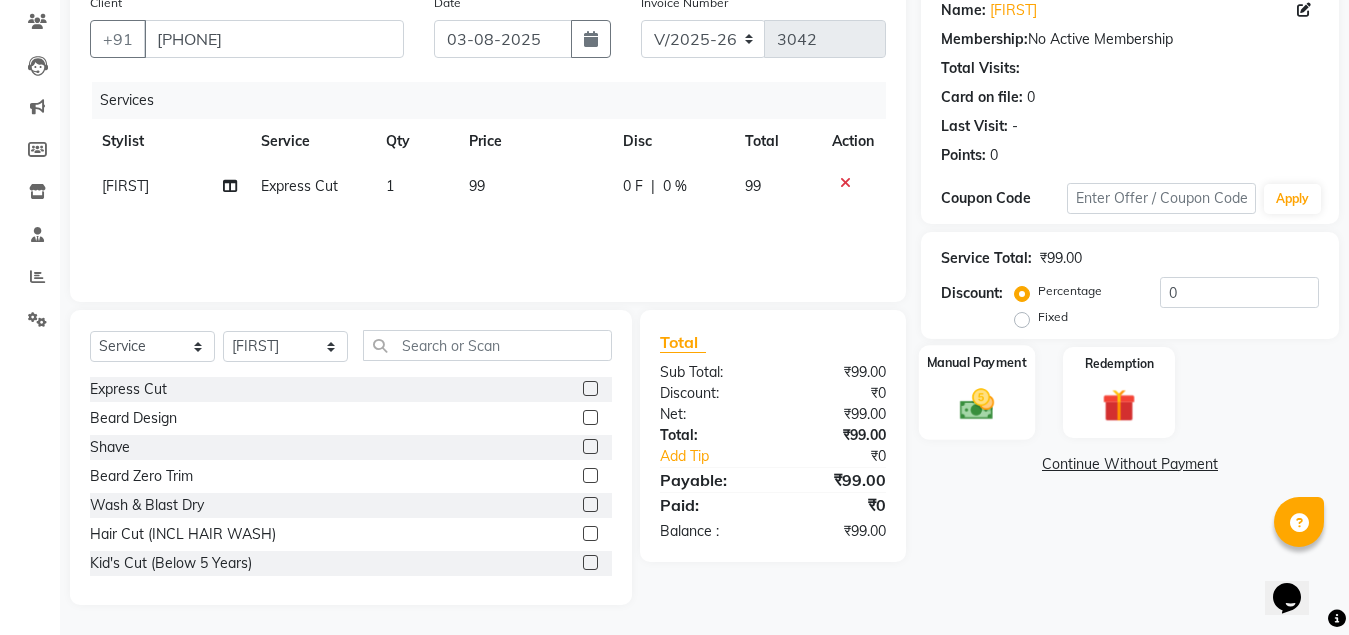 click on "Manual Payment" 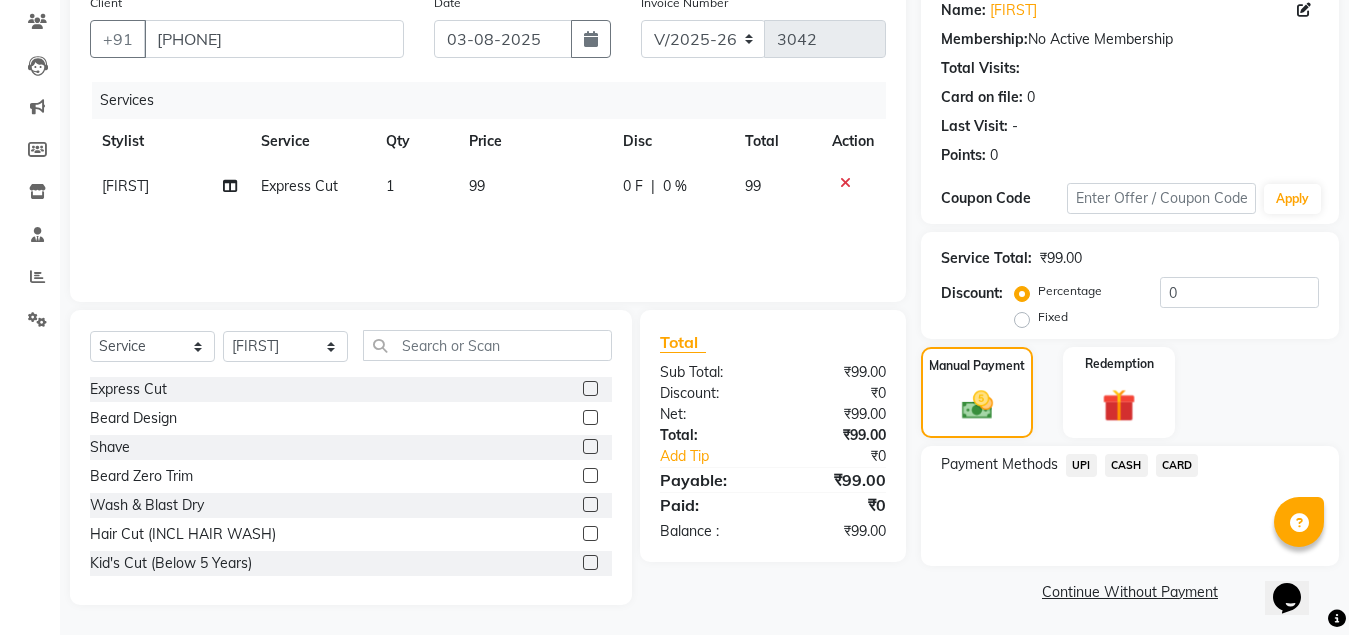 click on "UPI" 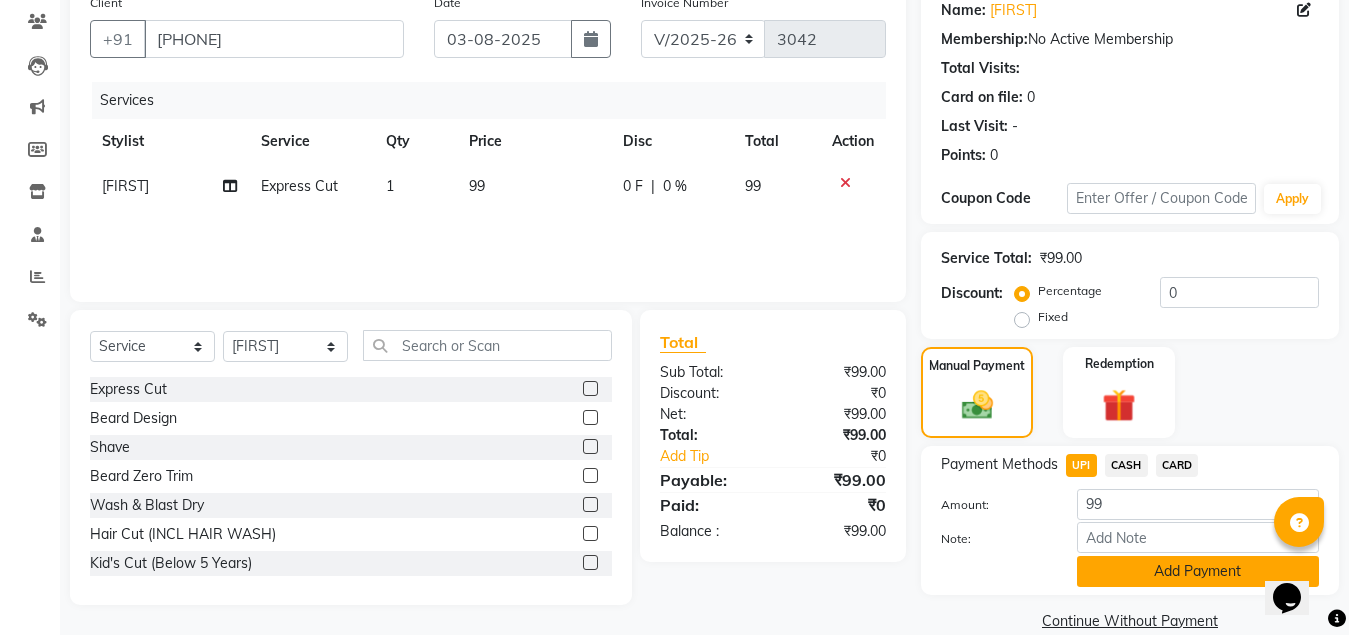 click on "Add Payment" 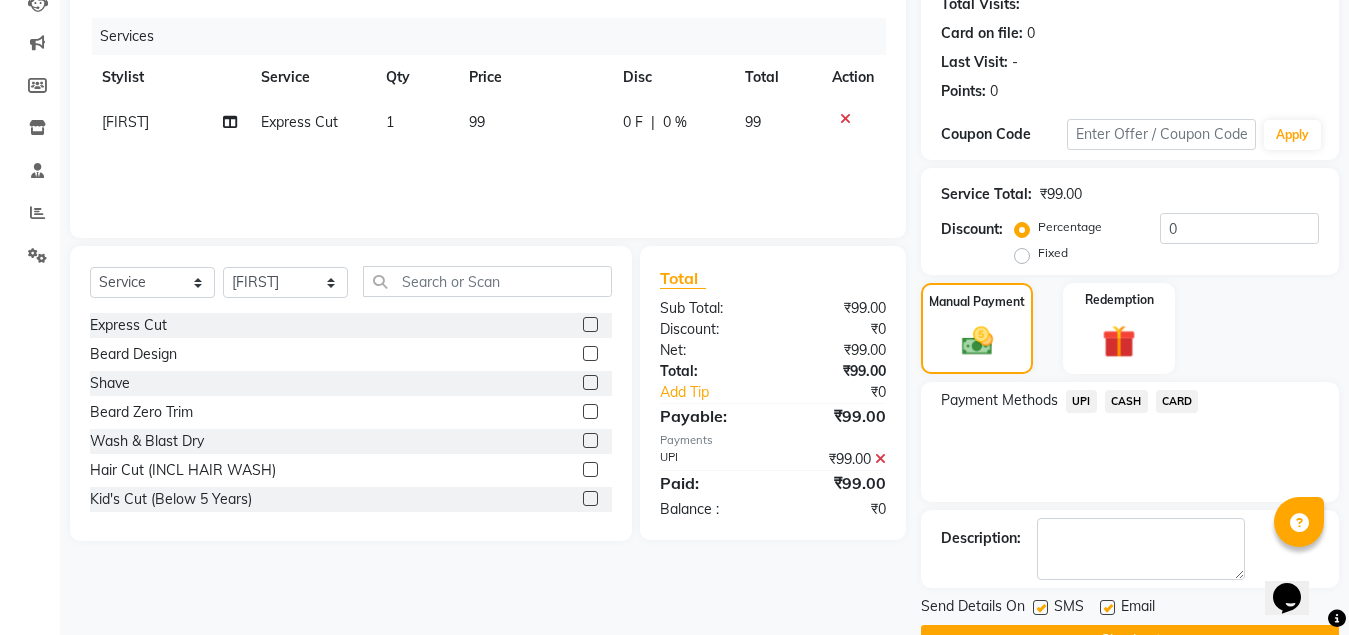 scroll, scrollTop: 281, scrollLeft: 0, axis: vertical 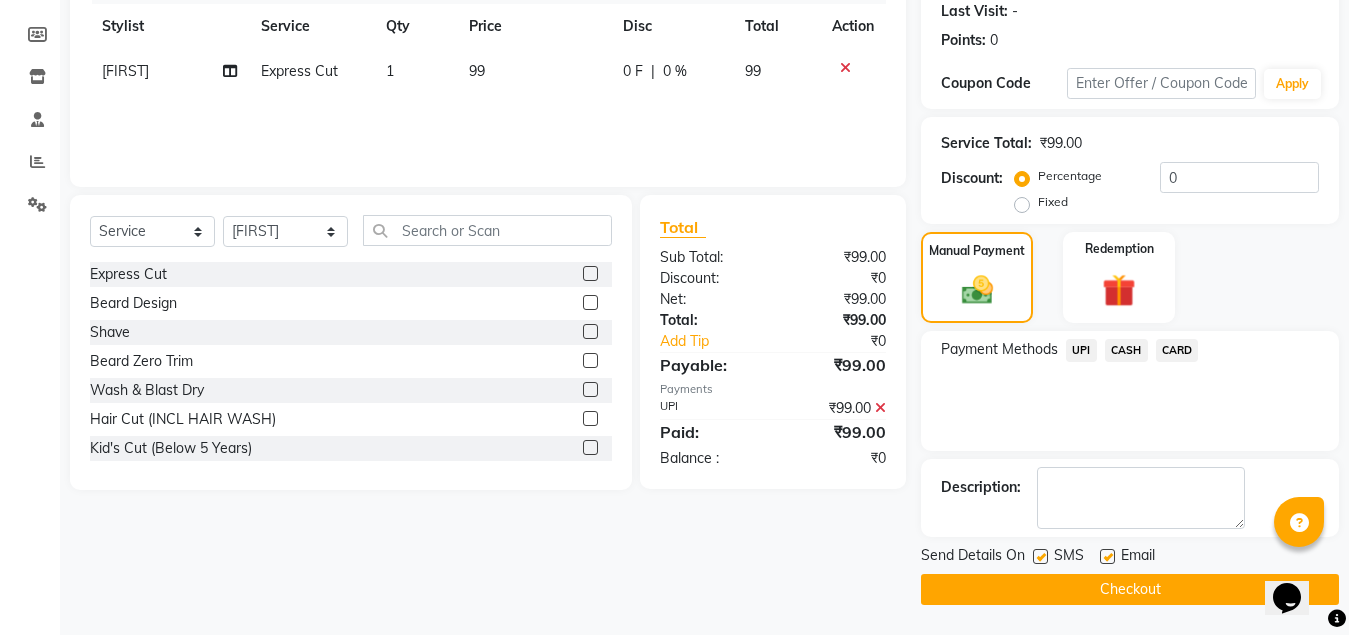 click on "Checkout" 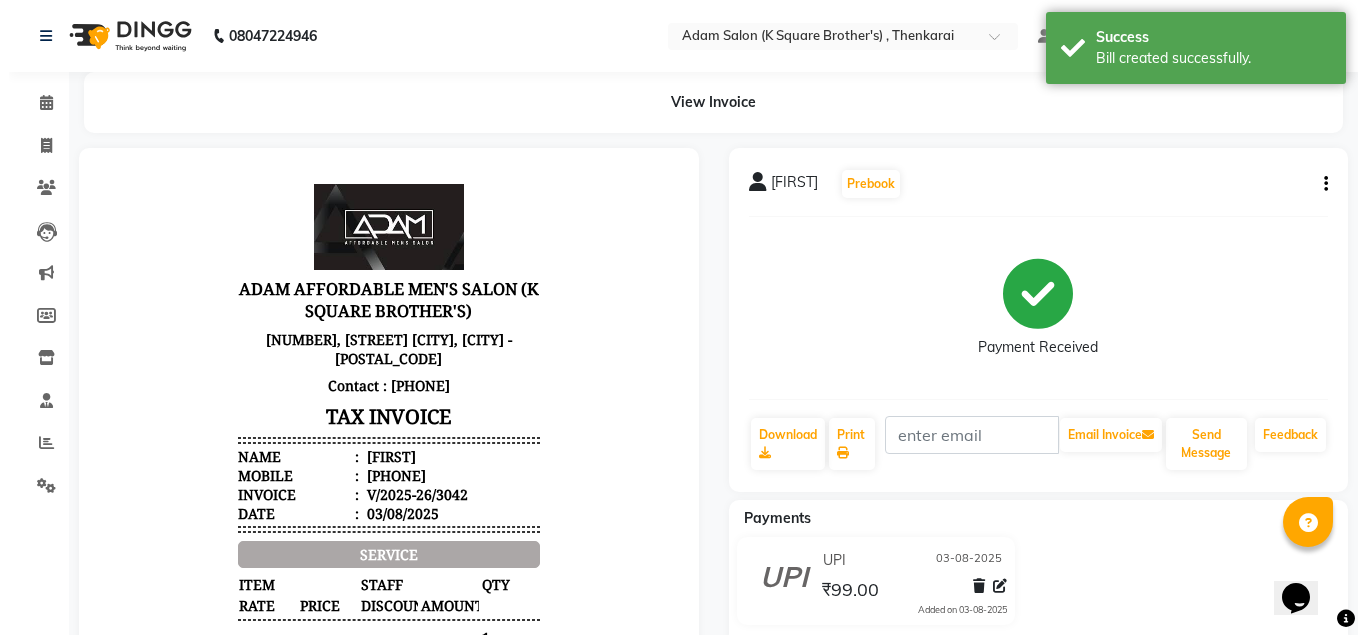 scroll, scrollTop: 0, scrollLeft: 0, axis: both 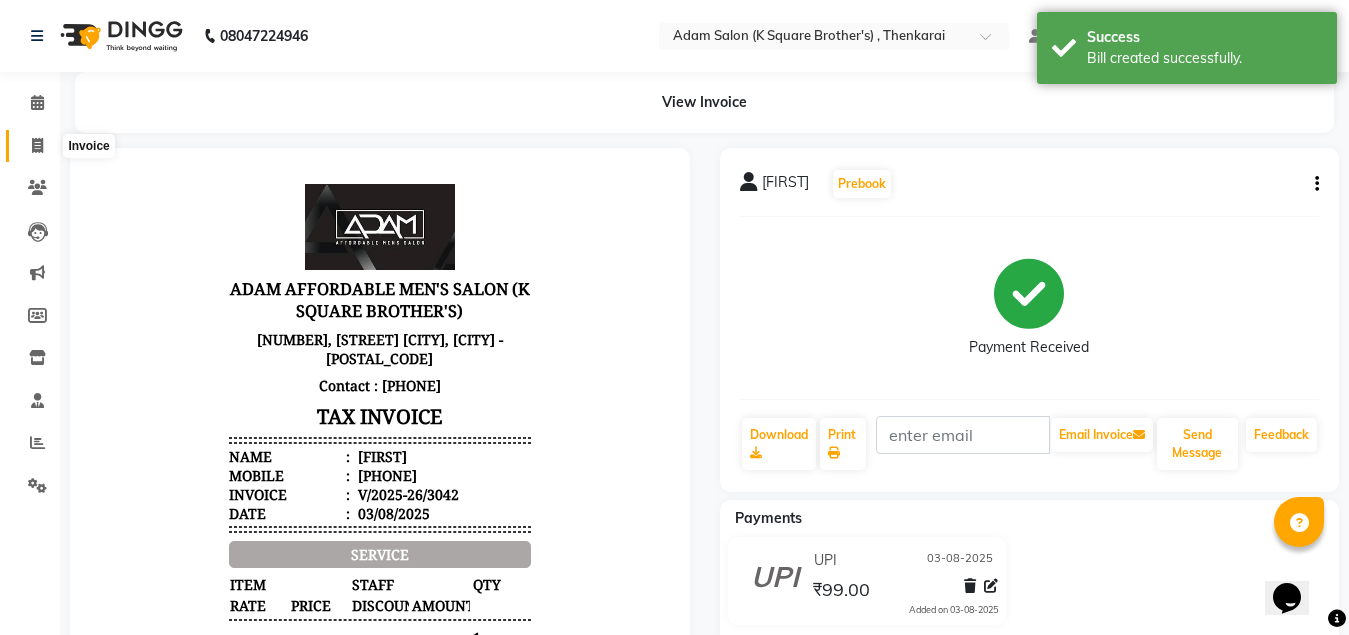 click 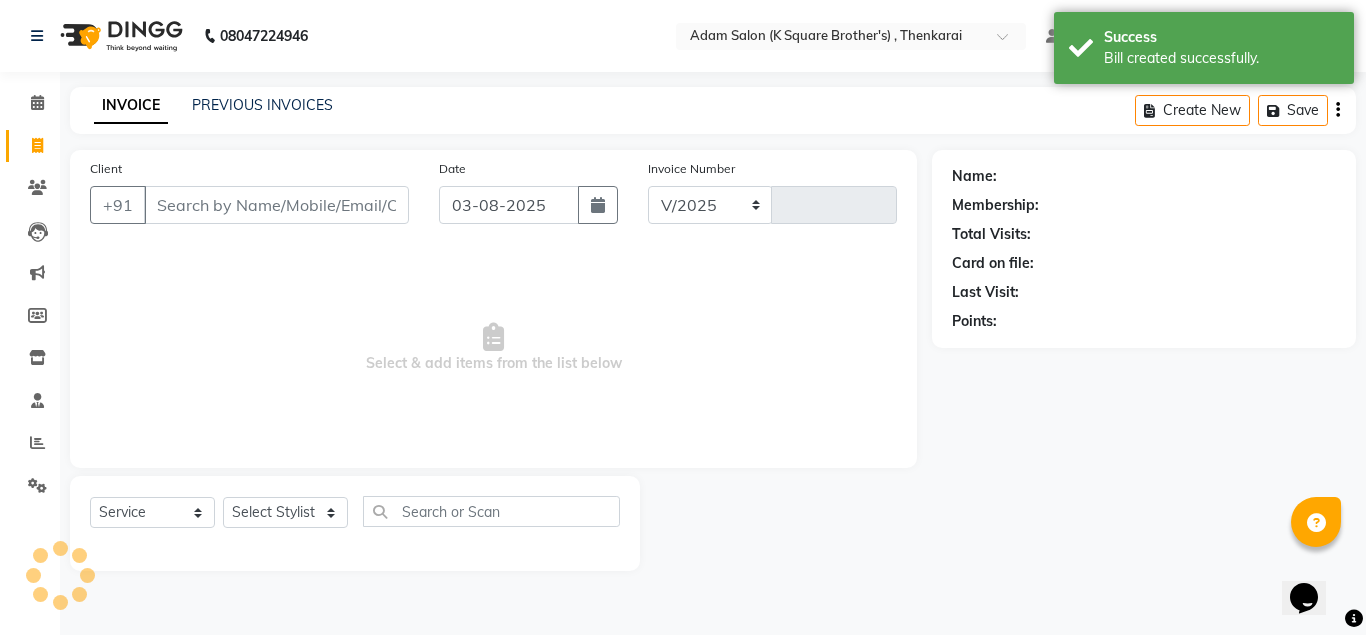 select on "8195" 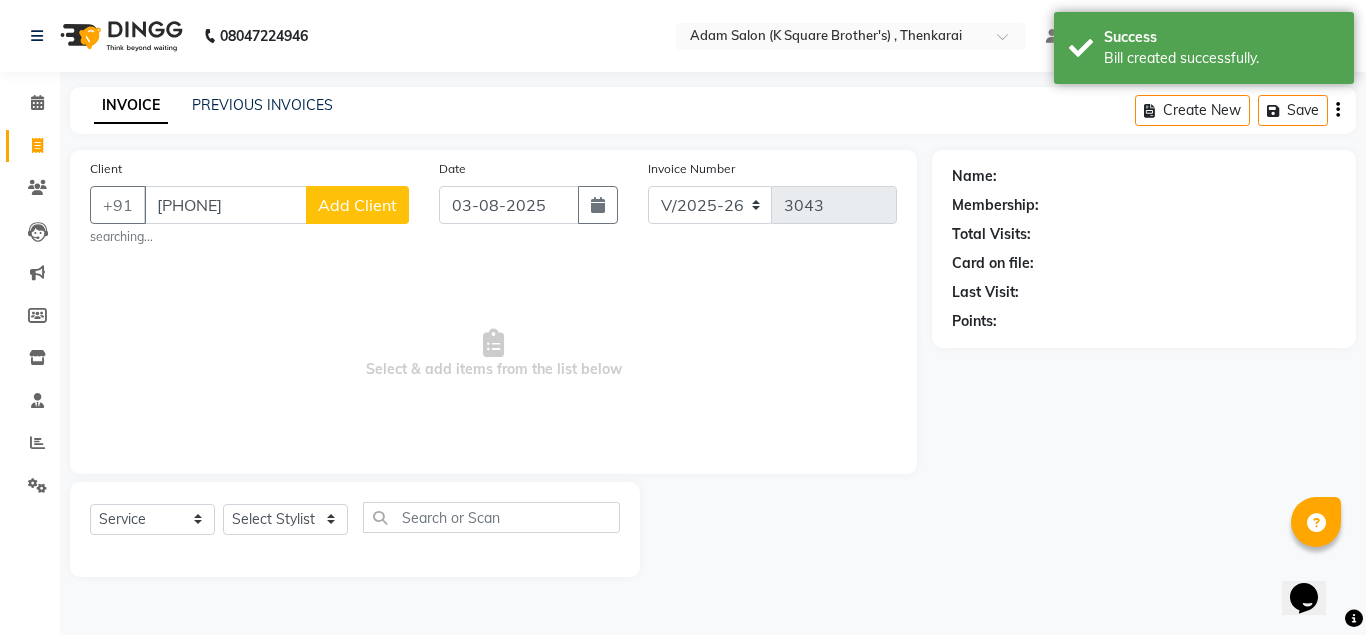 type on "[PHONE]" 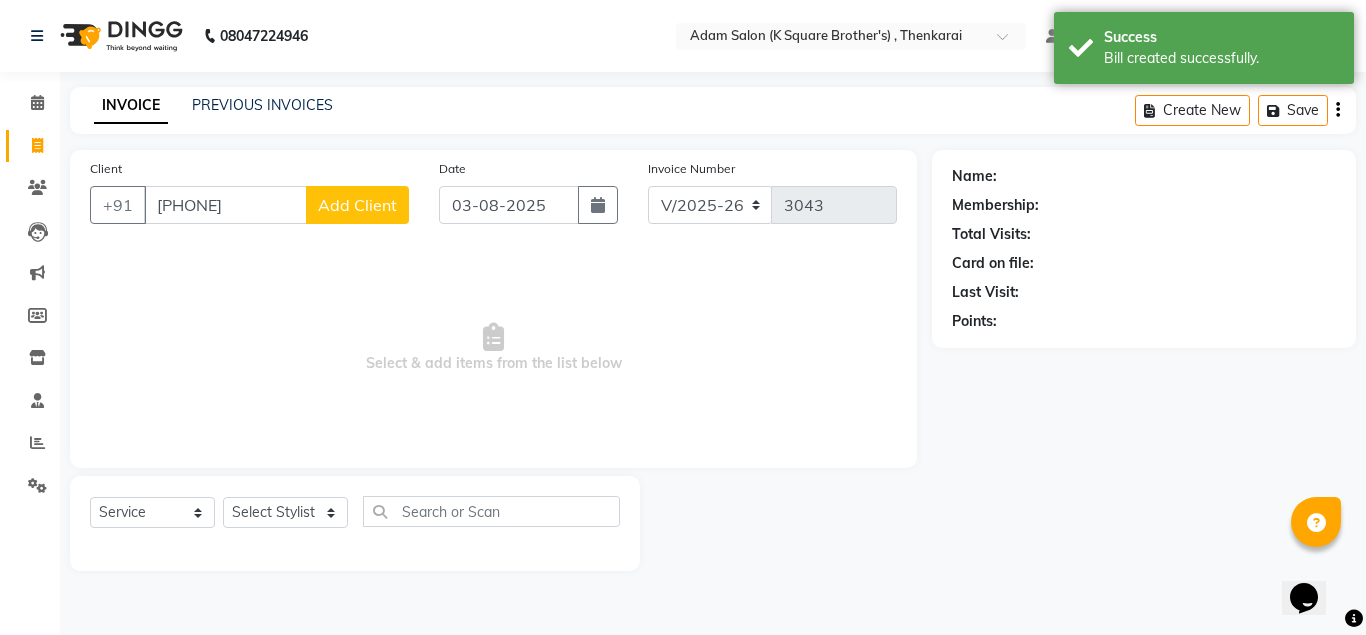 click on "Add Client" 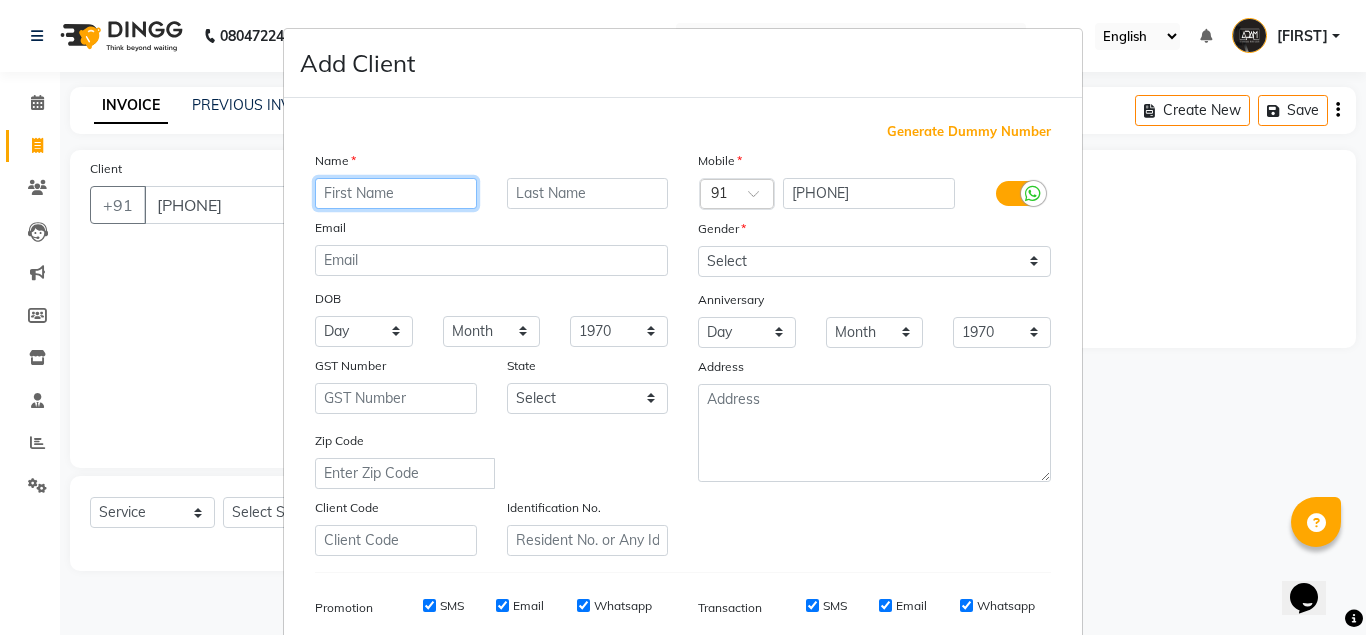 paste on "[PHONE]" 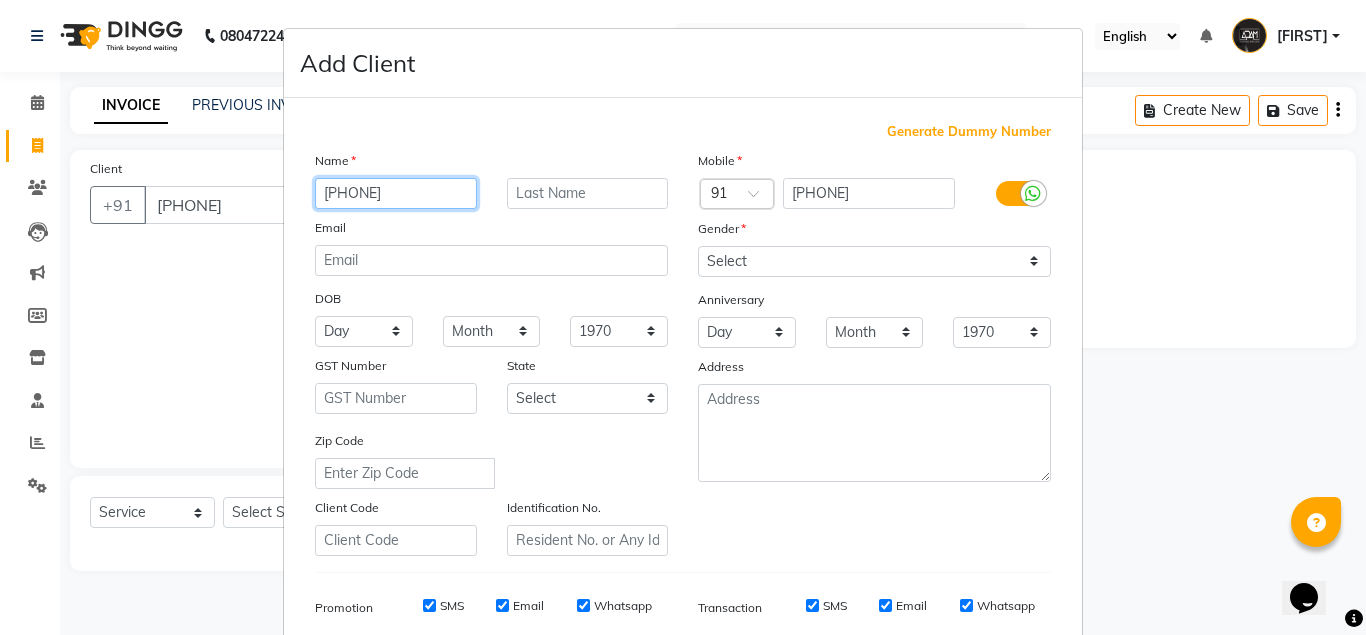 type on "[PHONE]" 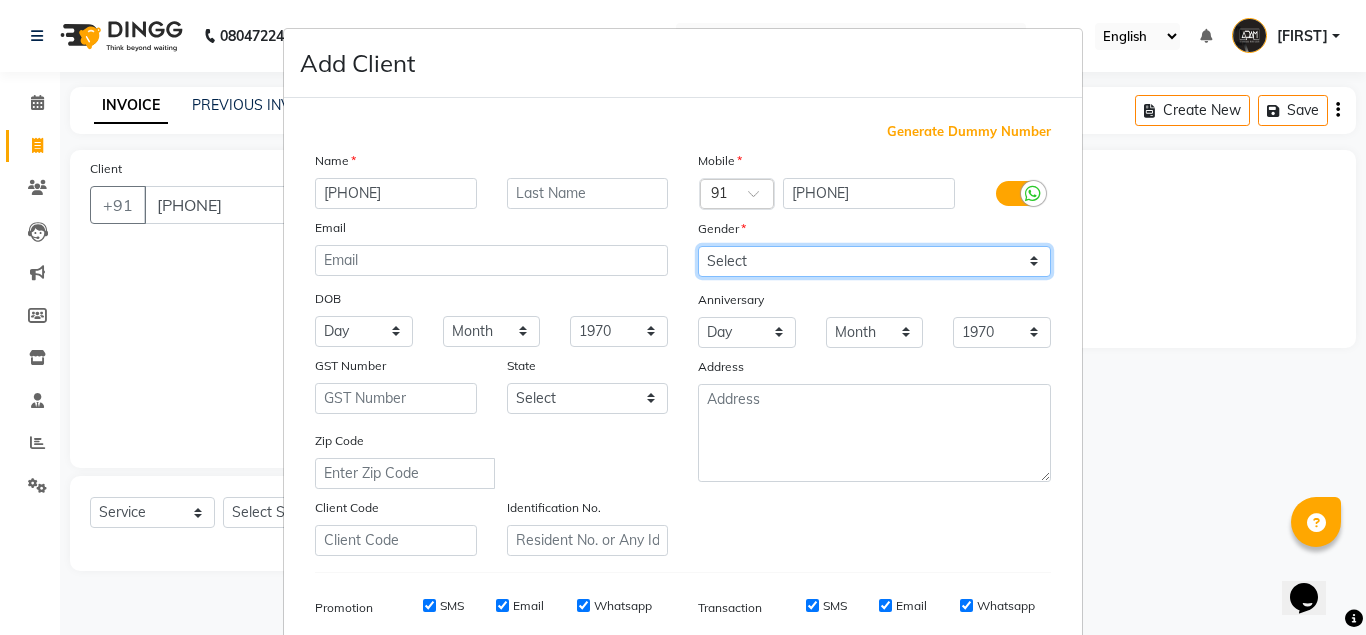 drag, startPoint x: 705, startPoint y: 254, endPoint x: 722, endPoint y: 274, distance: 26.24881 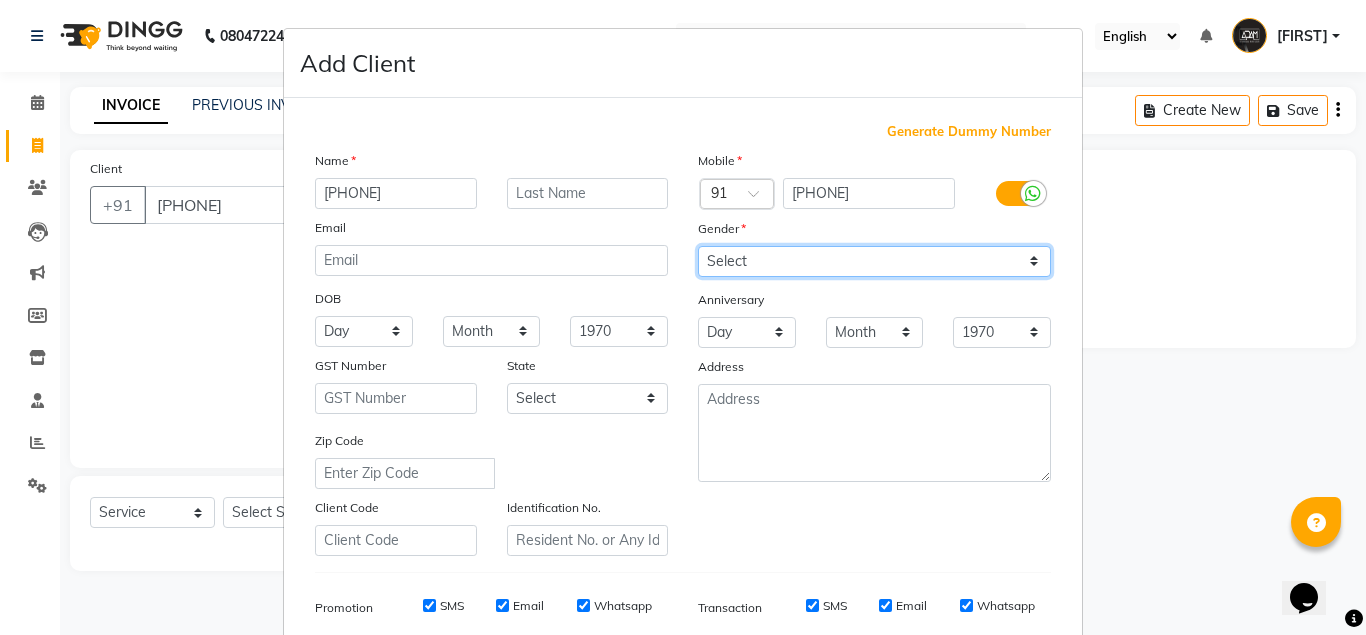 click on "Select Male Female Other Prefer Not To Say" at bounding box center [874, 261] 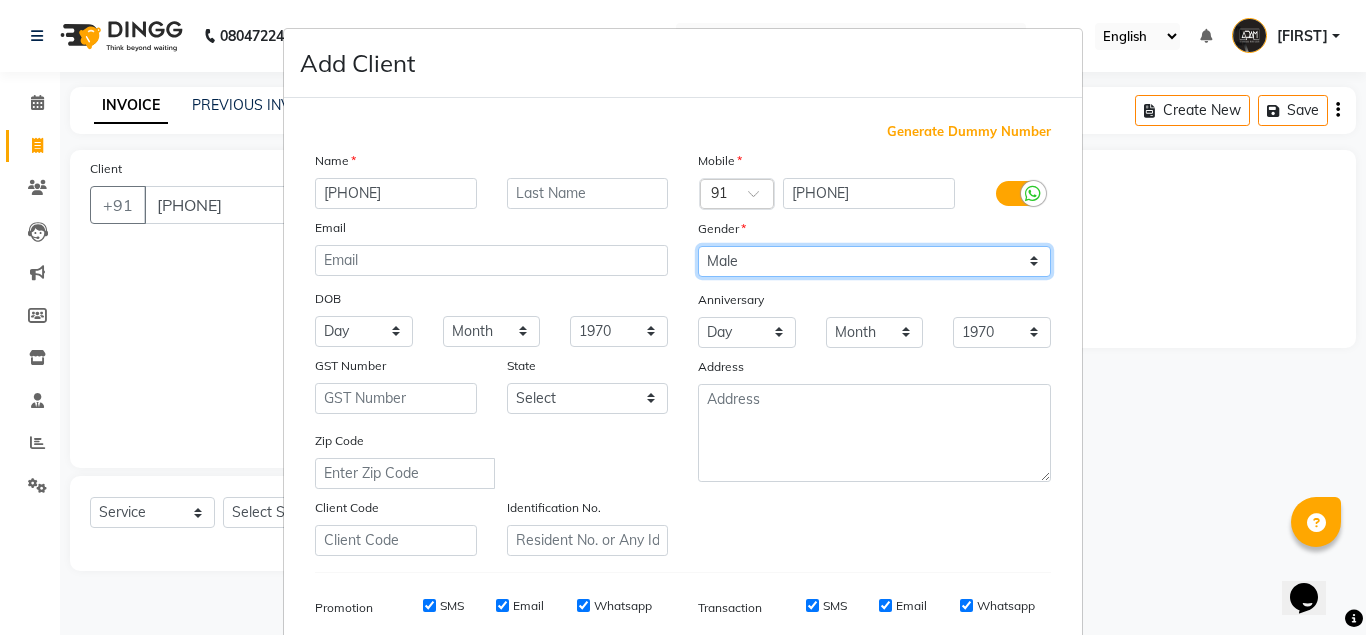click on "Select Male Female Other Prefer Not To Say" at bounding box center [874, 261] 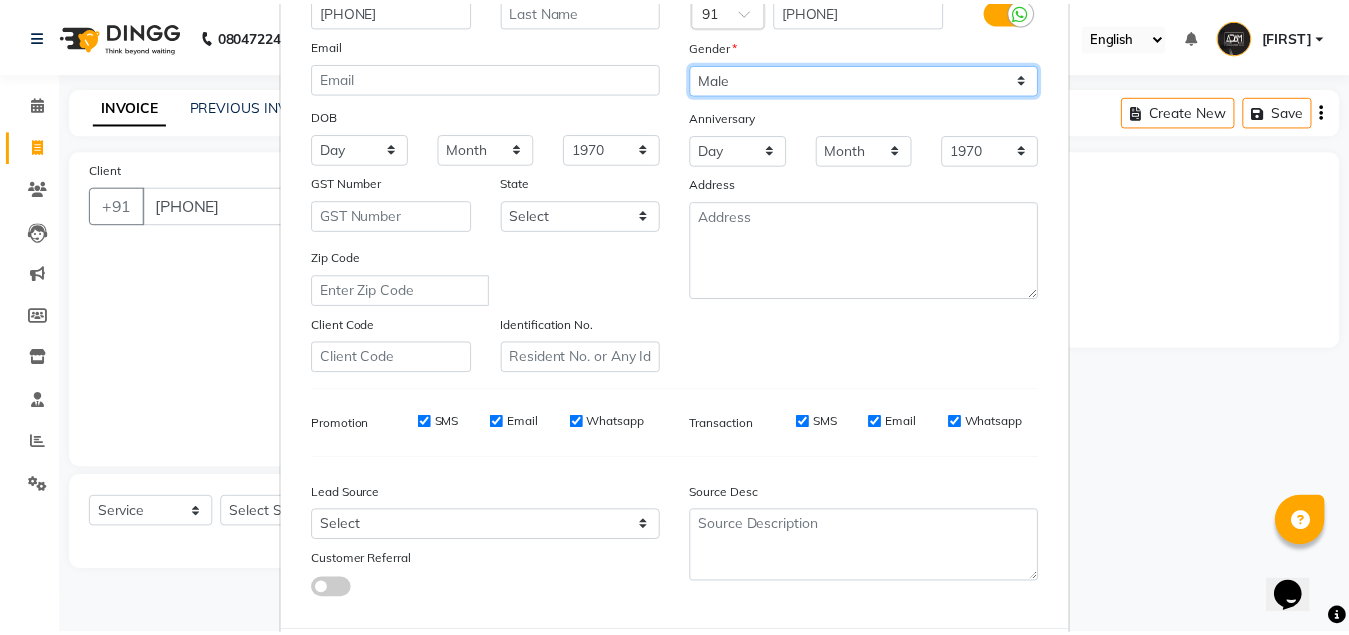 scroll, scrollTop: 288, scrollLeft: 0, axis: vertical 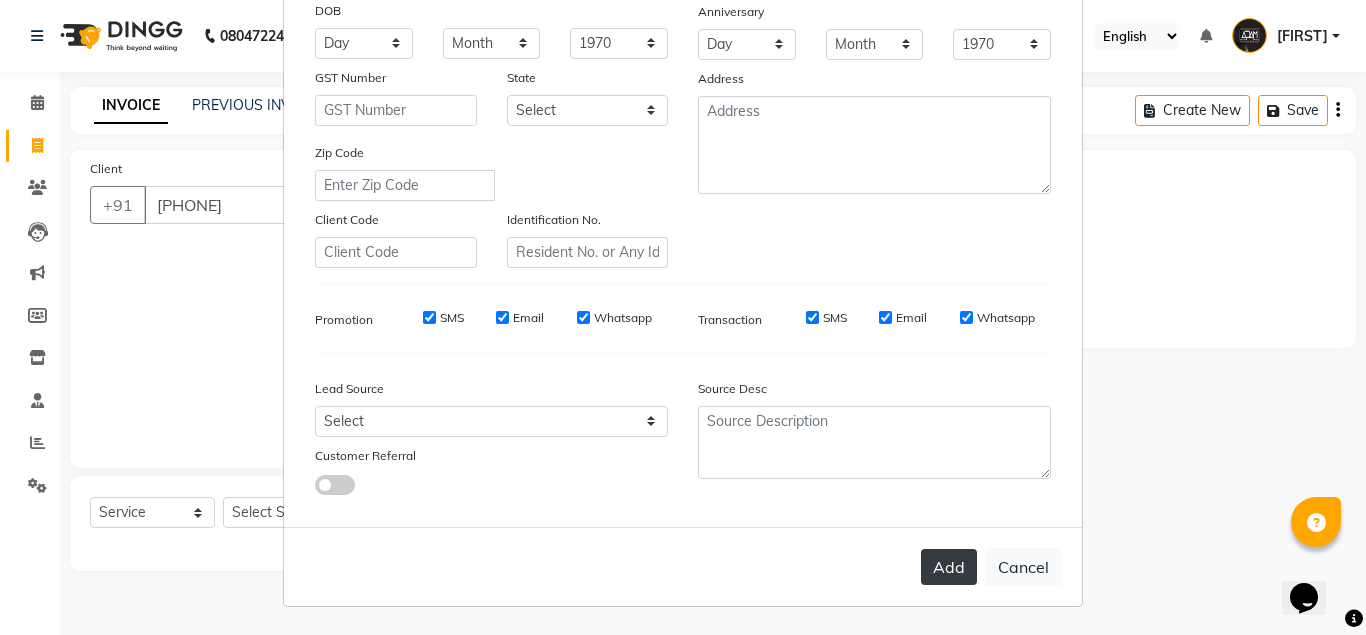 click on "Add" at bounding box center (949, 567) 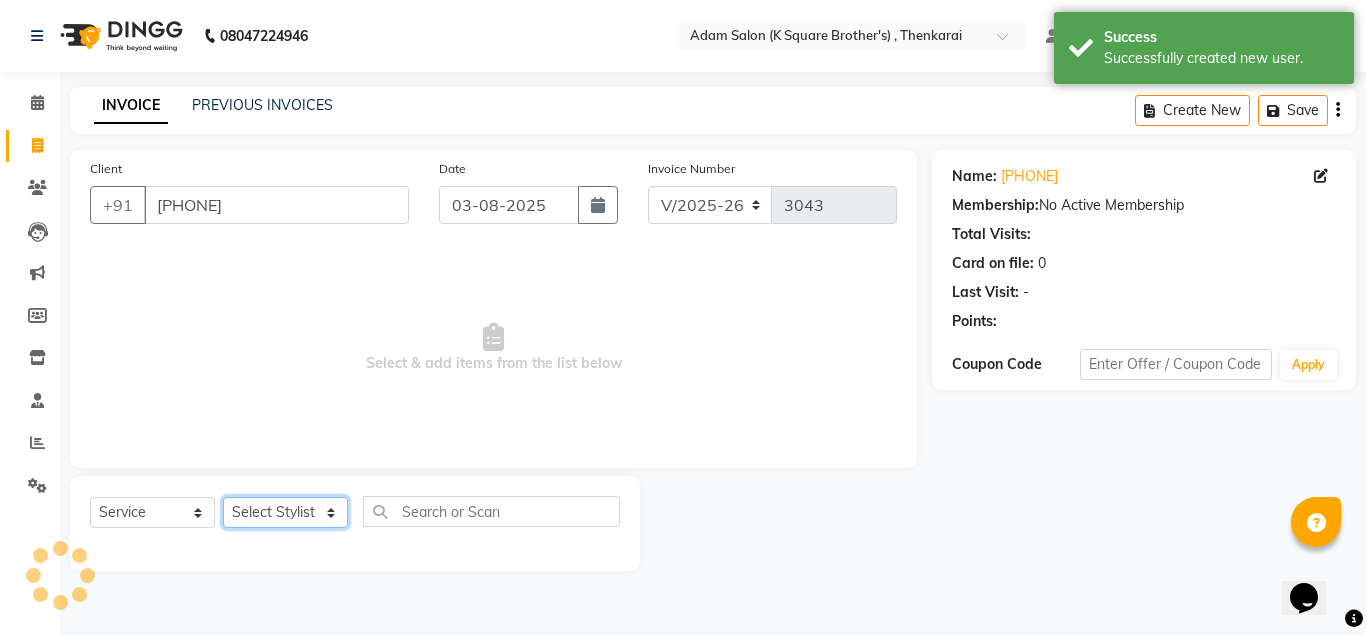 click on "Select Stylist [FIRST] [LAST] [FIRST] [FIRST] [FIRST]" 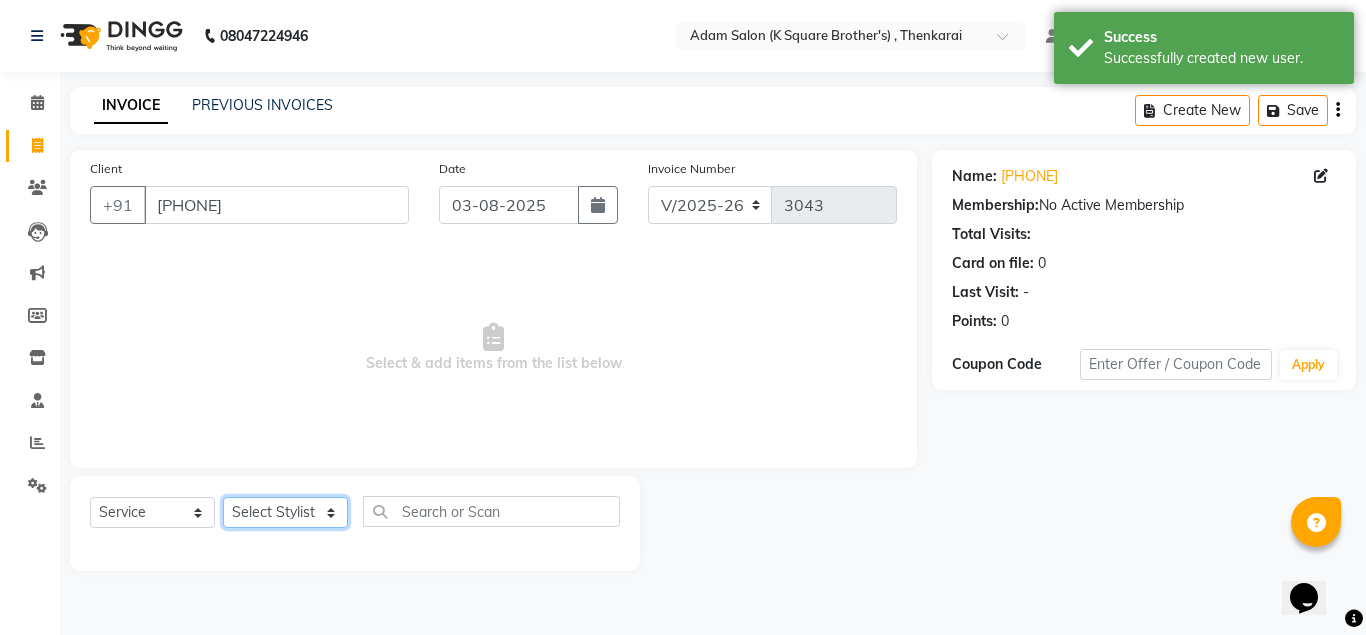select on "78095" 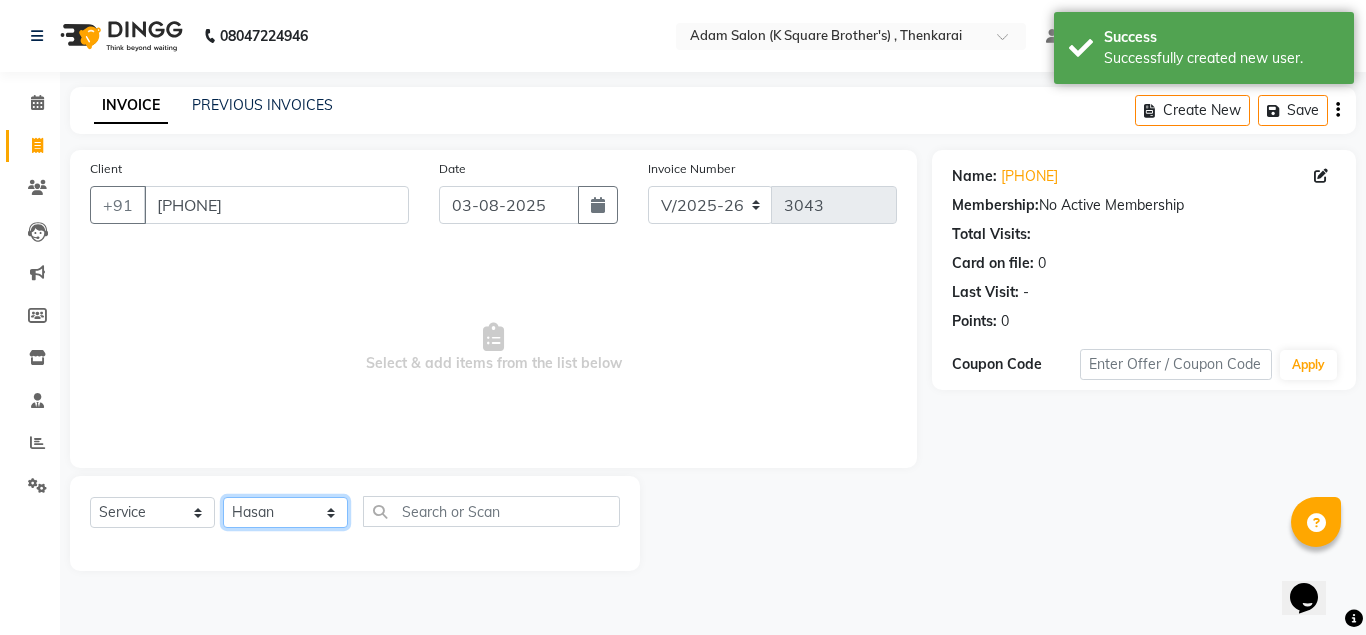 click on "Select Stylist [FIRST] [LAST] [FIRST] [FIRST] [FIRST]" 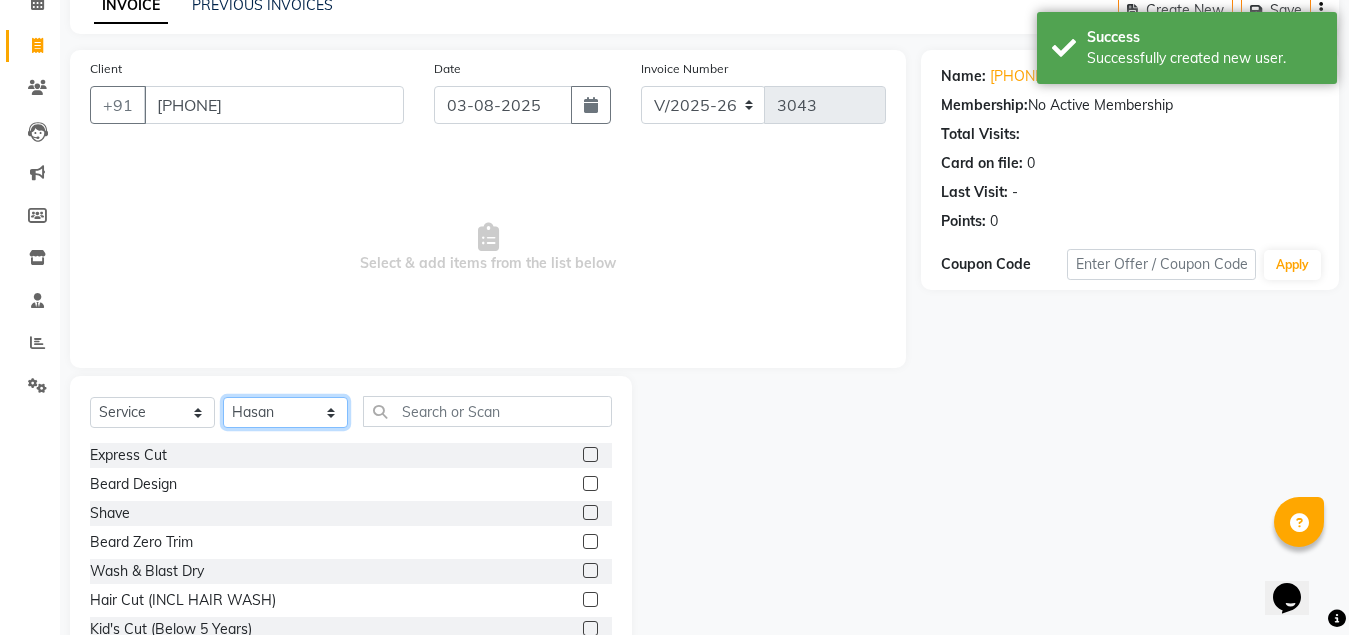scroll, scrollTop: 166, scrollLeft: 0, axis: vertical 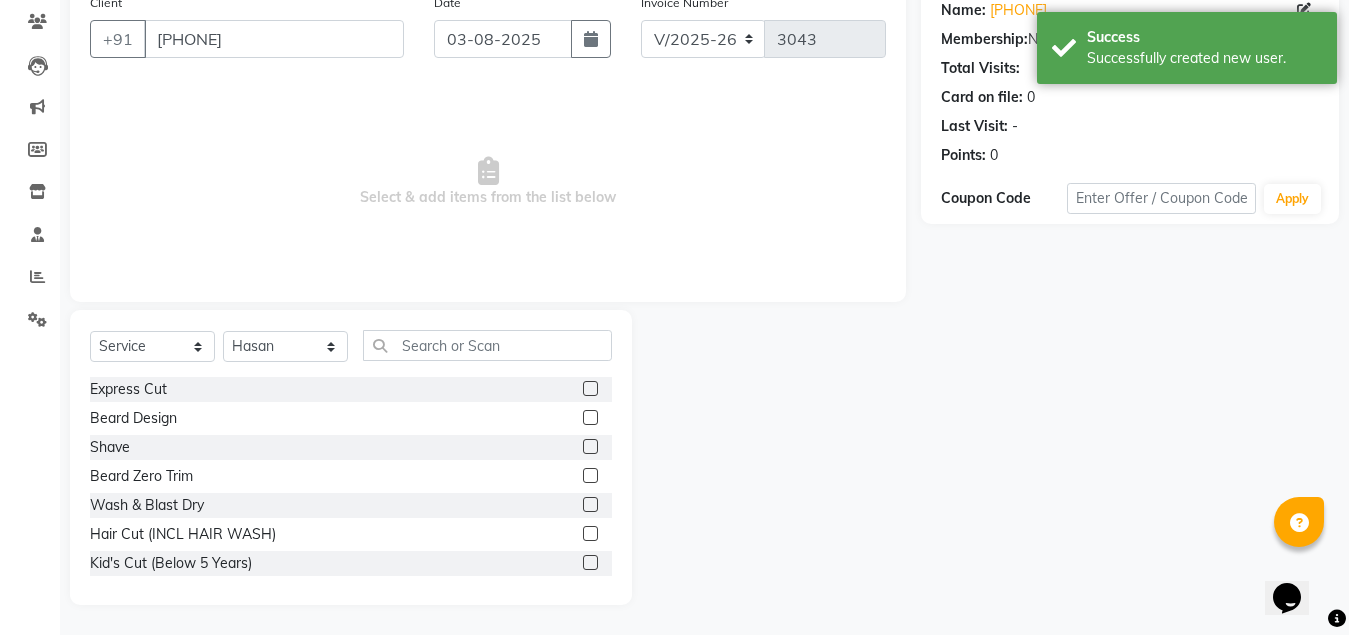 click 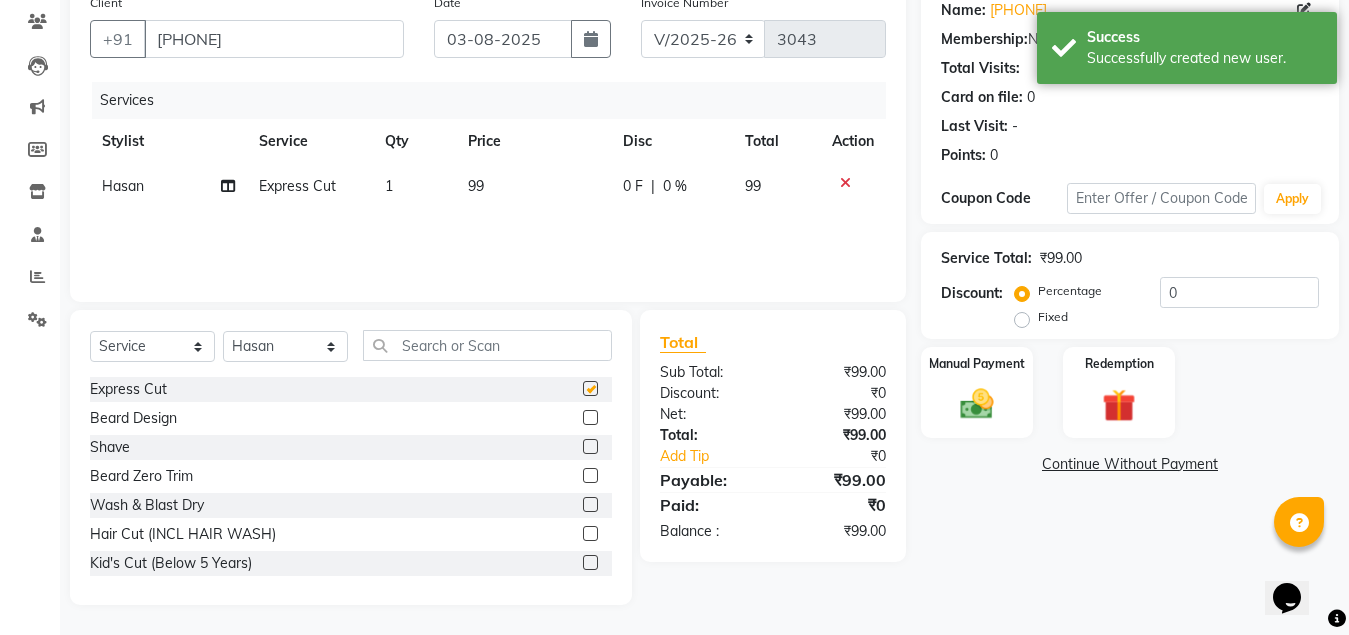 checkbox on "false" 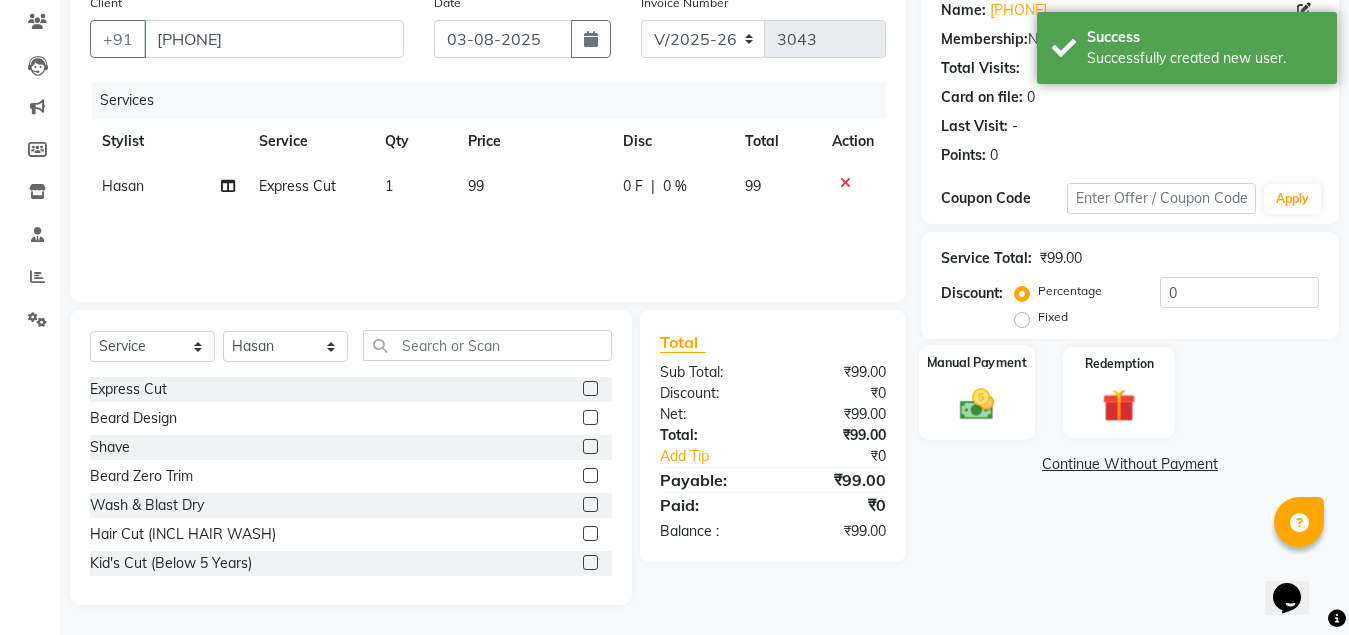 click 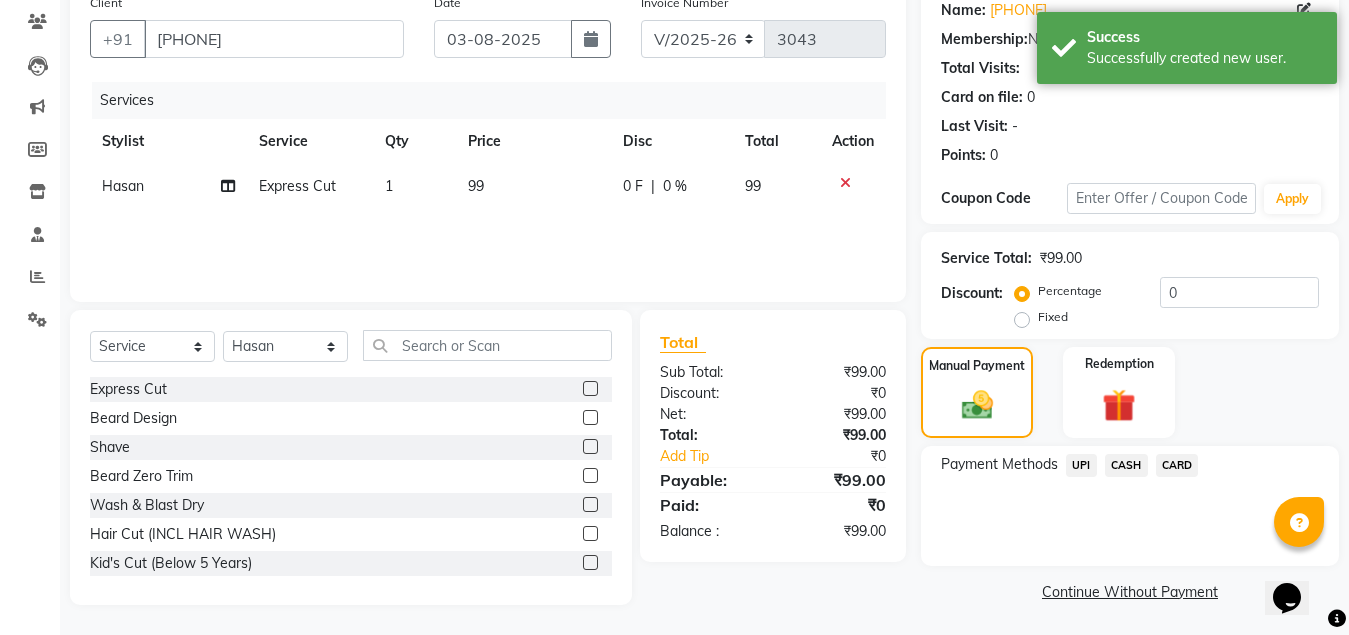 click on "CASH" 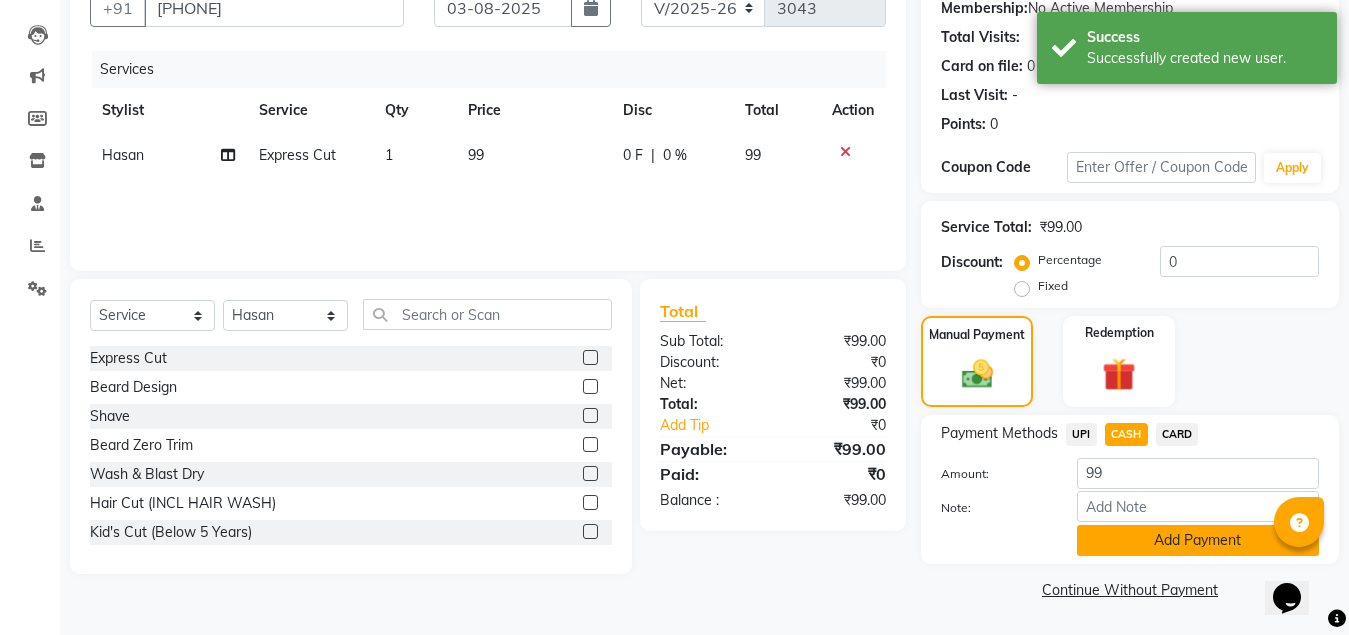click on "Add Payment" 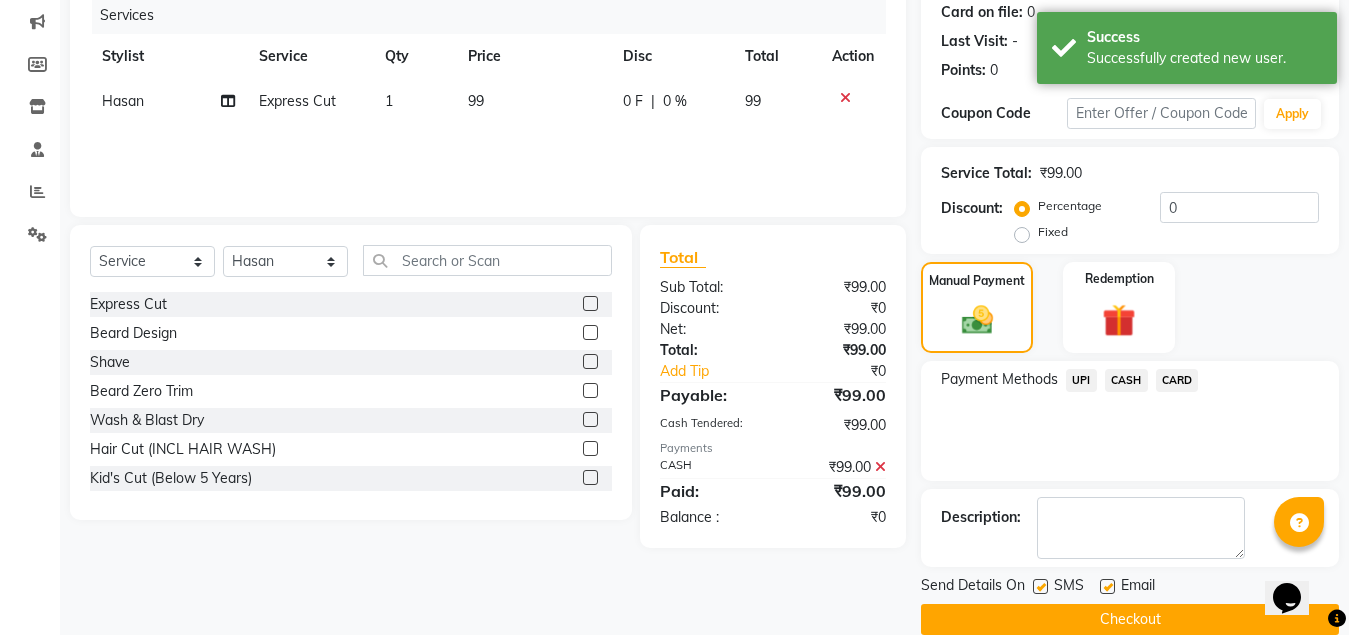 scroll, scrollTop: 281, scrollLeft: 0, axis: vertical 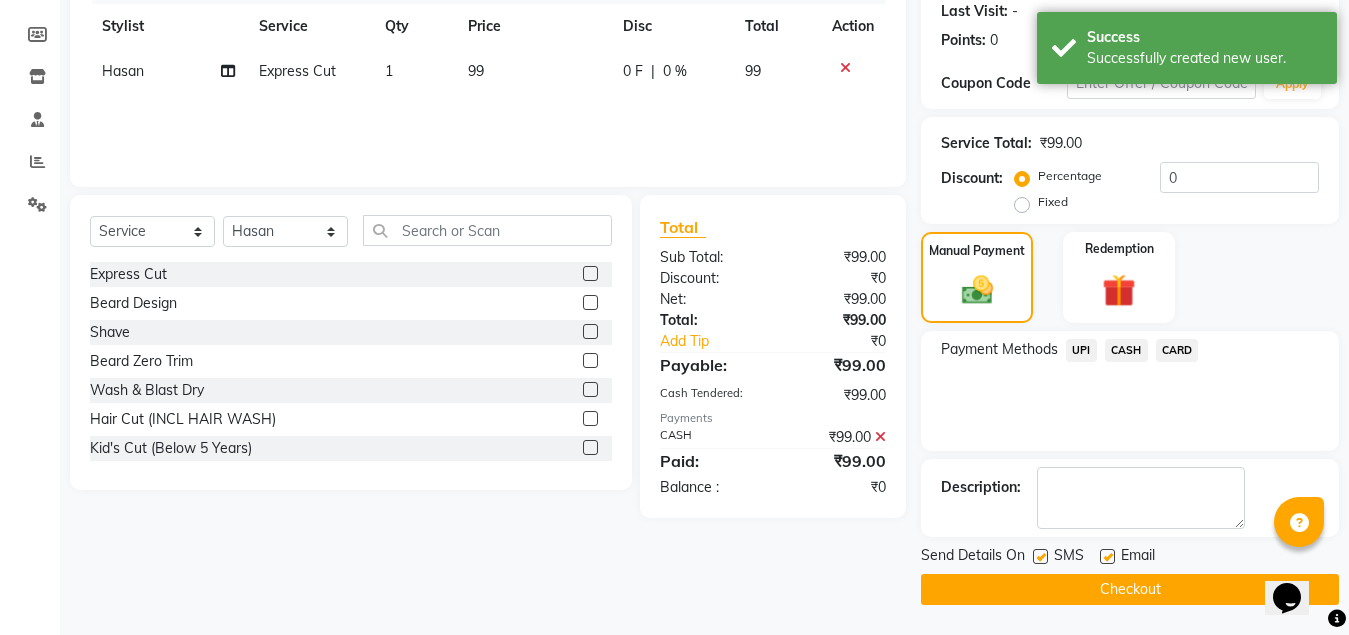 click on "Checkout" 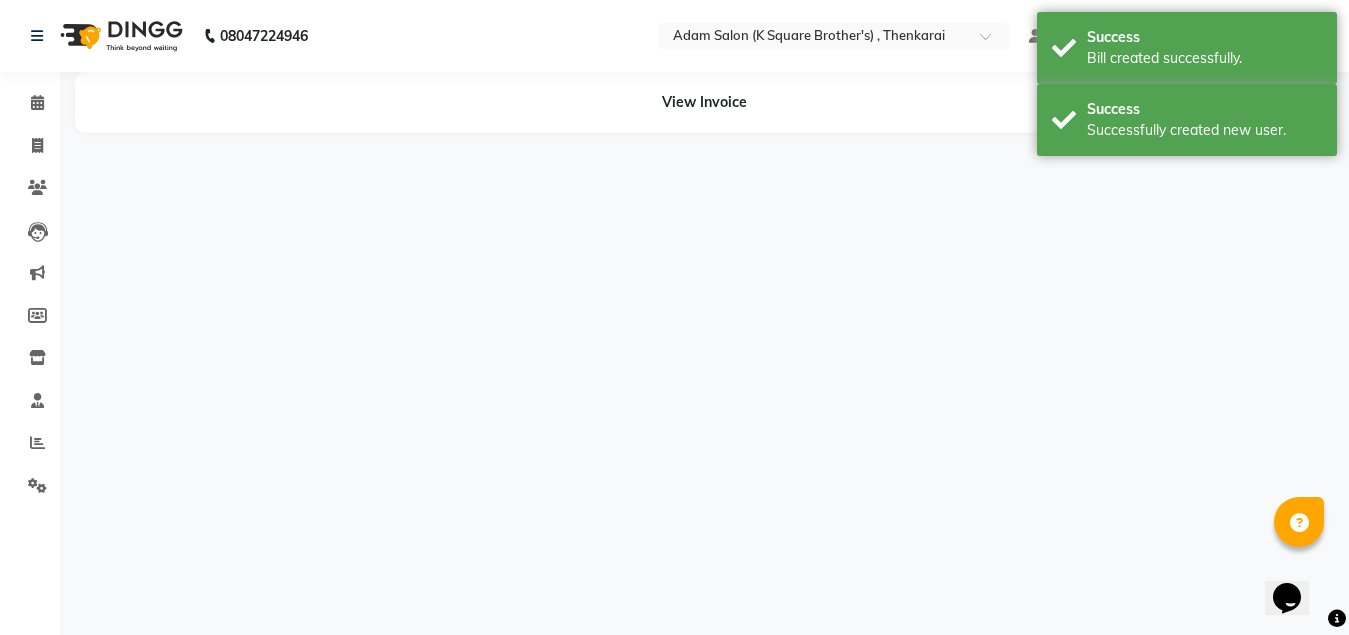 scroll, scrollTop: 0, scrollLeft: 0, axis: both 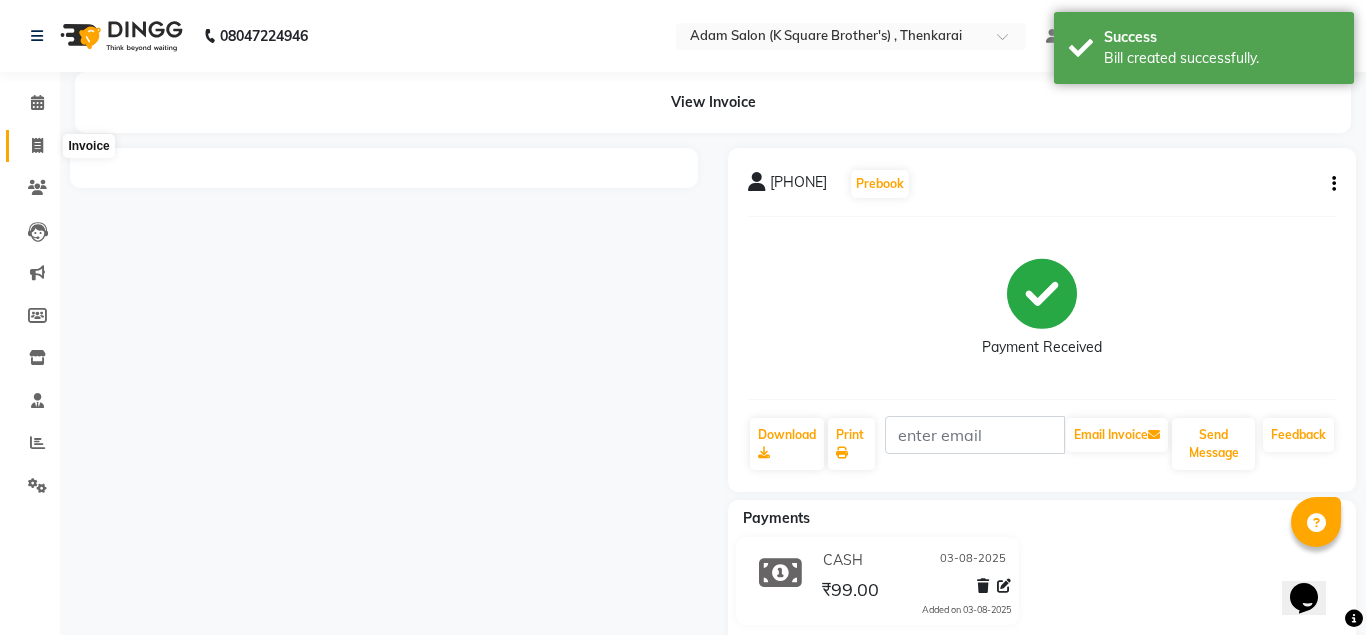 click 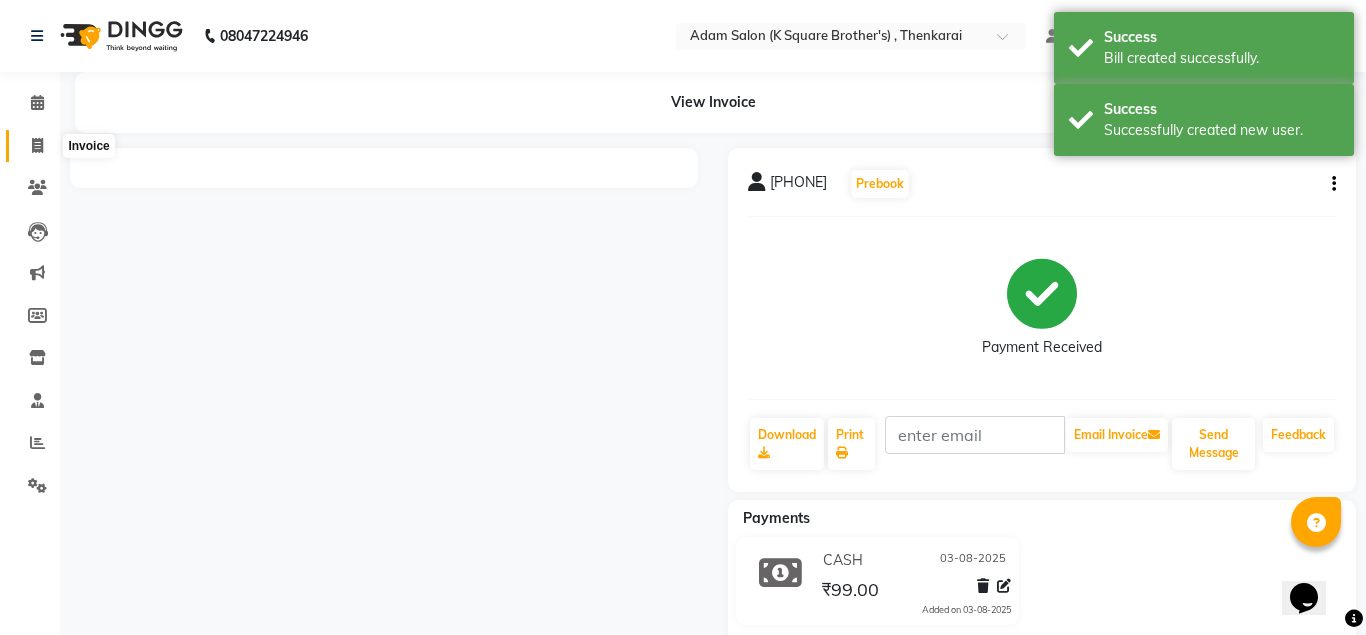 select on "service" 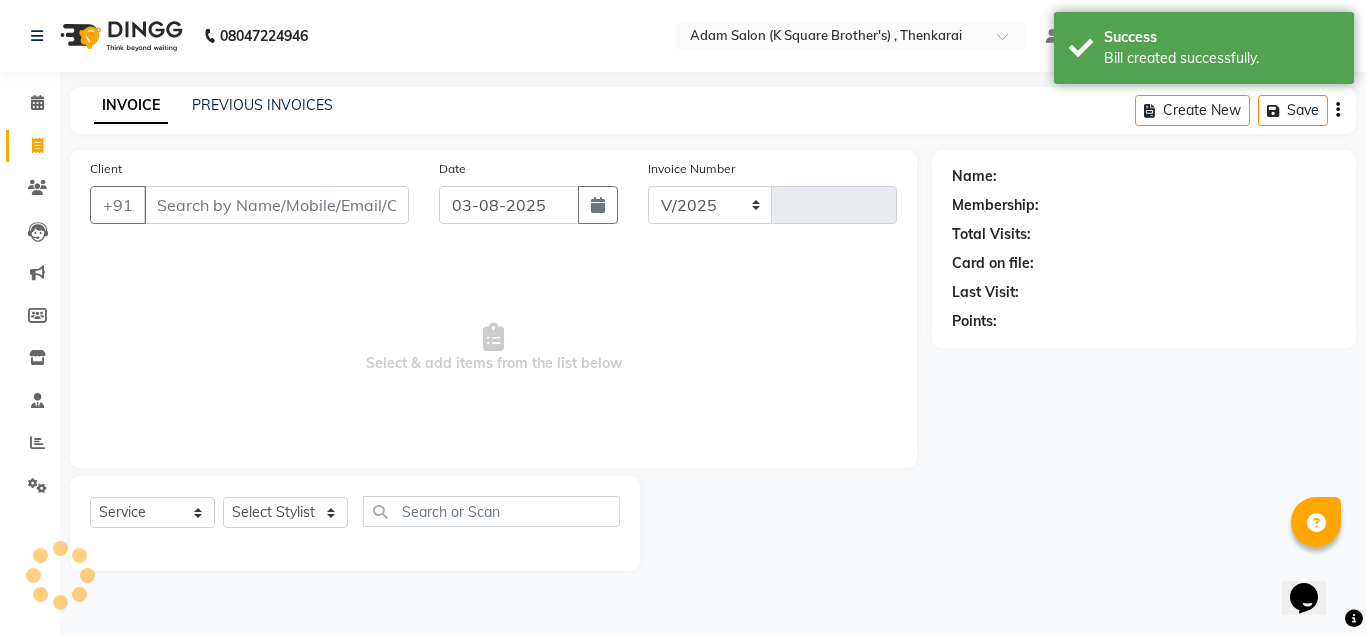 select on "8195" 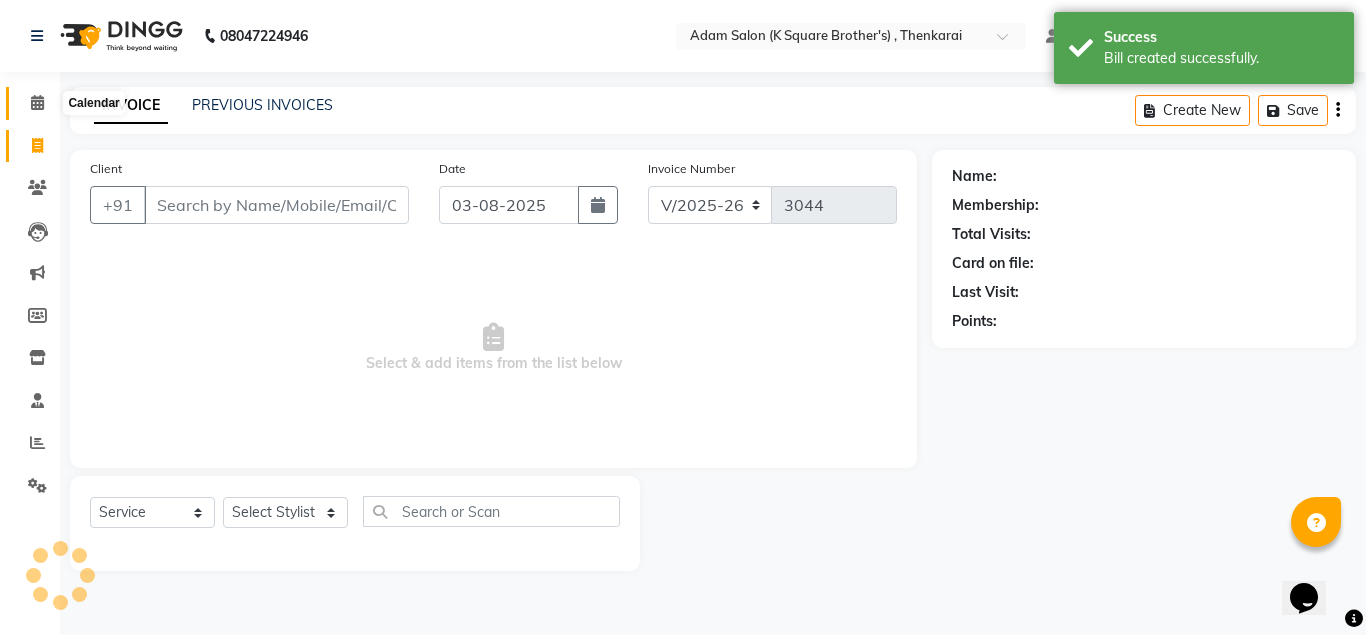 click 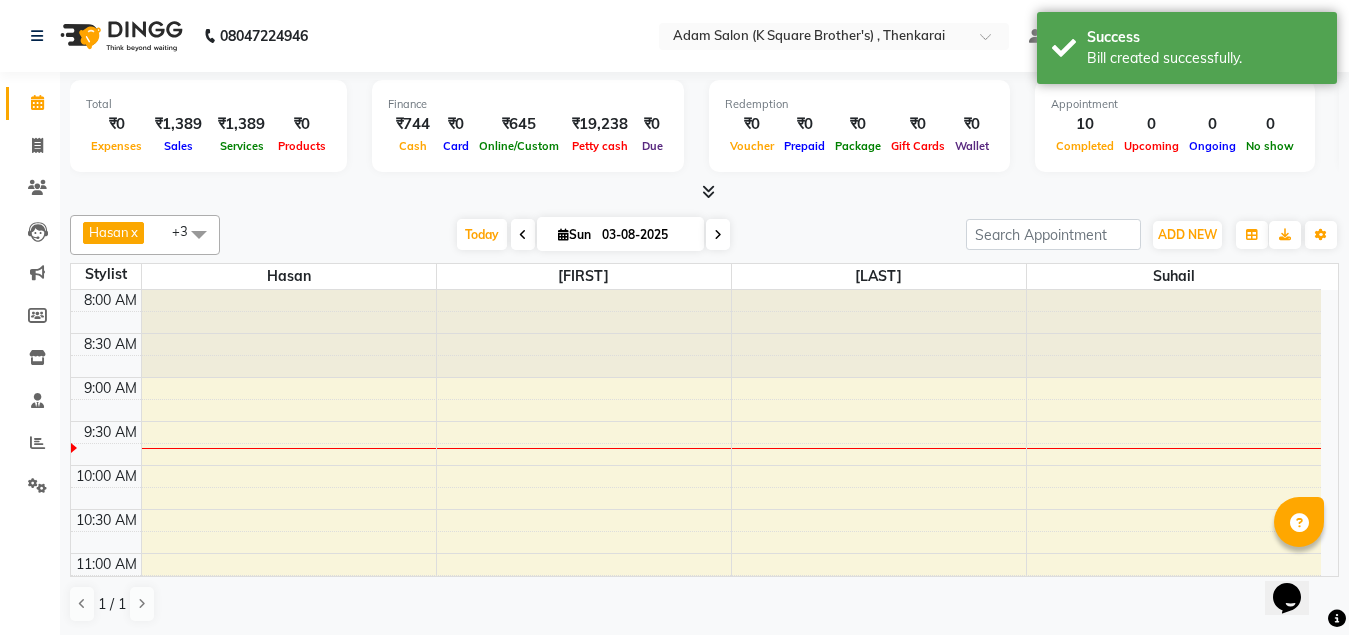 scroll, scrollTop: 0, scrollLeft: 0, axis: both 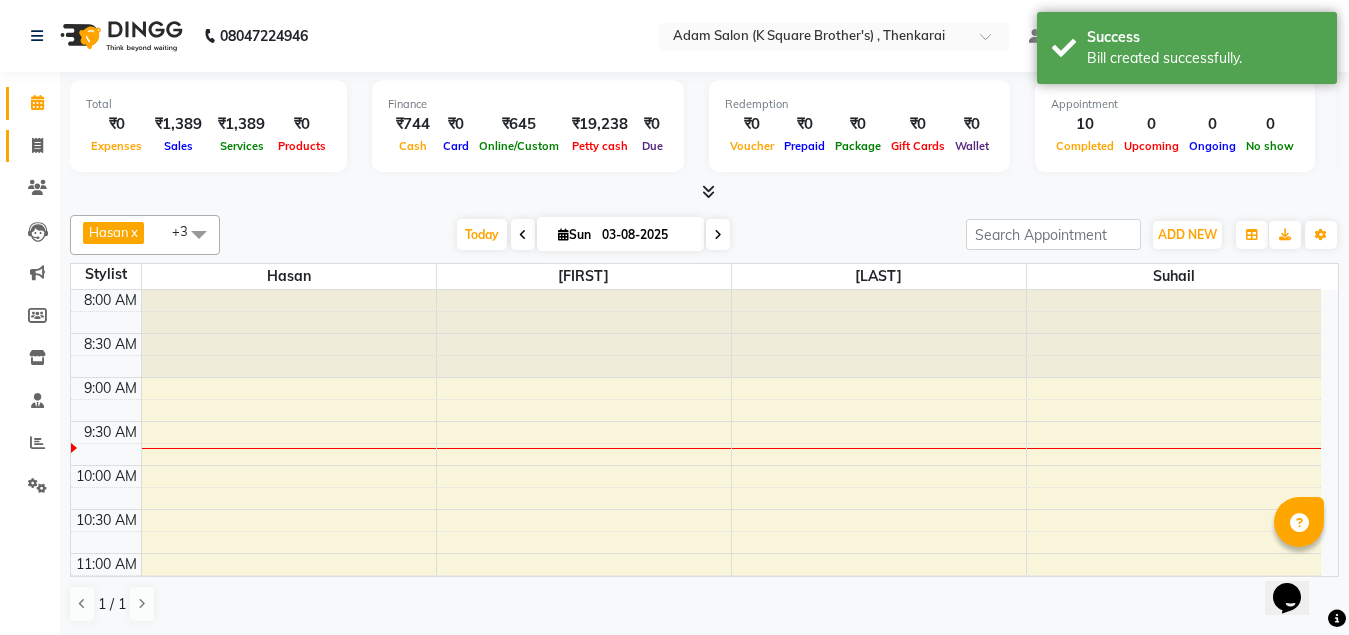 click 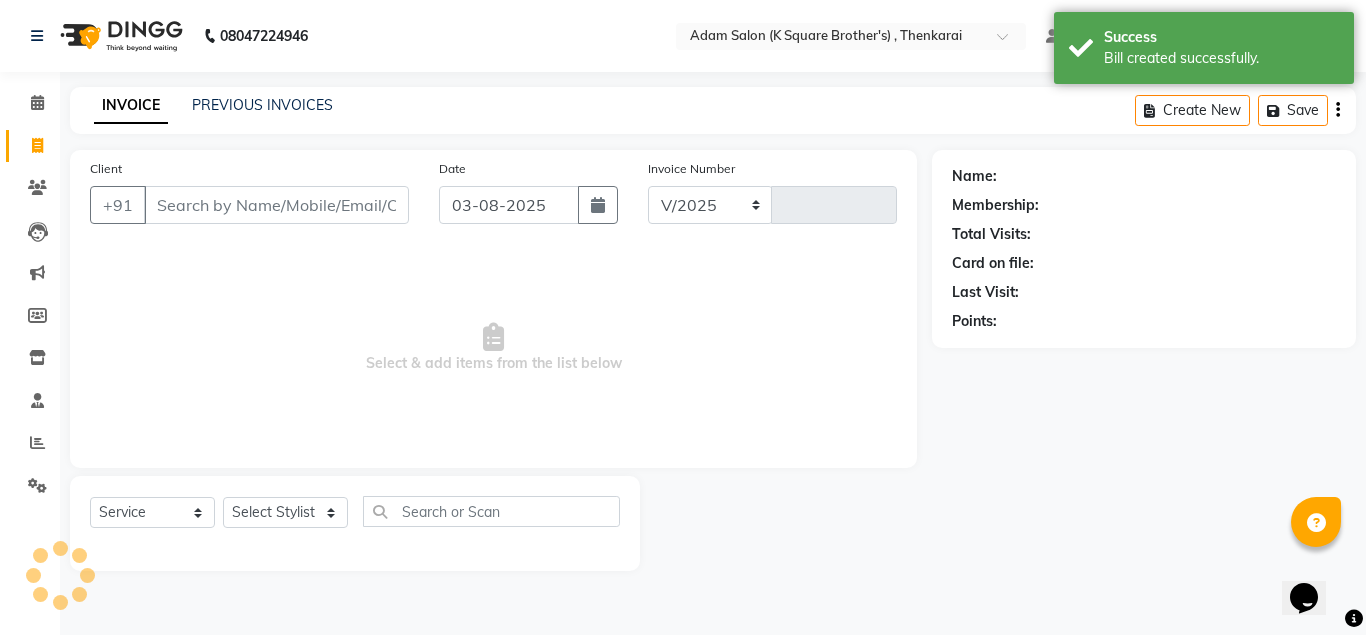 select on "8195" 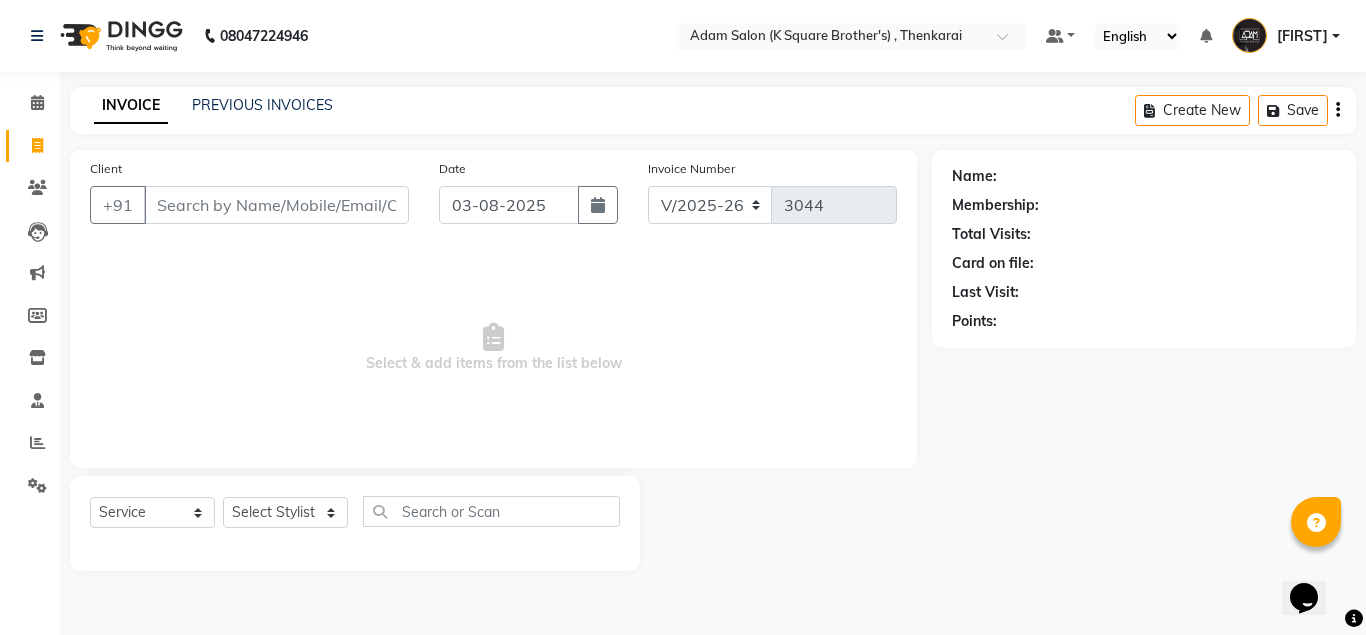 click on "Select & add items from the list below" at bounding box center [493, 348] 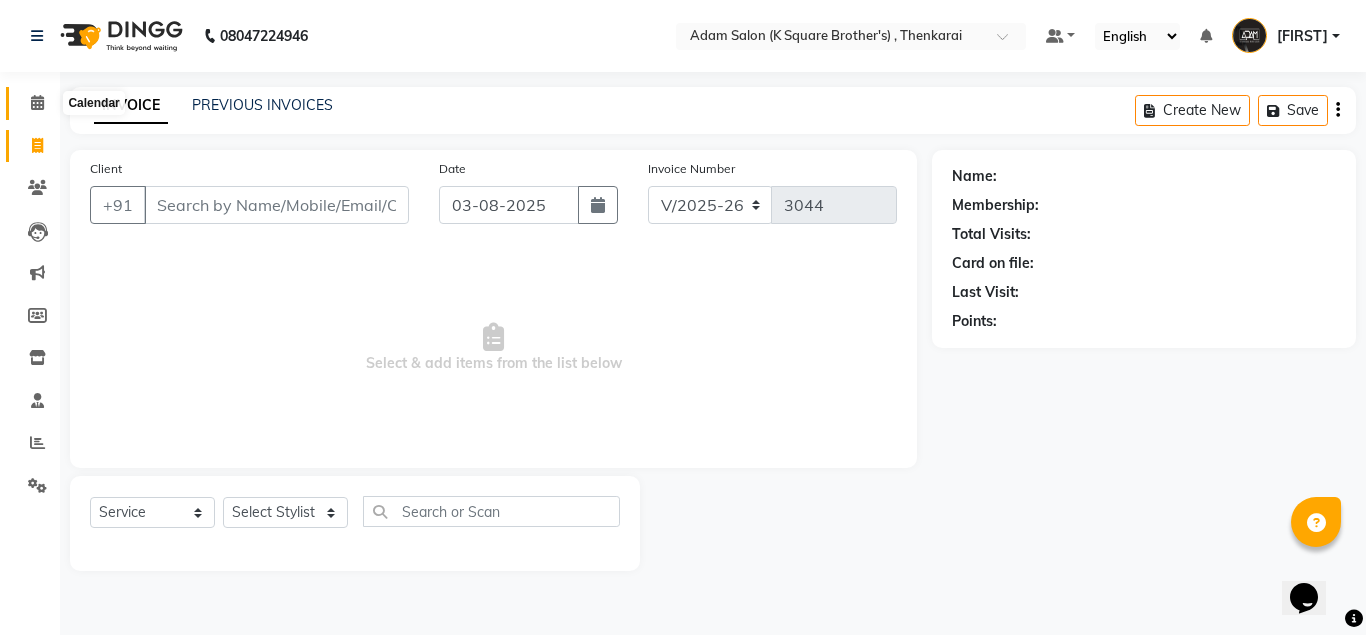click 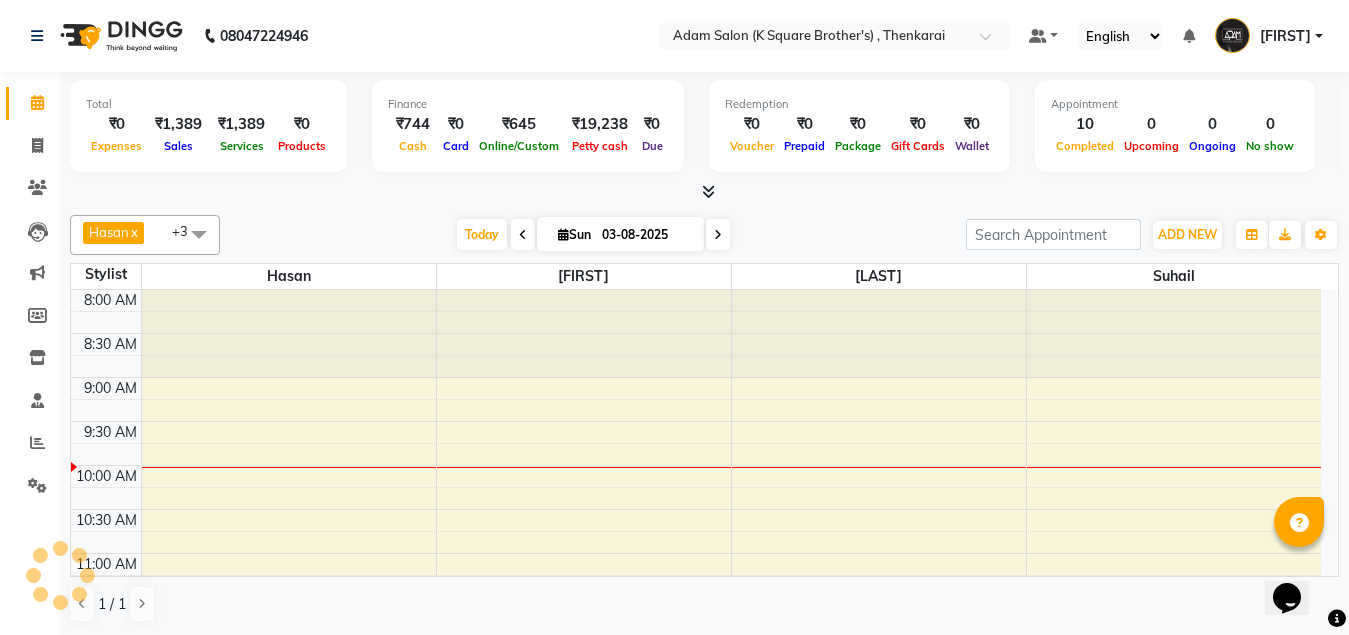 scroll, scrollTop: 0, scrollLeft: 0, axis: both 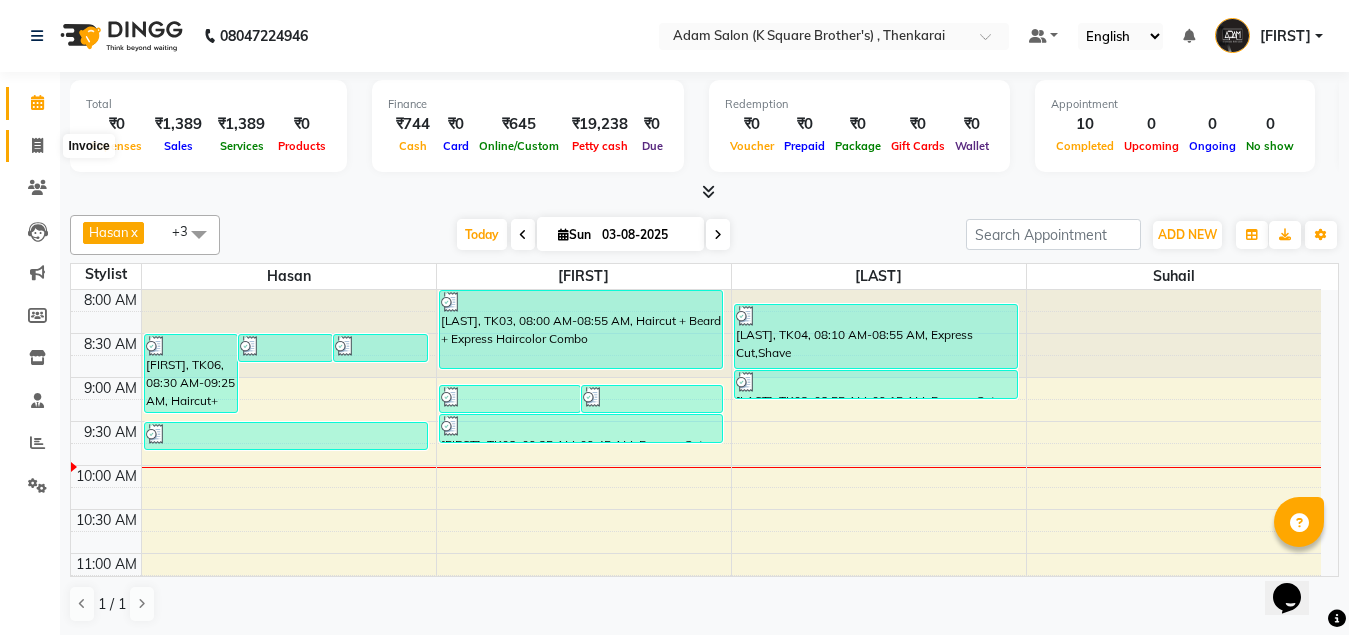 click 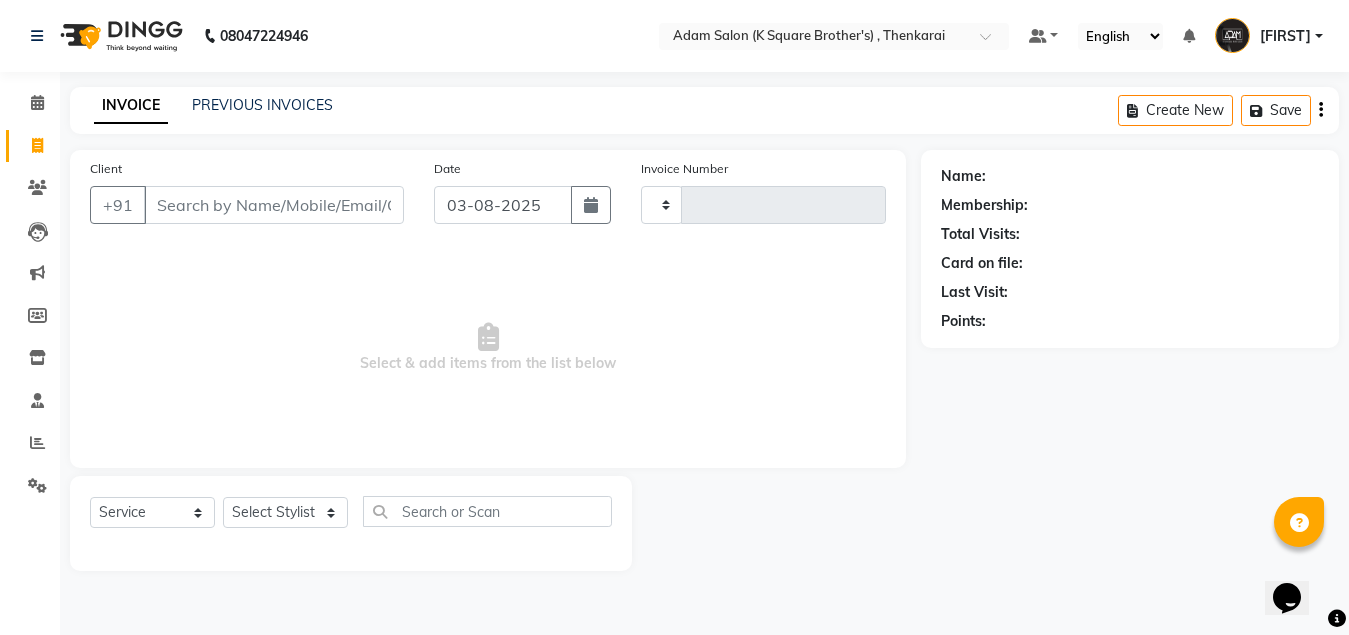 type on "3044" 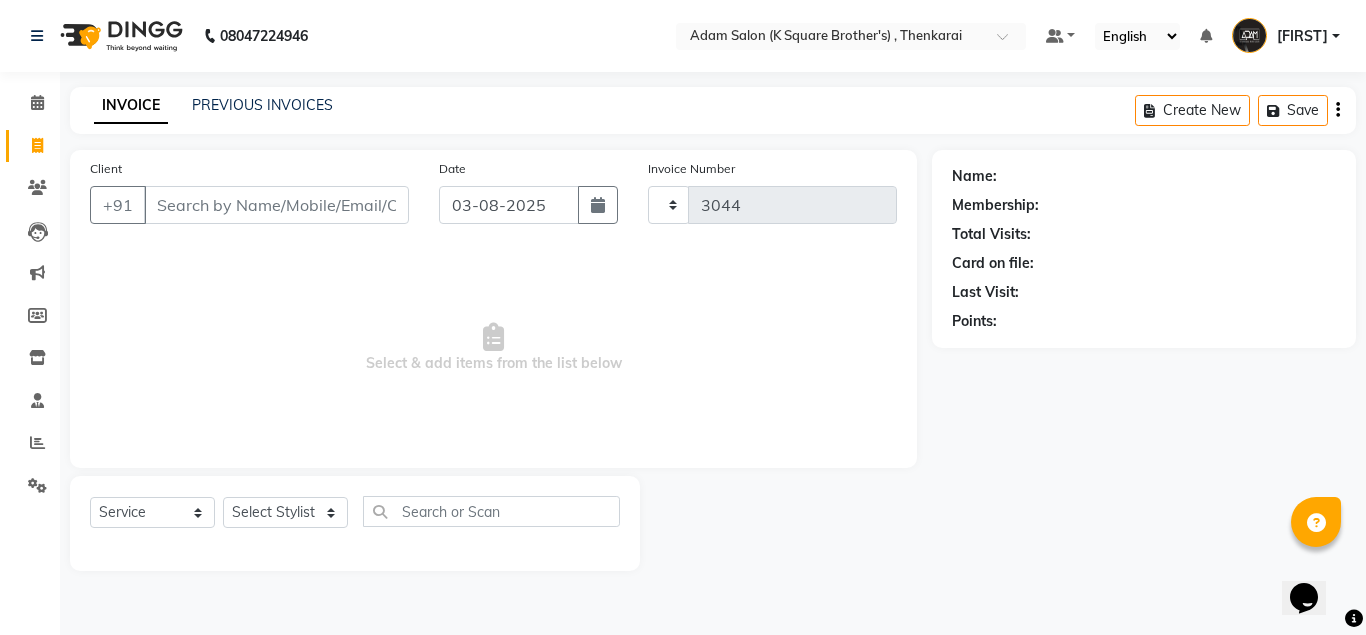 select on "8195" 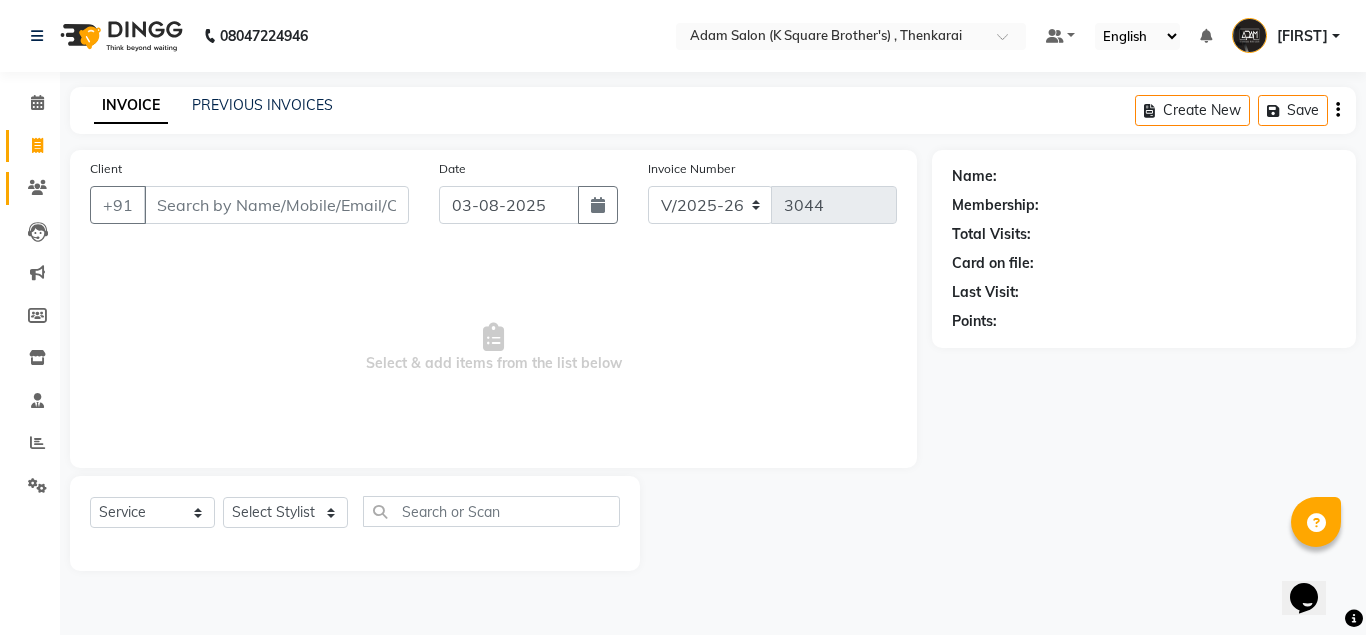 click on "Clients" 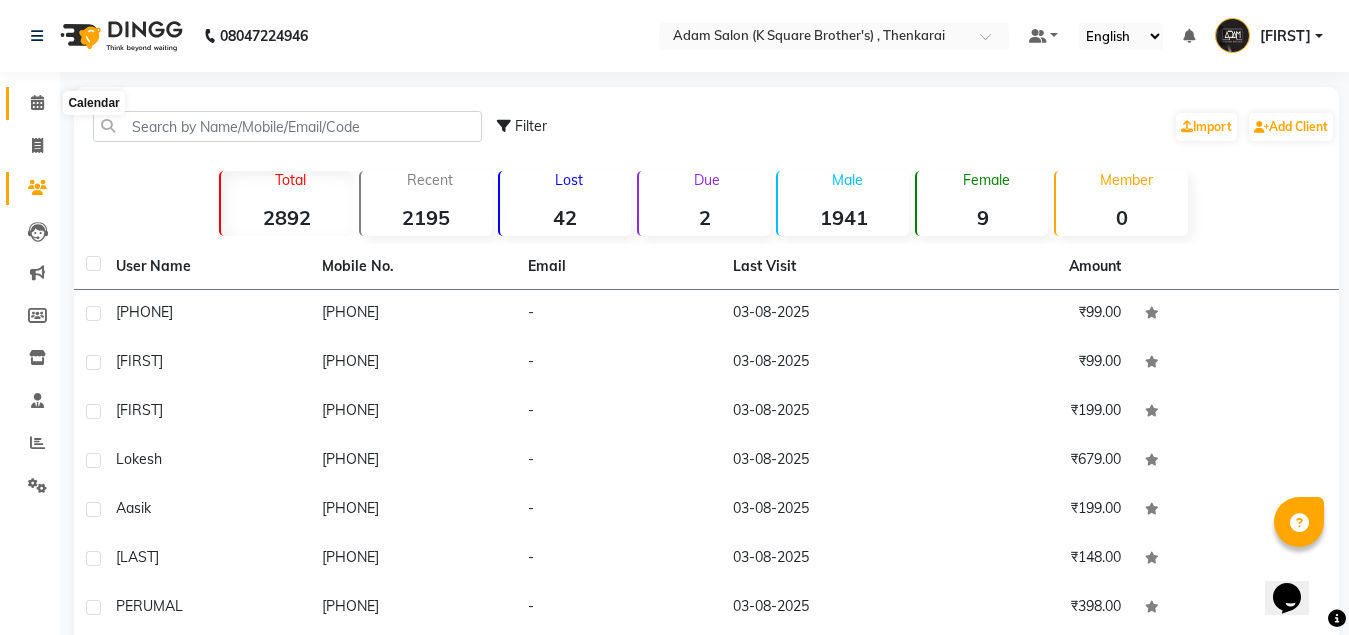 click 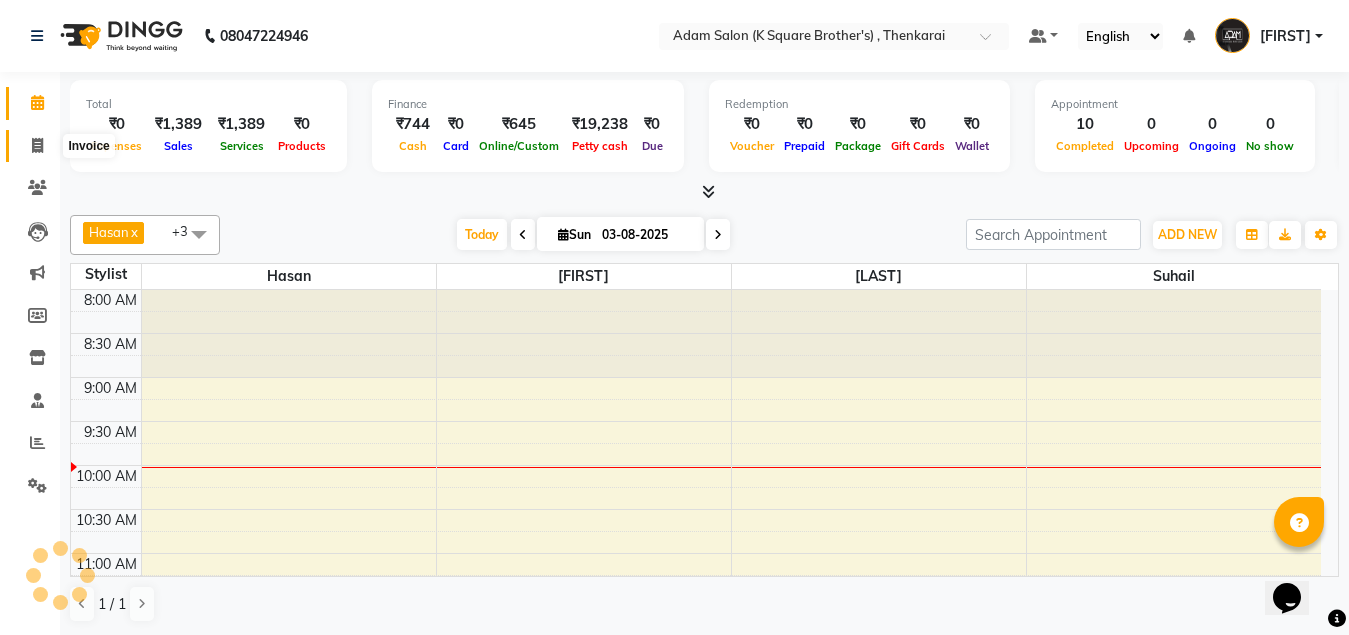 click 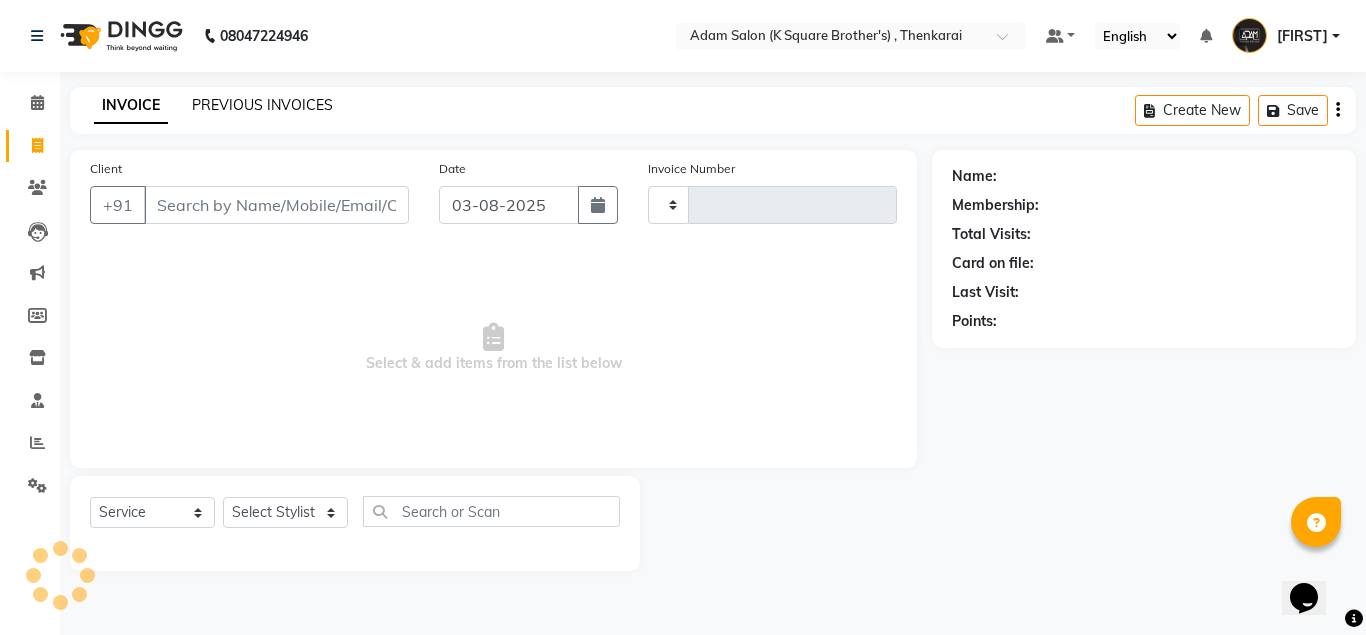 click on "PREVIOUS INVOICES" 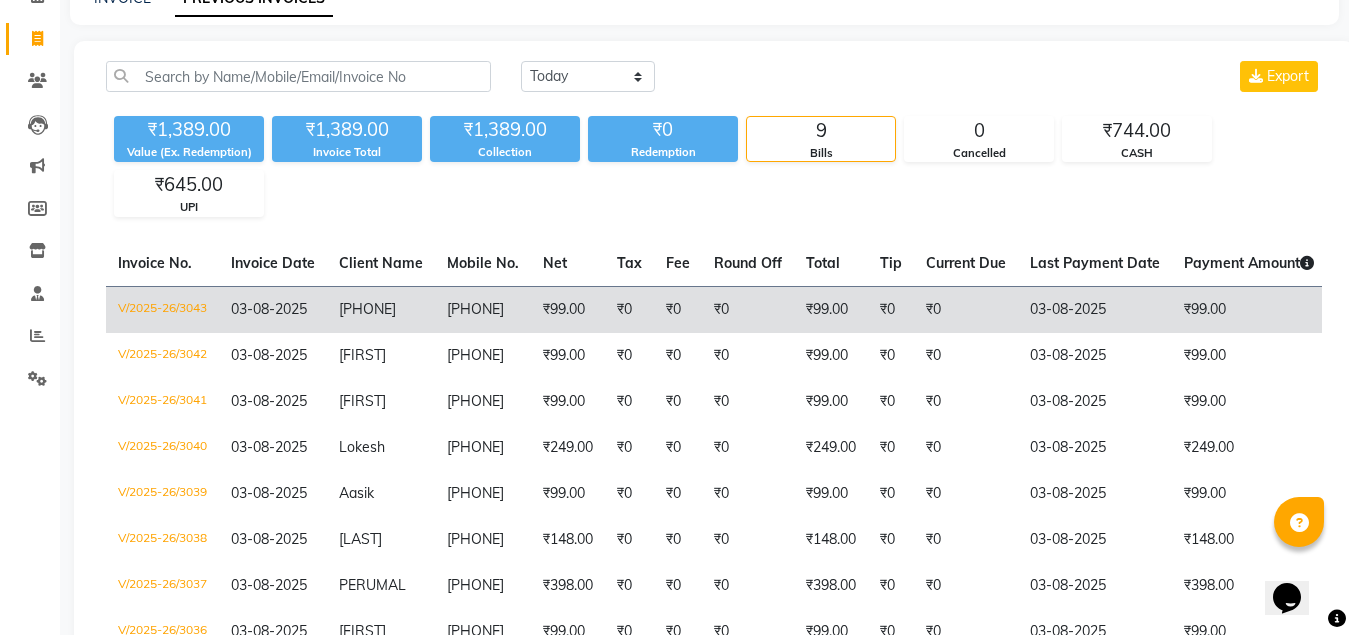 scroll, scrollTop: 0, scrollLeft: 0, axis: both 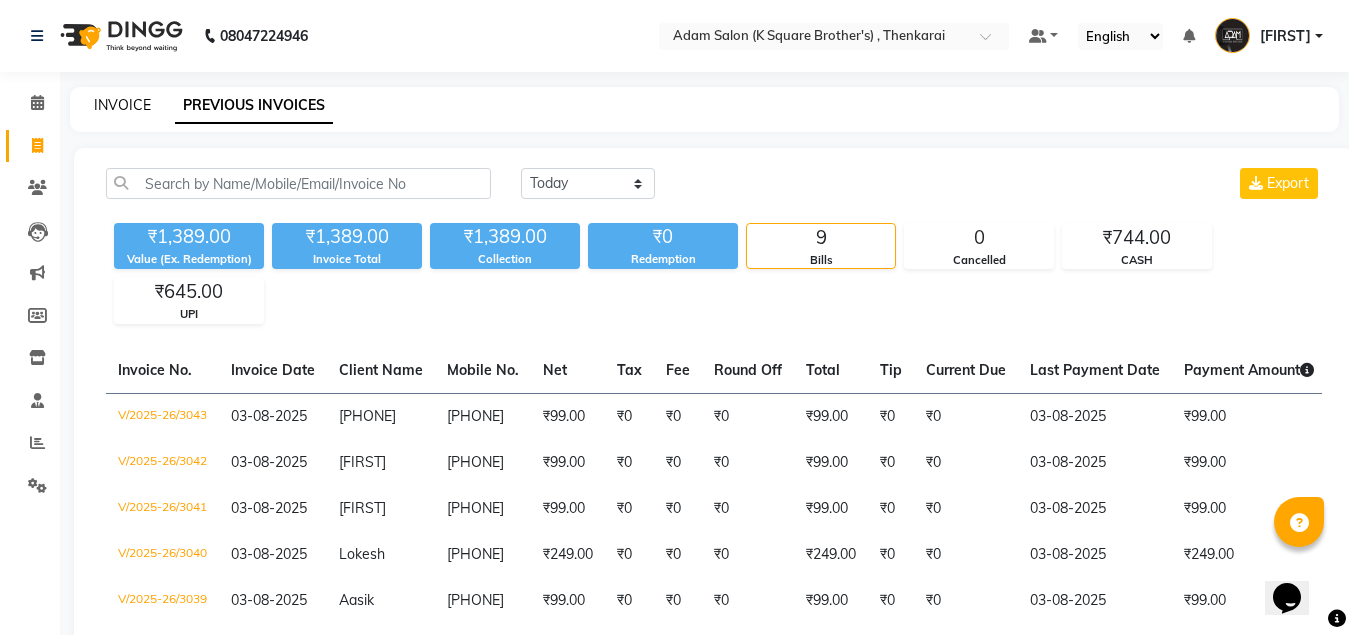 click on "INVOICE" 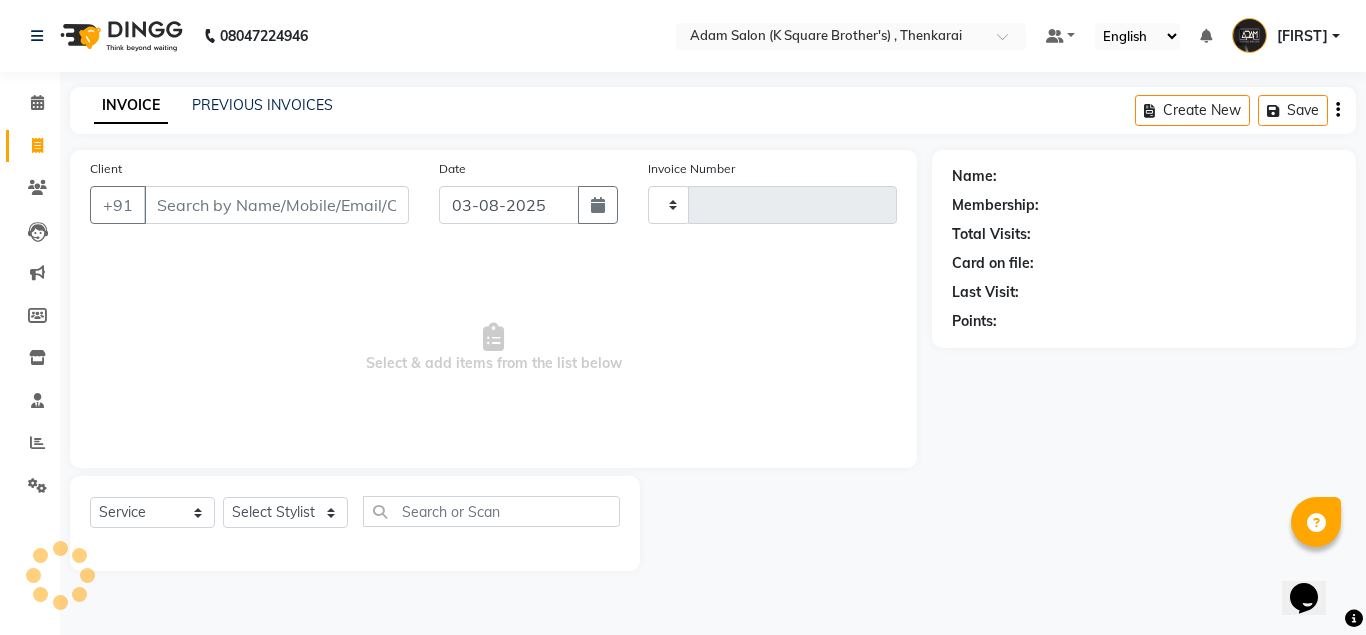 type on "3044" 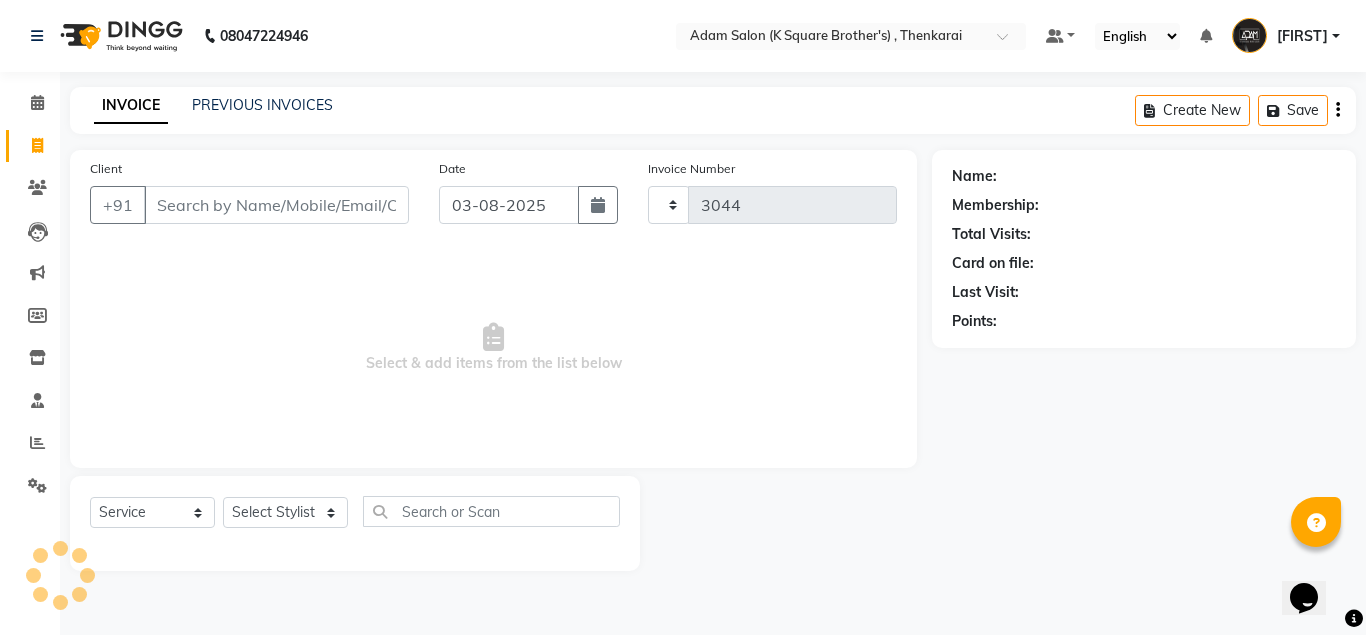 select on "8195" 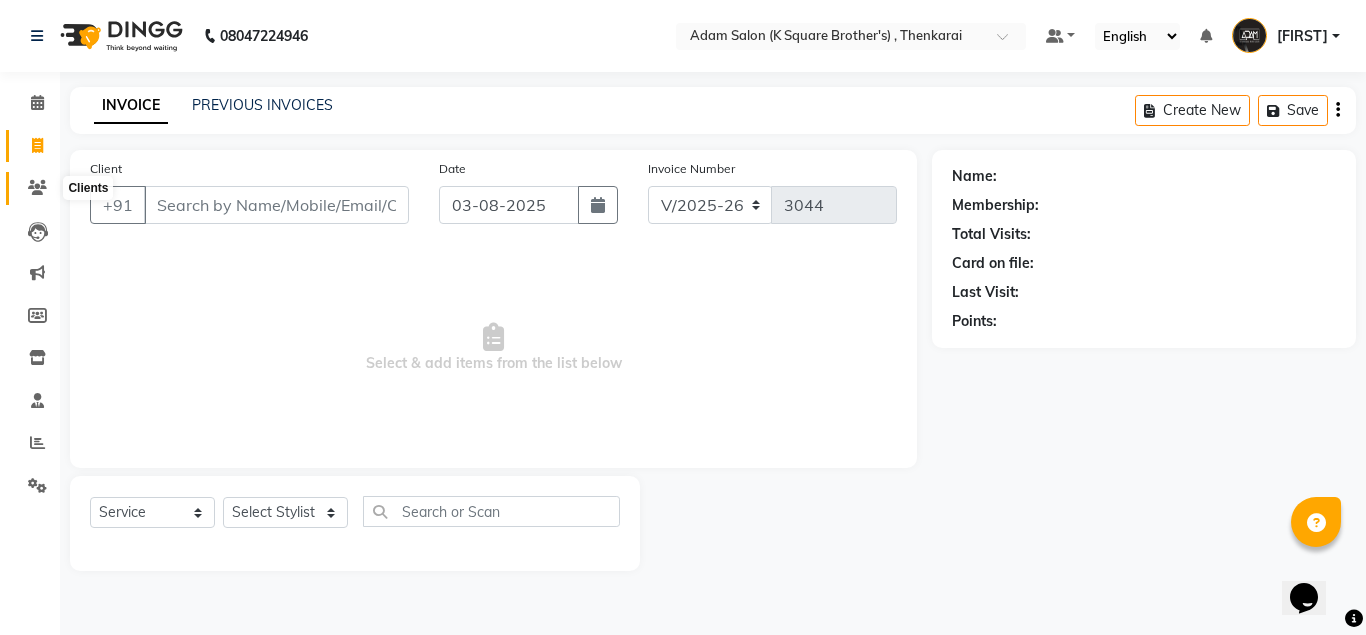 click 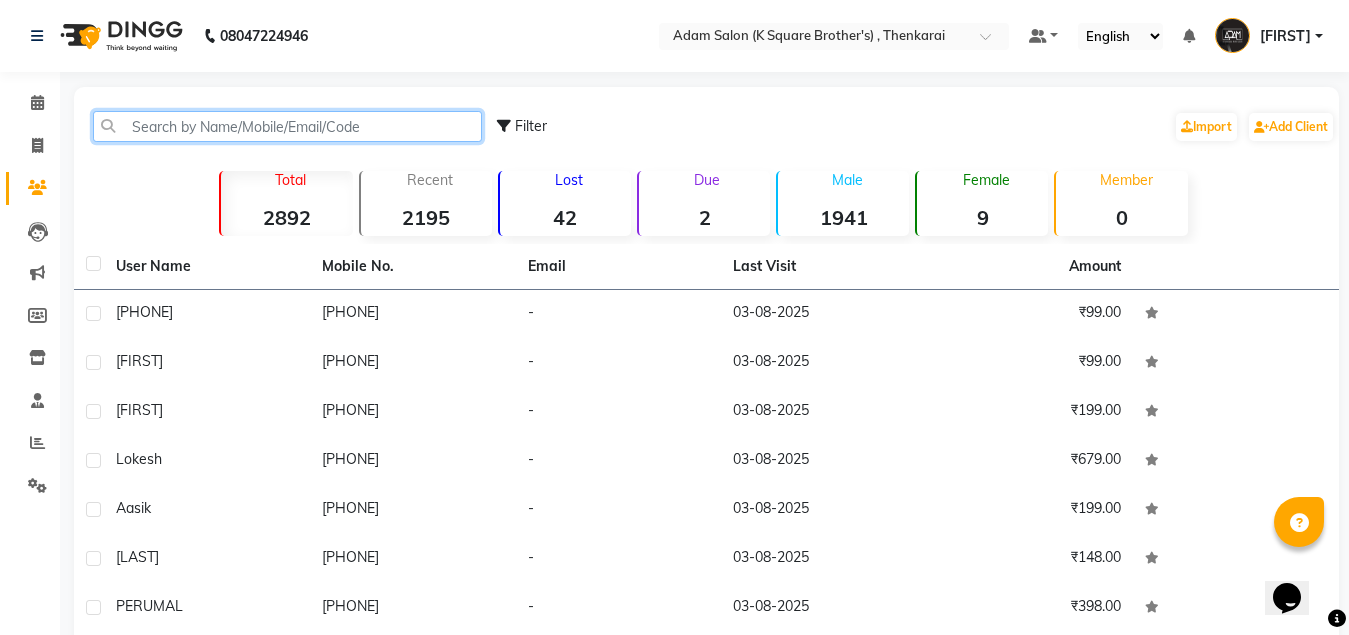 click 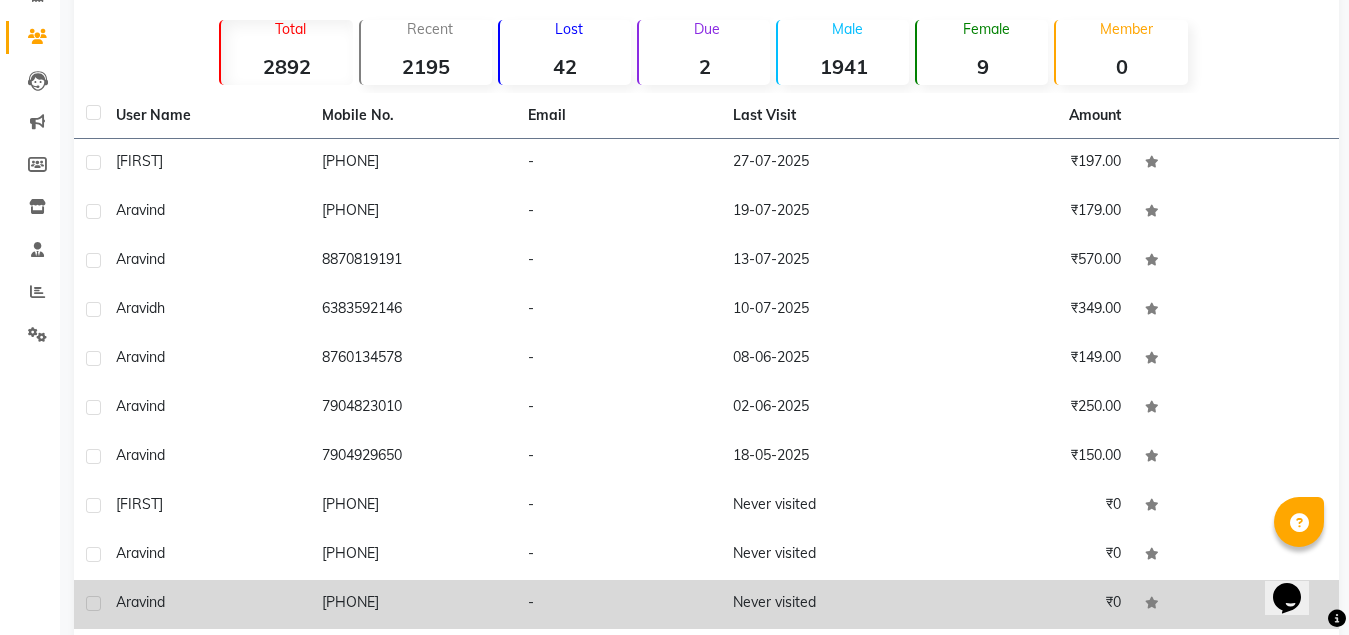scroll, scrollTop: 200, scrollLeft: 0, axis: vertical 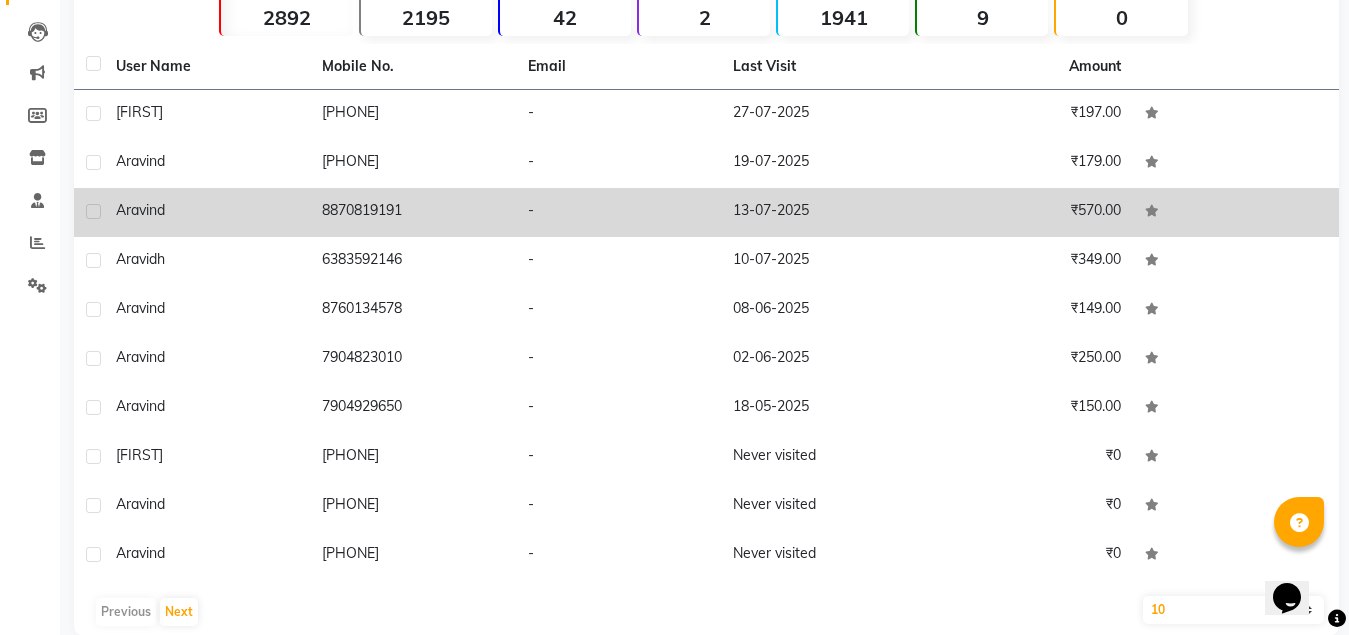 type on "ARAVI" 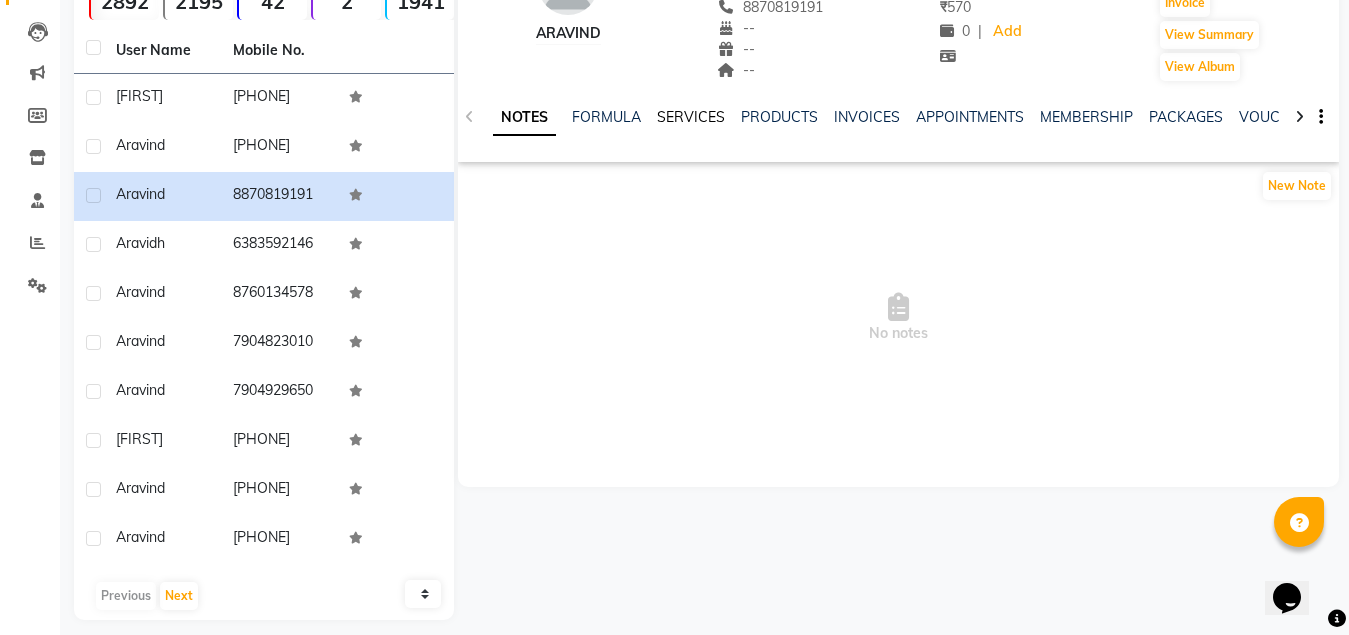click on "SERVICES" 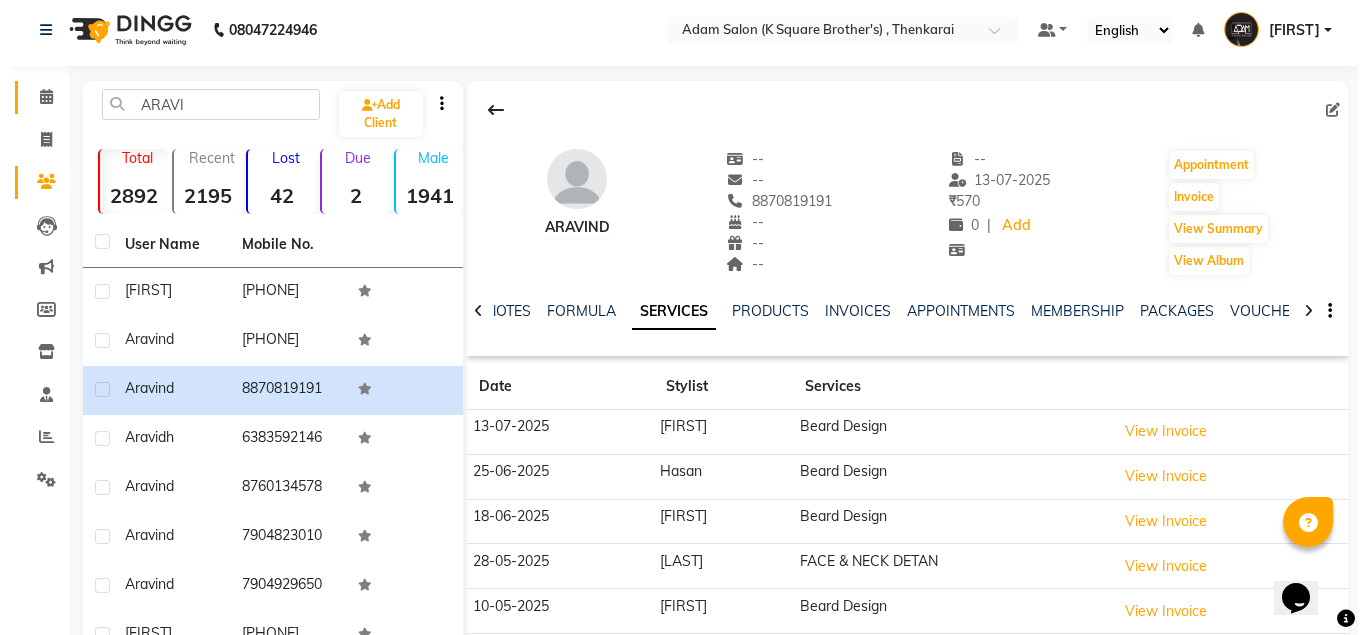 scroll, scrollTop: 0, scrollLeft: 0, axis: both 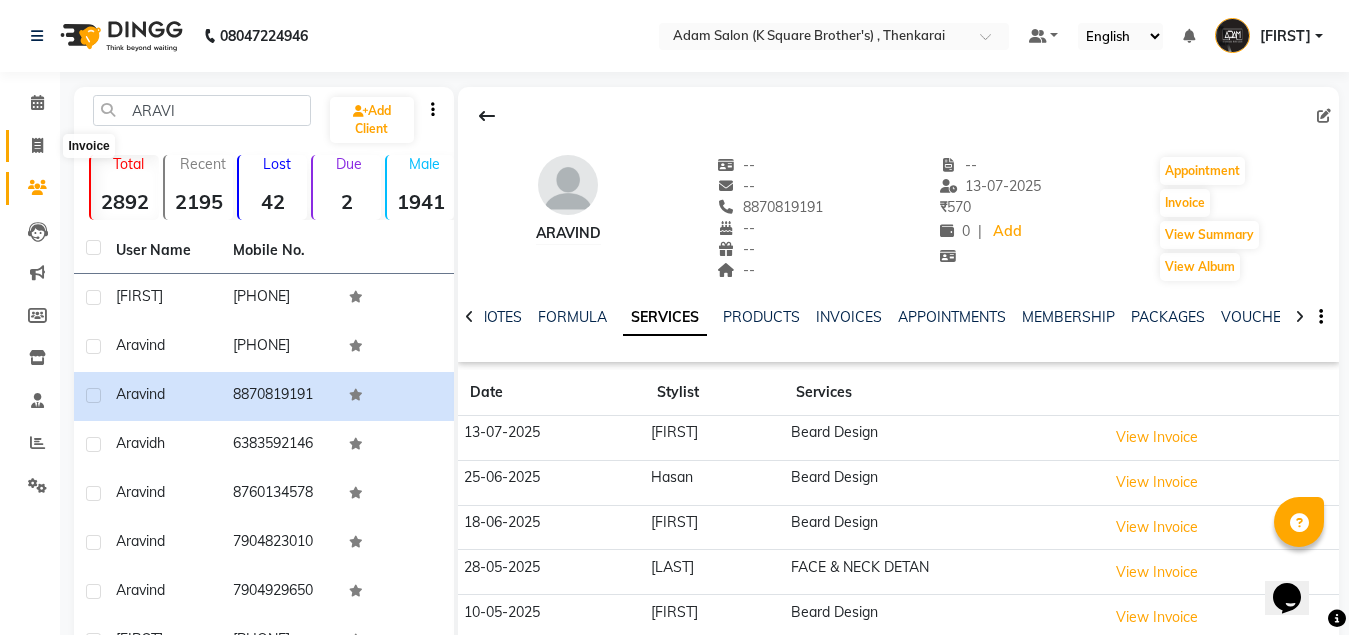 click 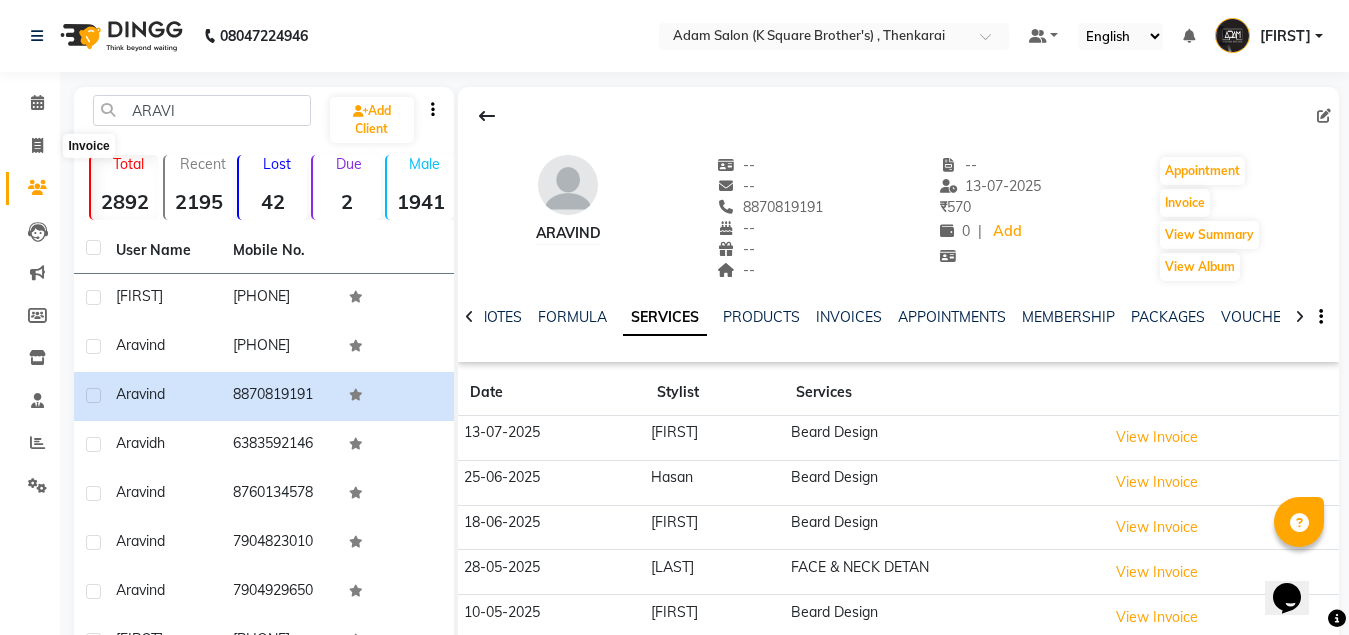 select on "service" 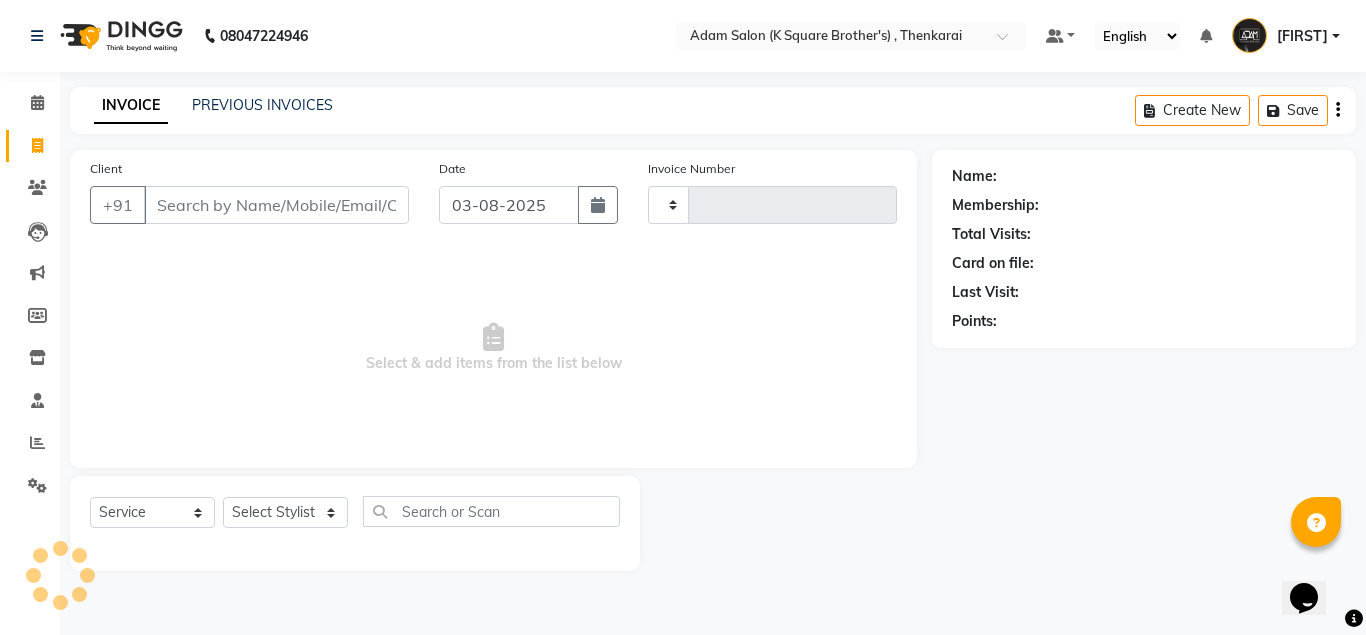 type on "3044" 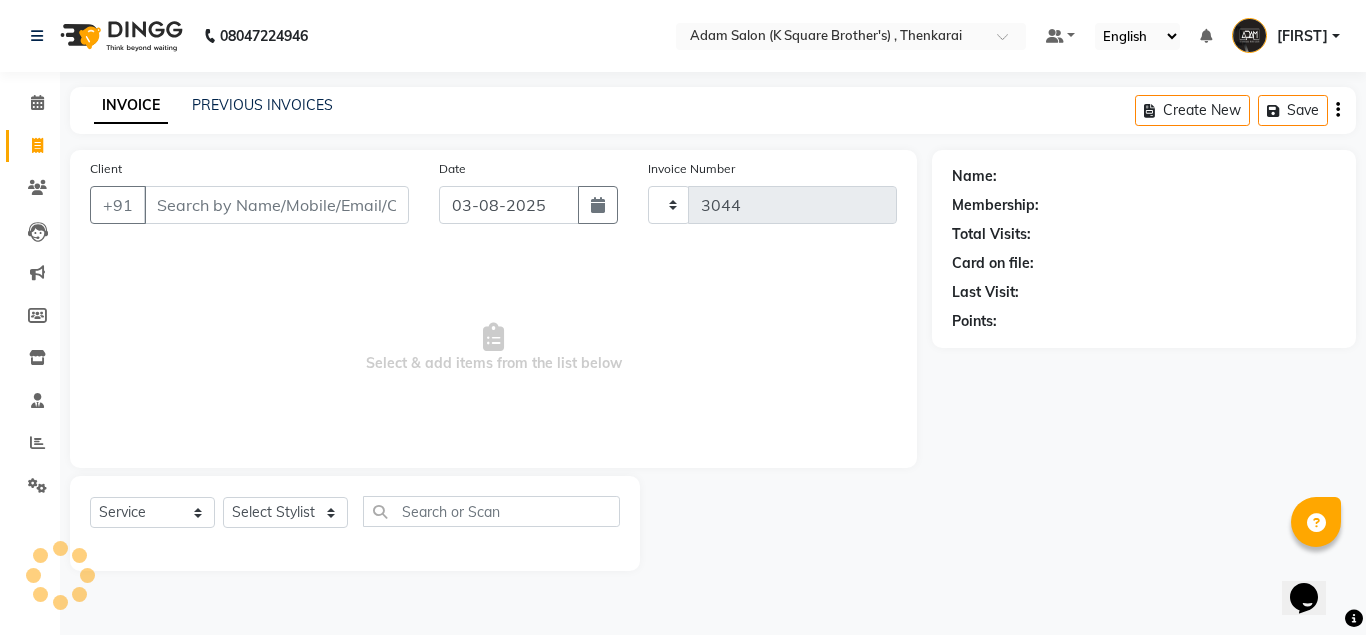 select on "8195" 